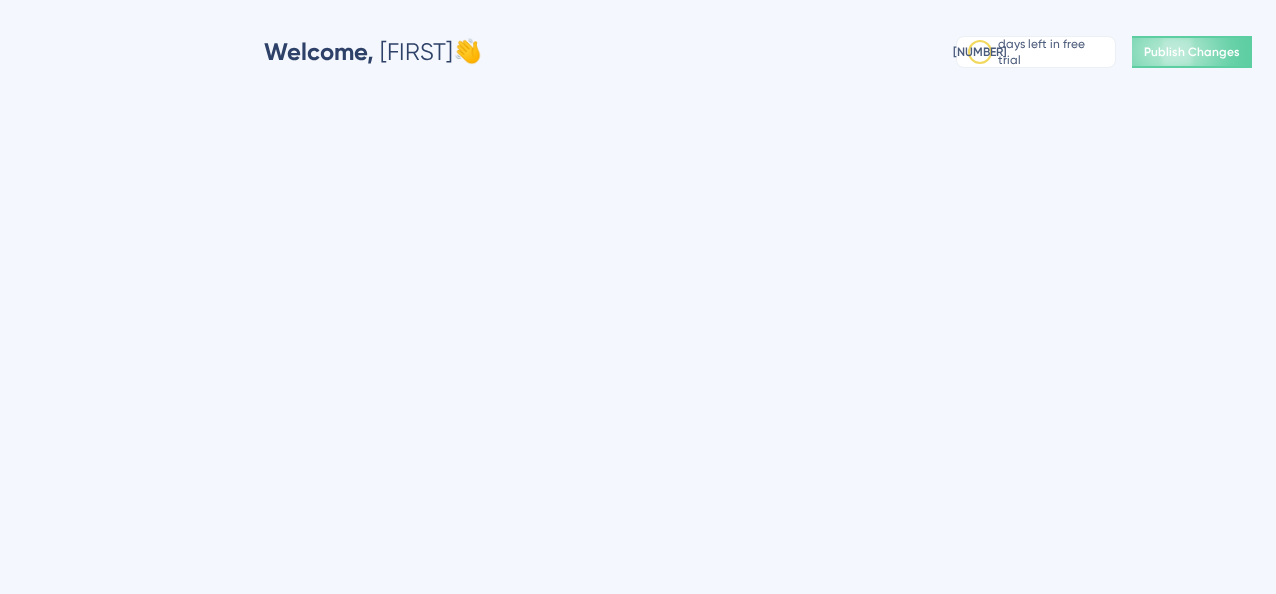 scroll, scrollTop: 0, scrollLeft: 0, axis: both 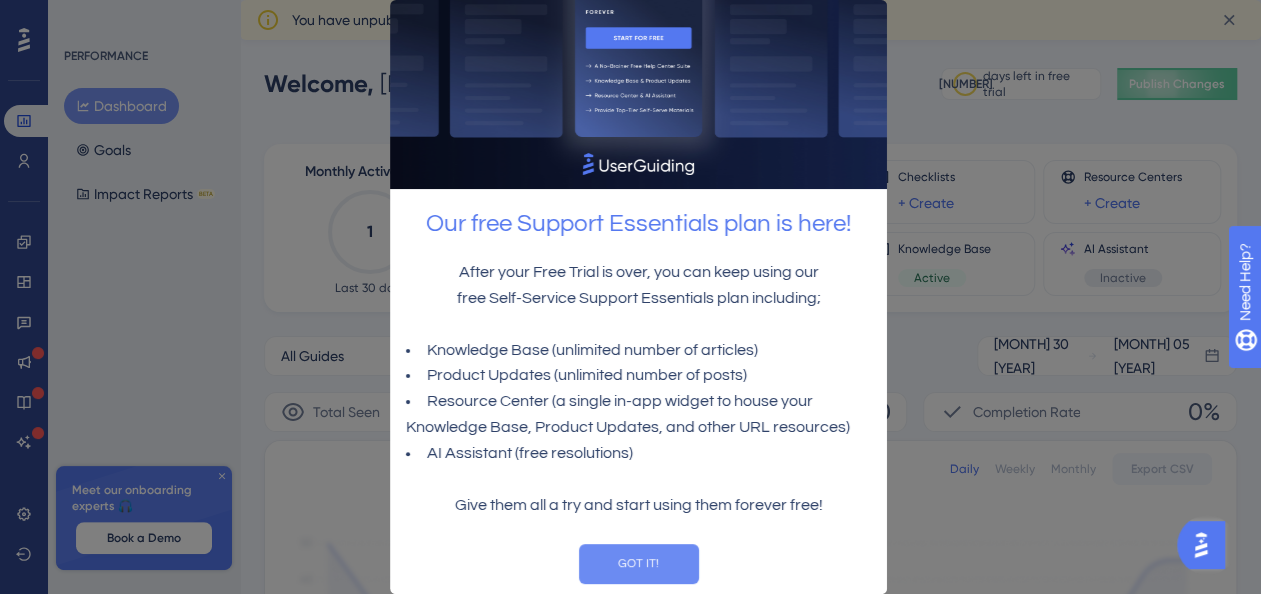 click on "GOT IT!" at bounding box center [638, 564] 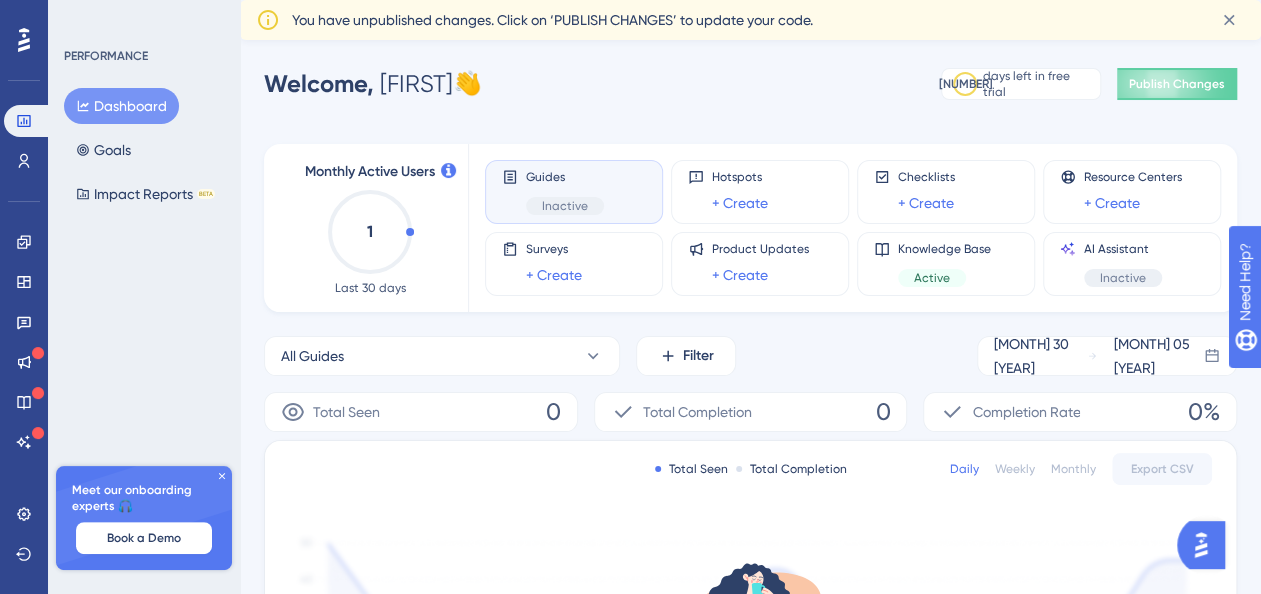 scroll, scrollTop: 0, scrollLeft: 0, axis: both 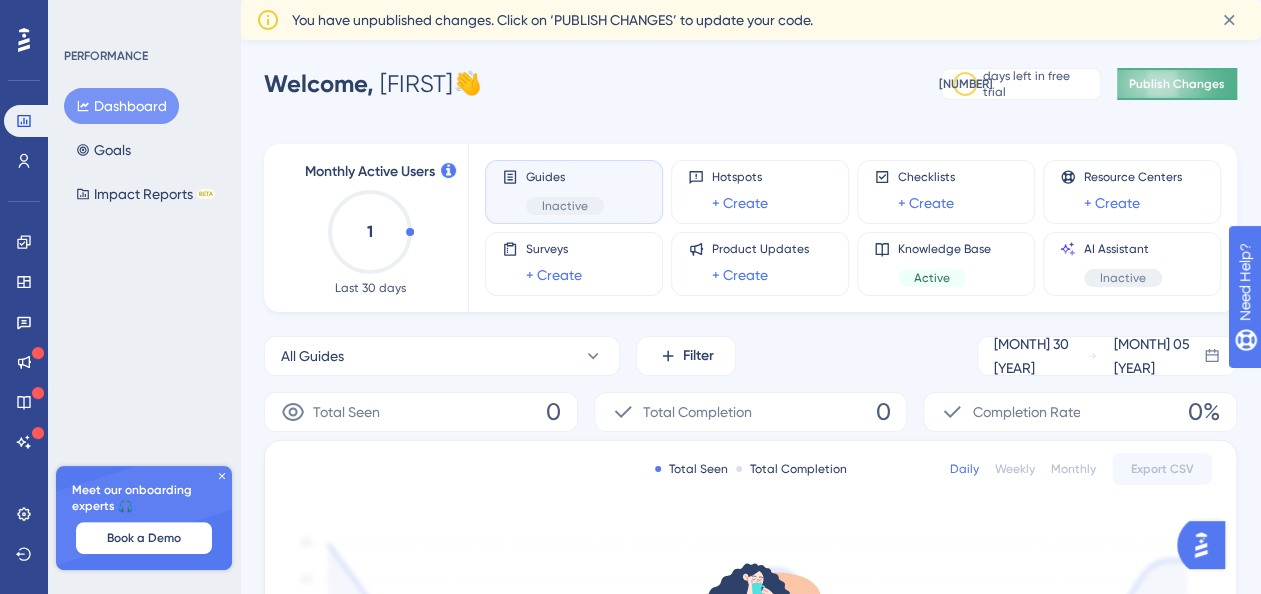 click on "Publish Changes" at bounding box center [1177, 84] 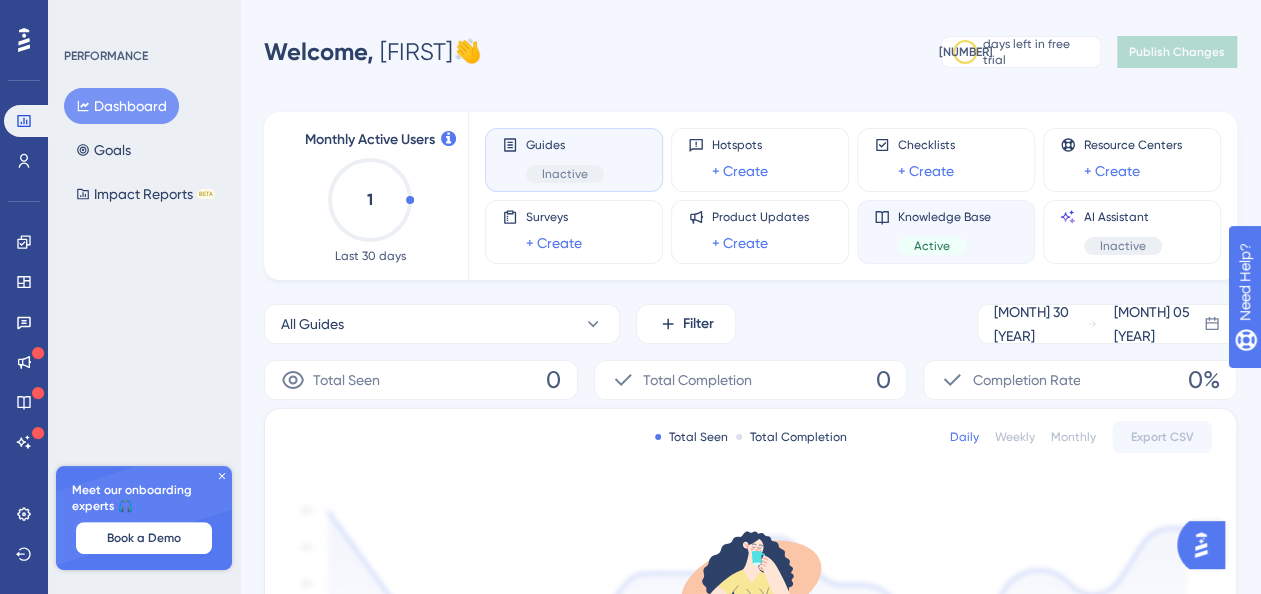 click on "Knowledge Base Active" at bounding box center (944, 232) 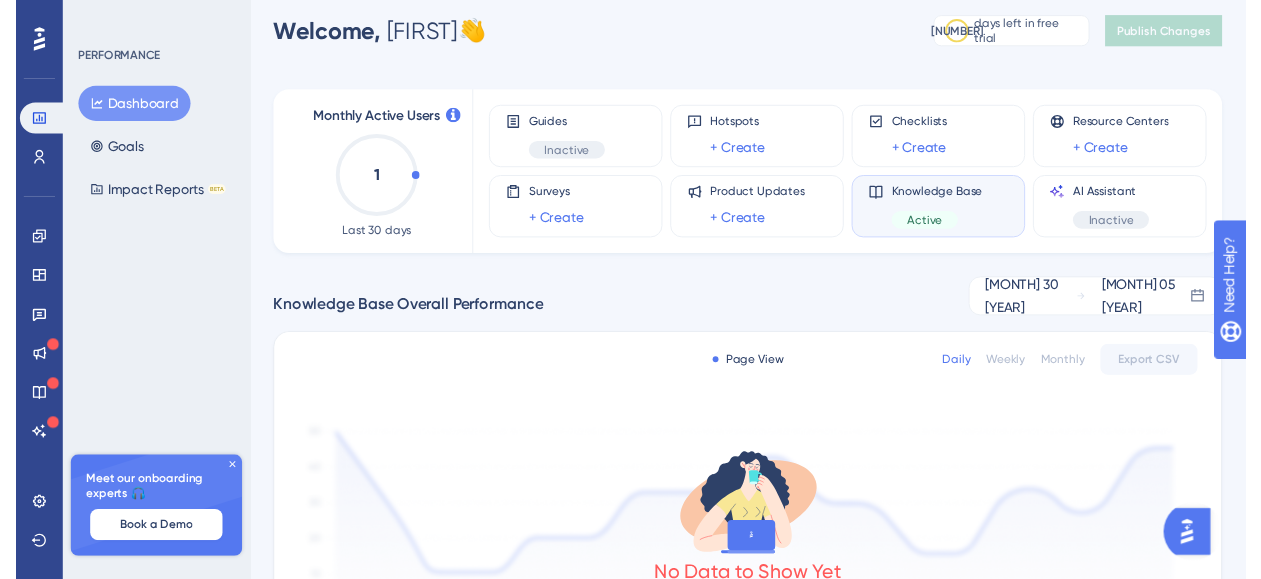 scroll, scrollTop: 0, scrollLeft: 0, axis: both 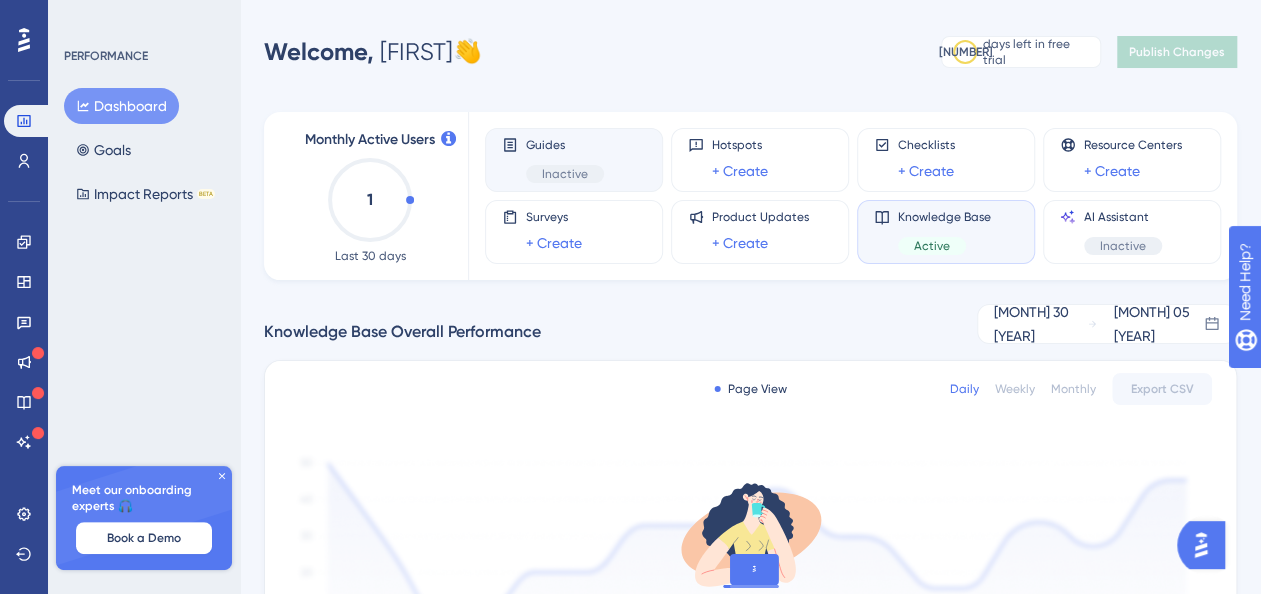 click on "Guides Inactive" at bounding box center (565, 160) 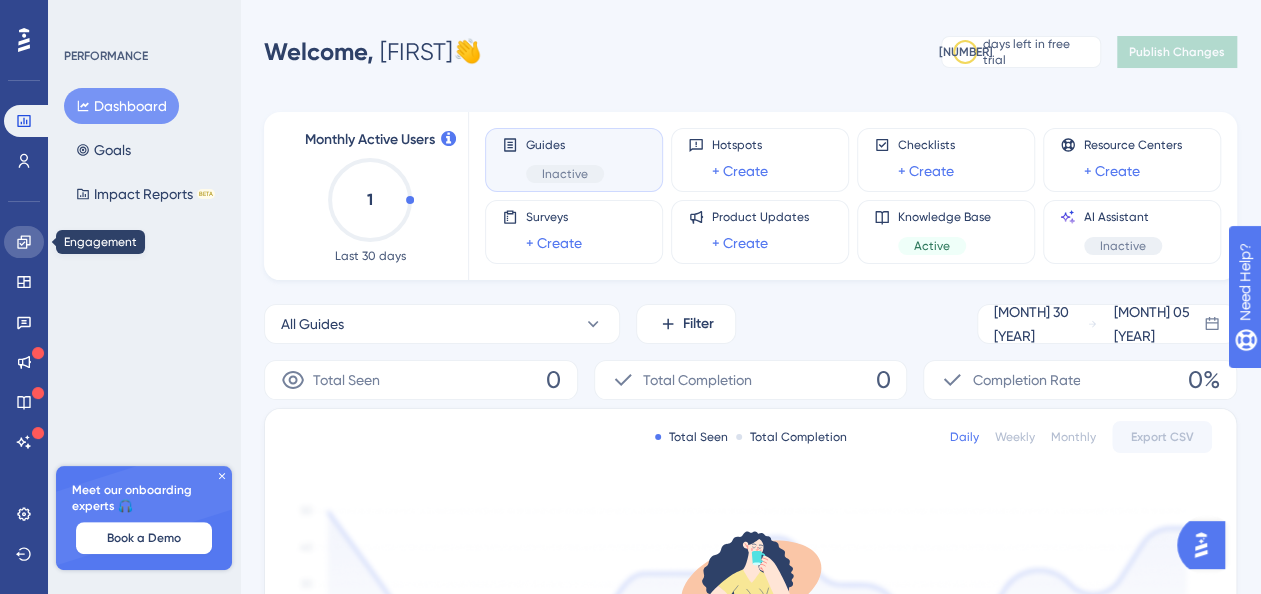 click at bounding box center (24, 242) 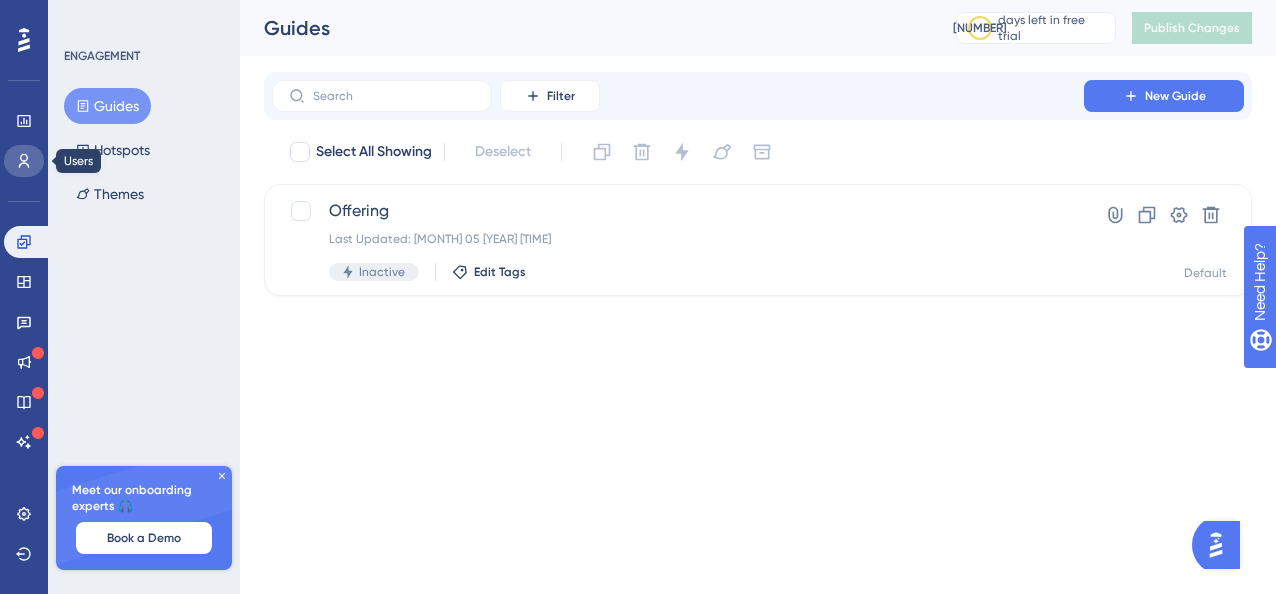 click 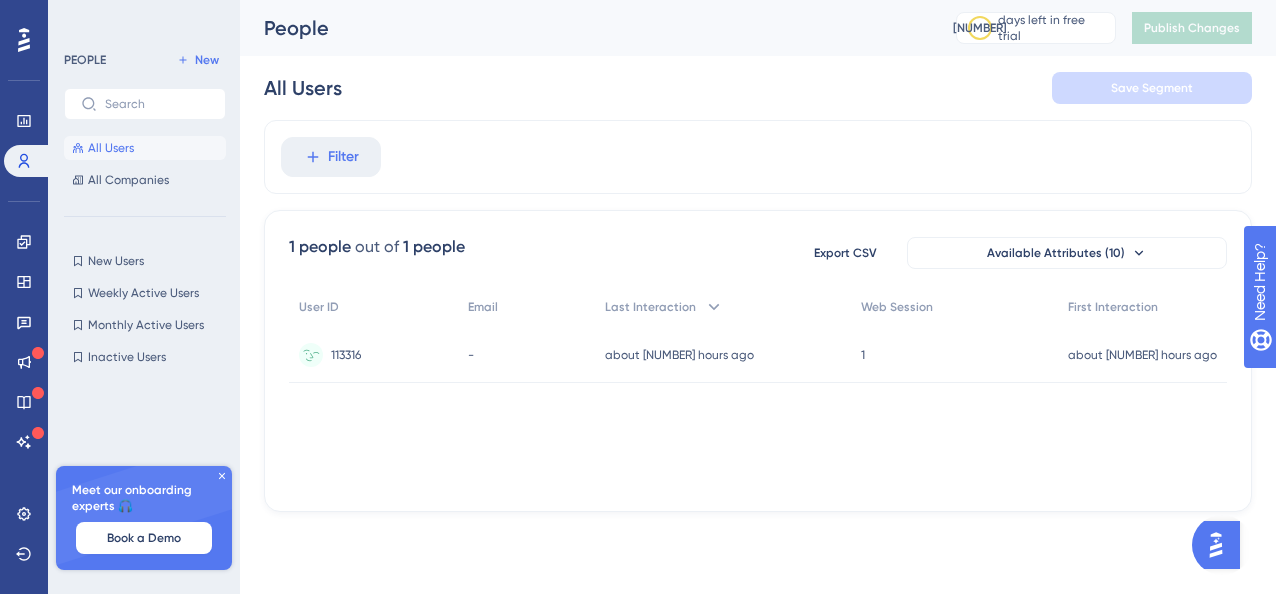 click on "113316" at bounding box center (346, 355) 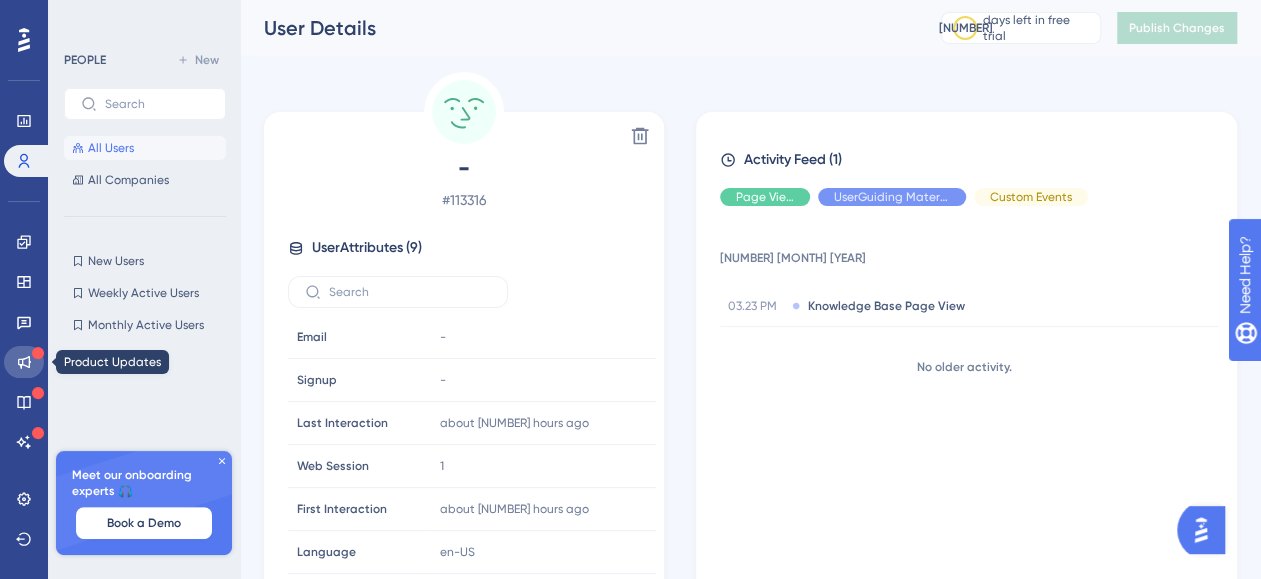 click at bounding box center [24, 362] 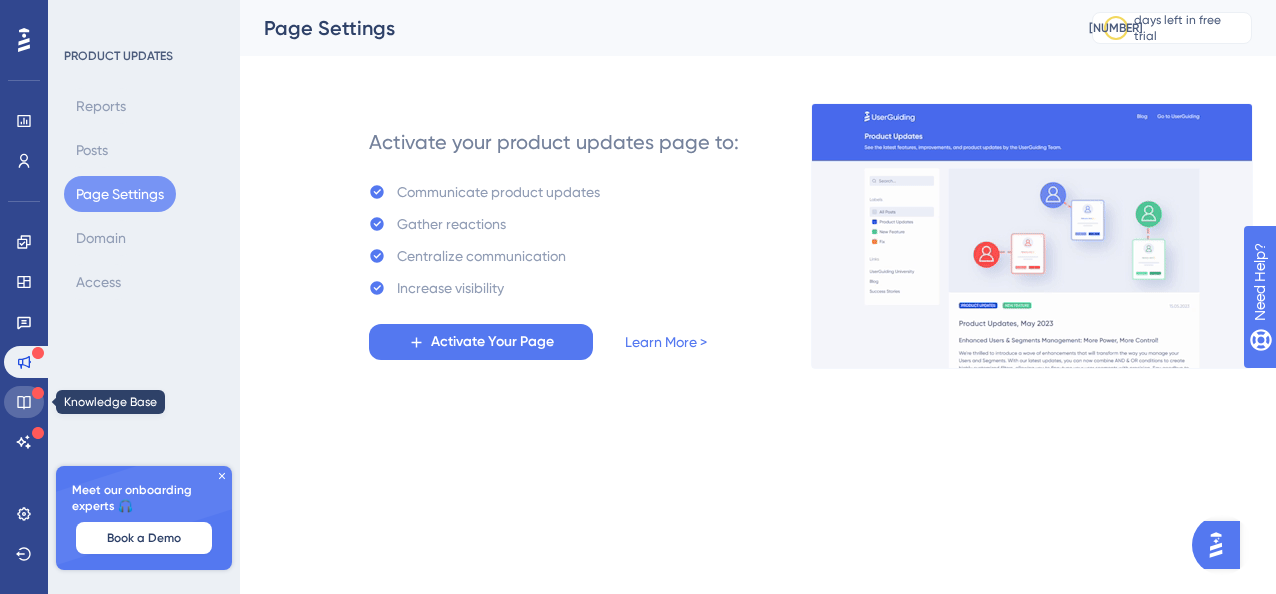click 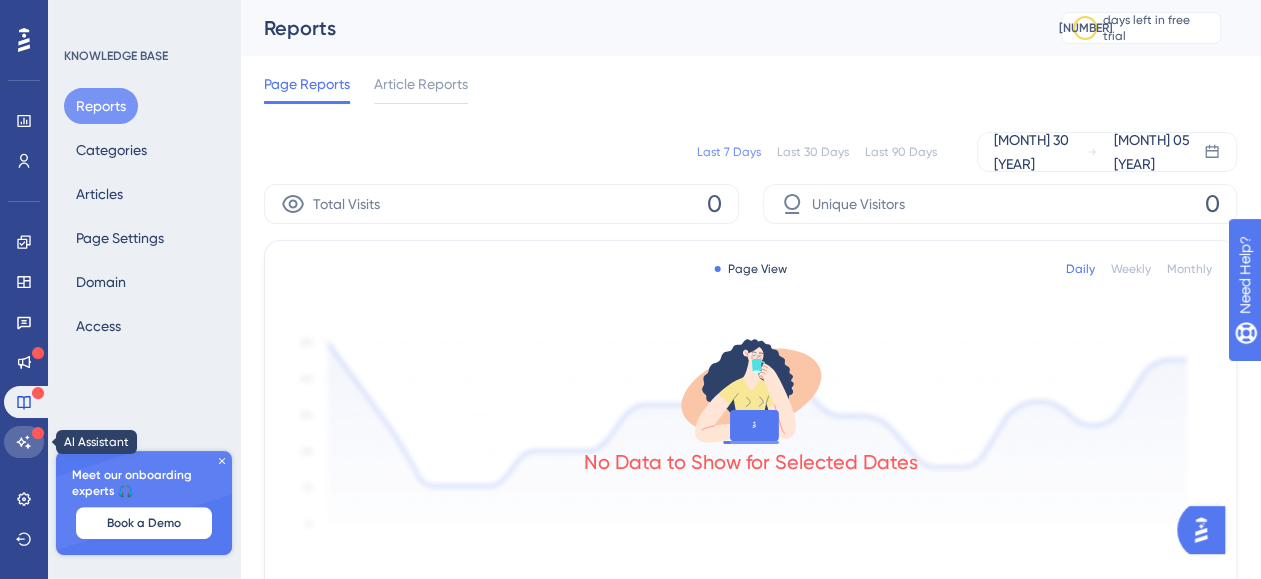 click at bounding box center [24, 442] 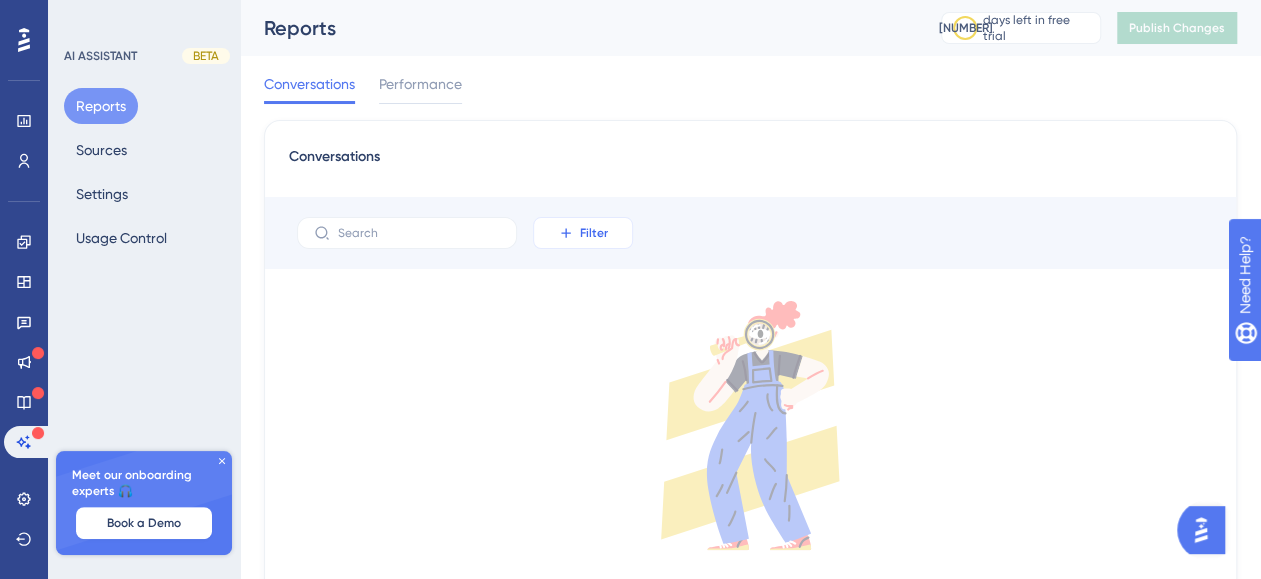 click on "Filter" at bounding box center (583, 233) 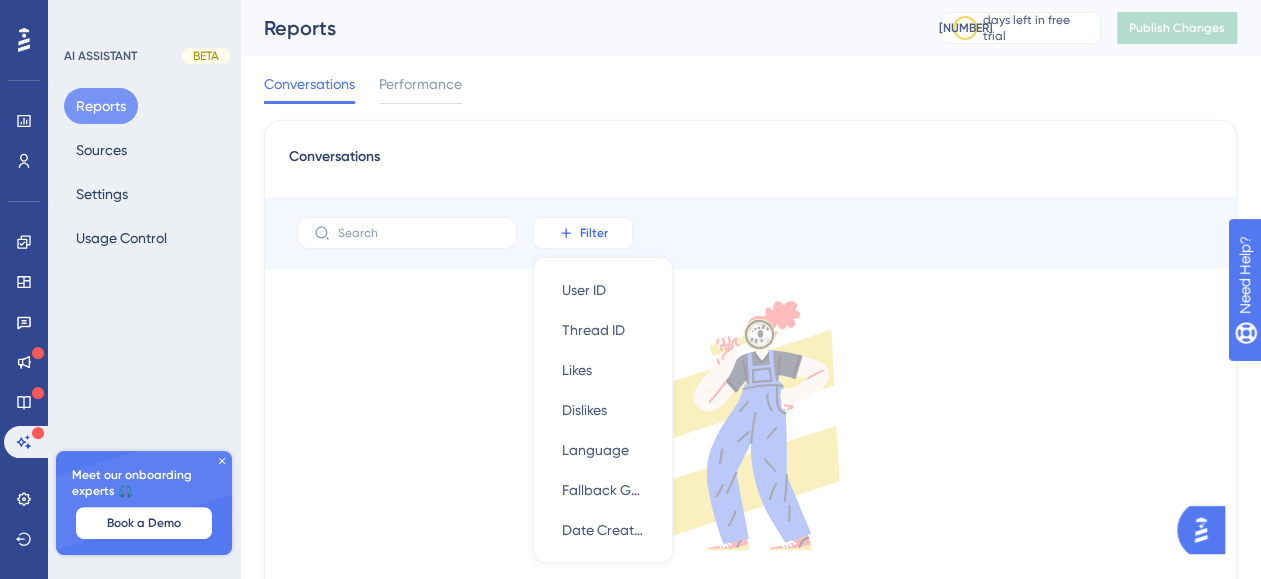 scroll, scrollTop: 120, scrollLeft: 0, axis: vertical 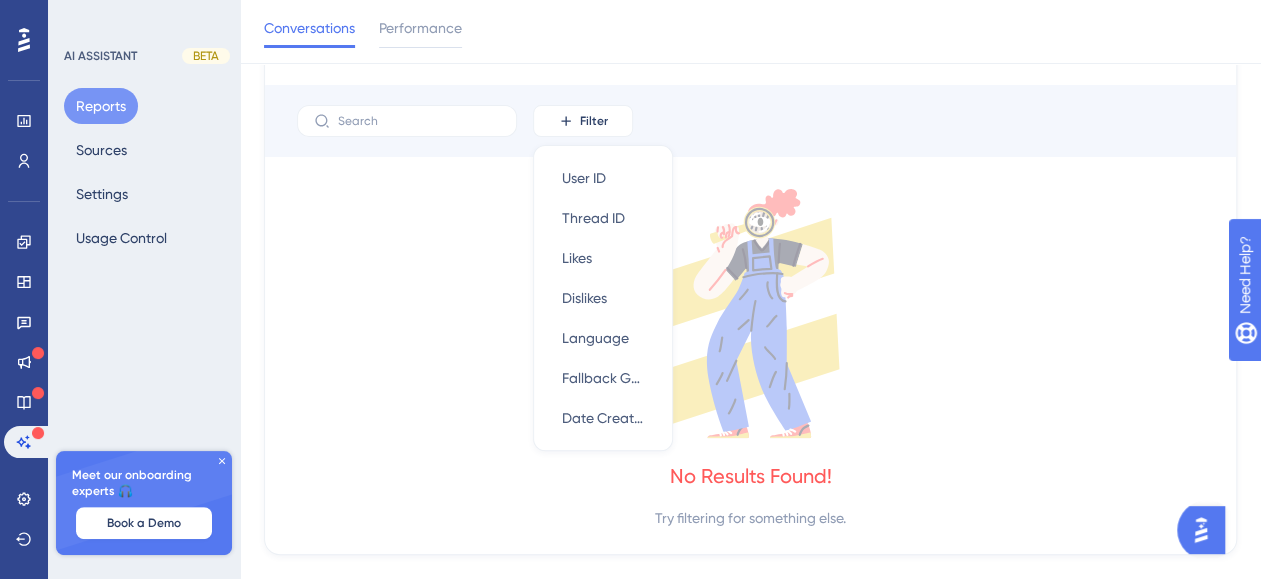 click 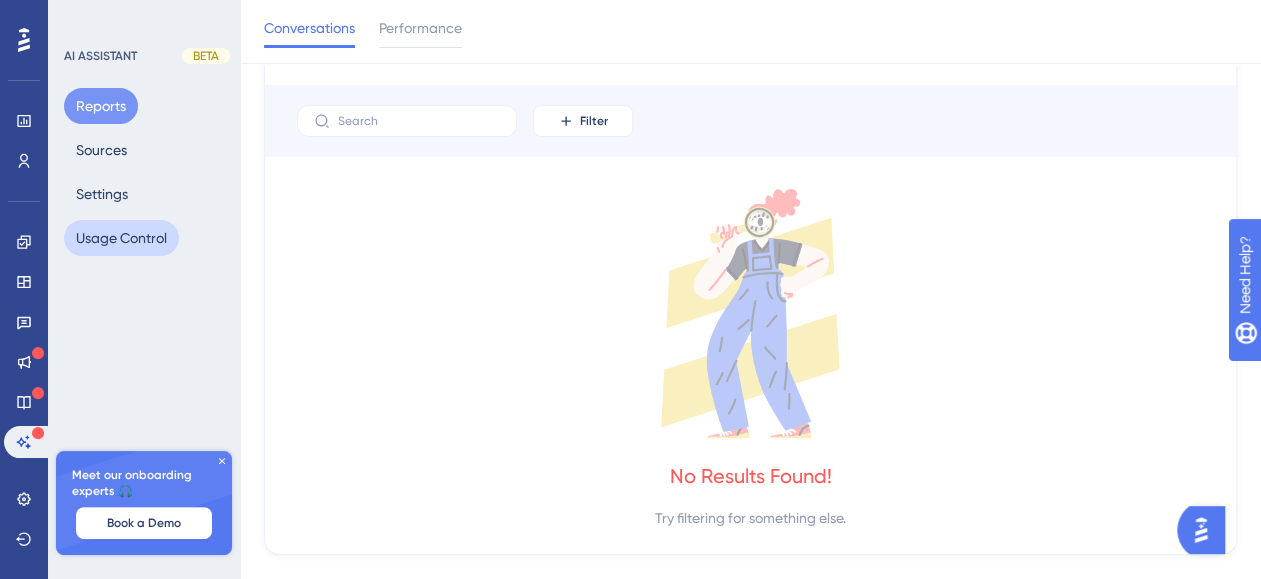click on "Usage Control" at bounding box center (121, 238) 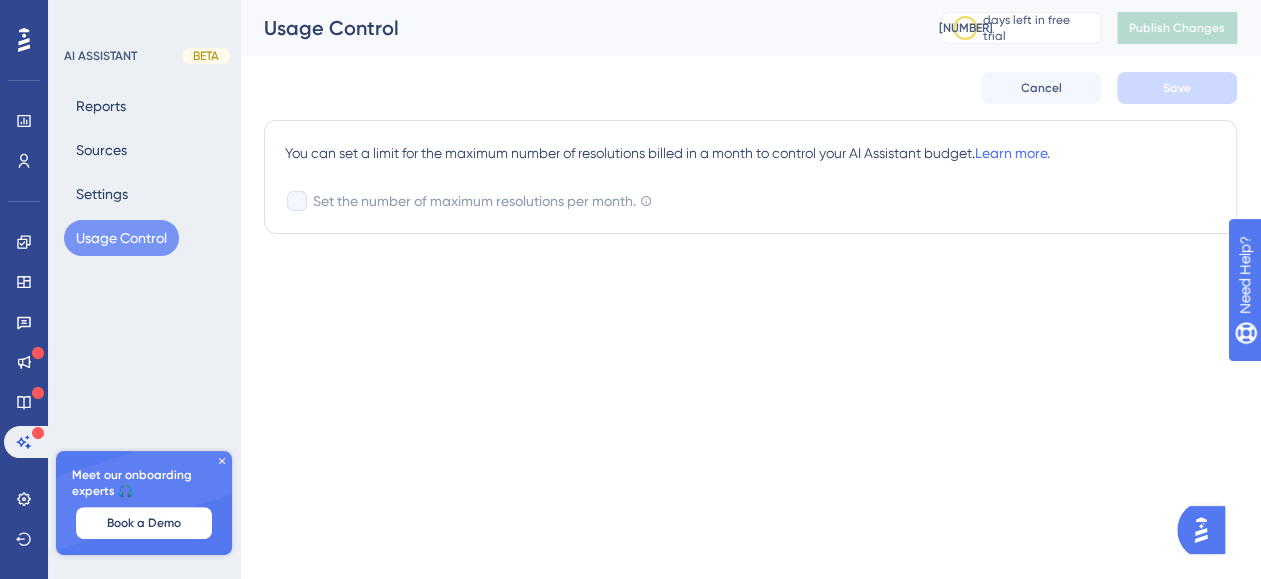 scroll, scrollTop: 0, scrollLeft: 0, axis: both 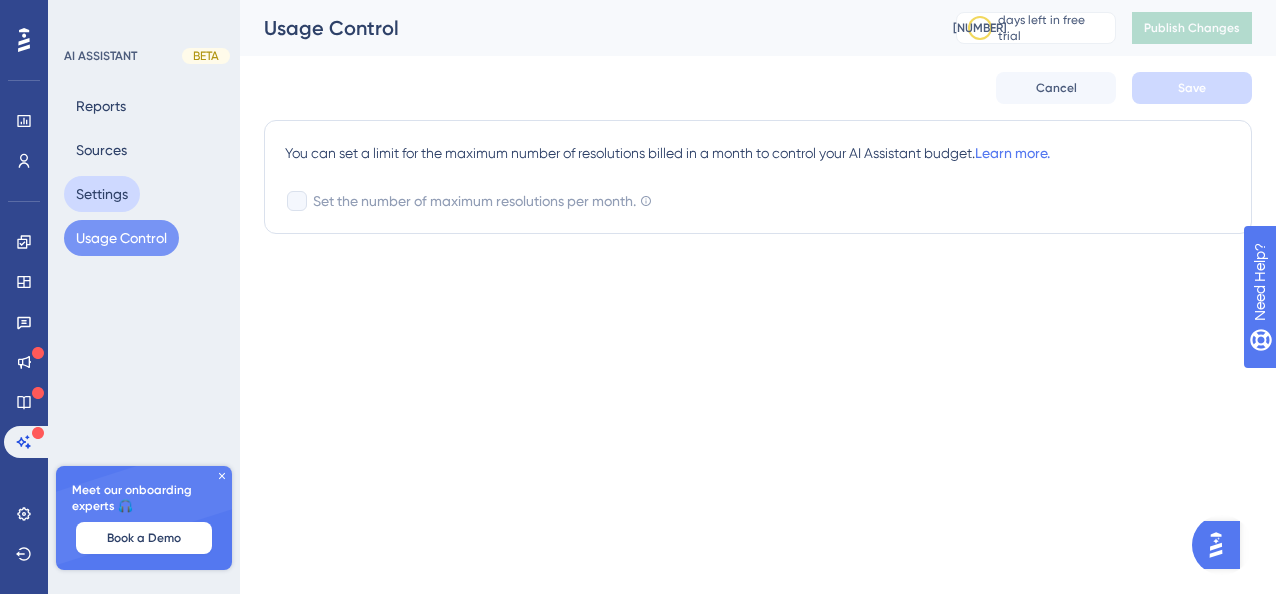 click on "Settings" at bounding box center [102, 194] 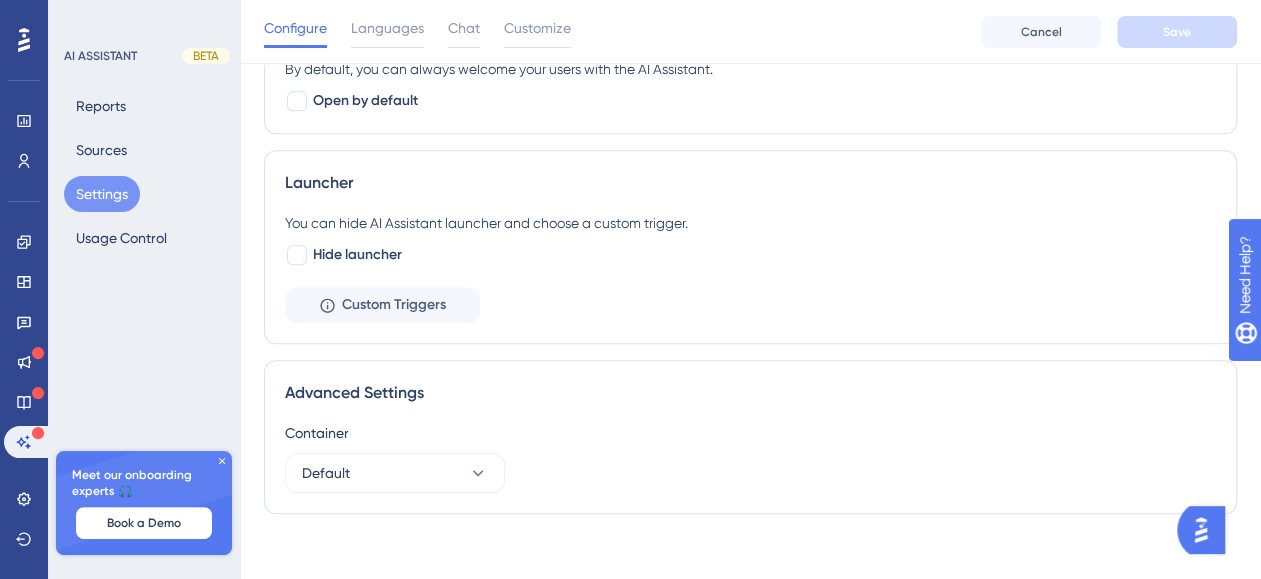 scroll, scrollTop: 652, scrollLeft: 0, axis: vertical 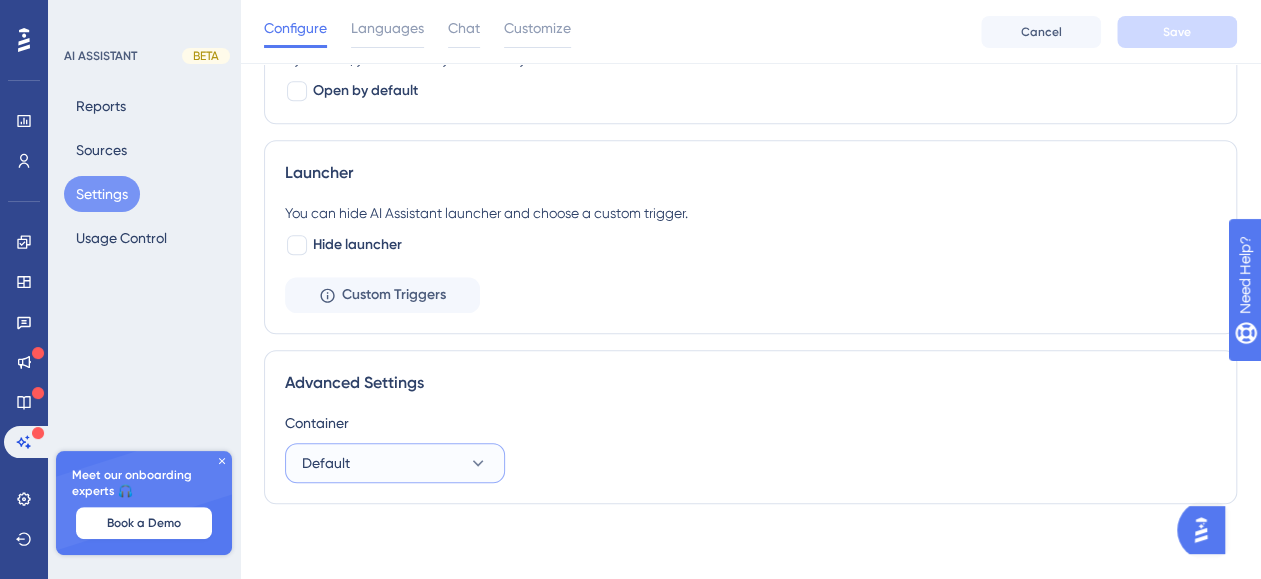 click on "Default" at bounding box center (395, 463) 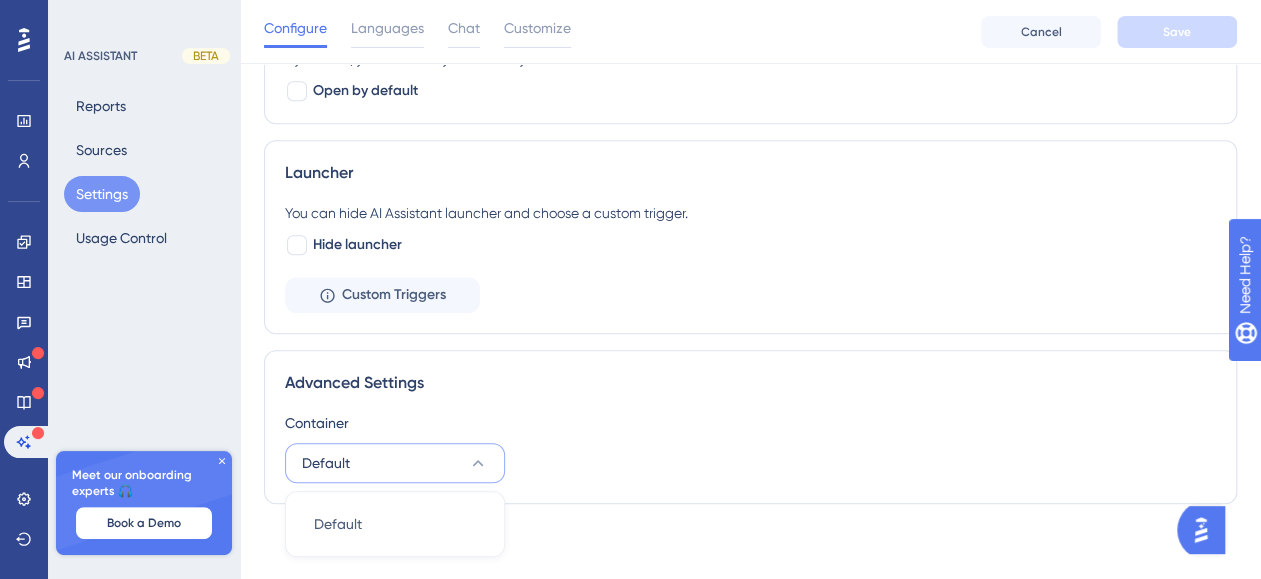 click on "Default" at bounding box center [395, 463] 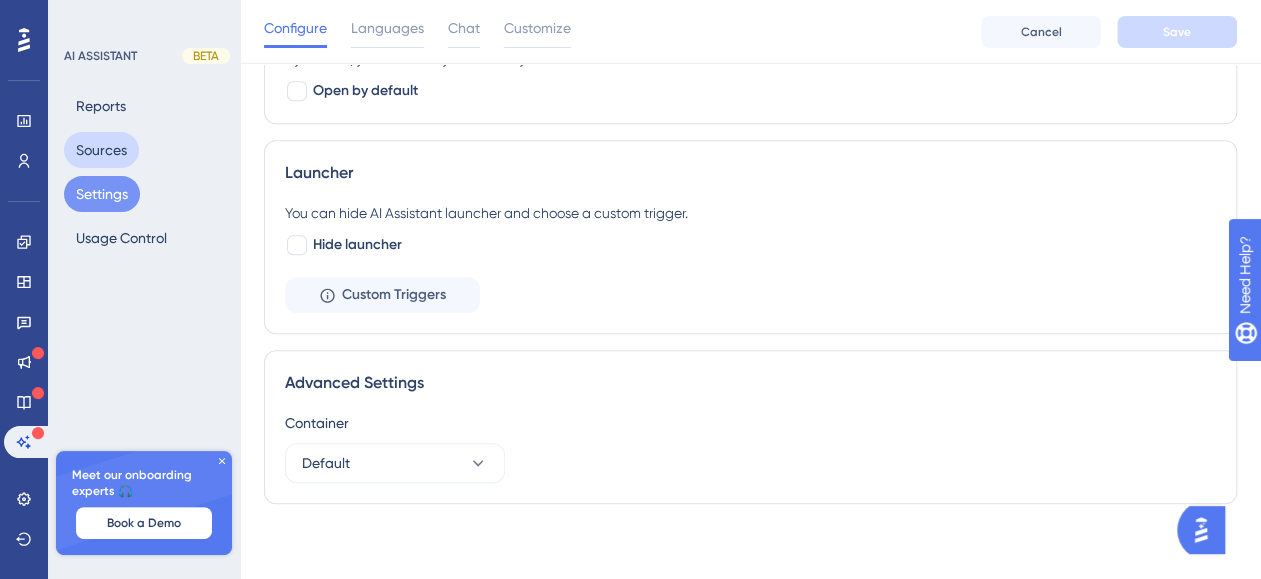 click on "Sources" at bounding box center (101, 150) 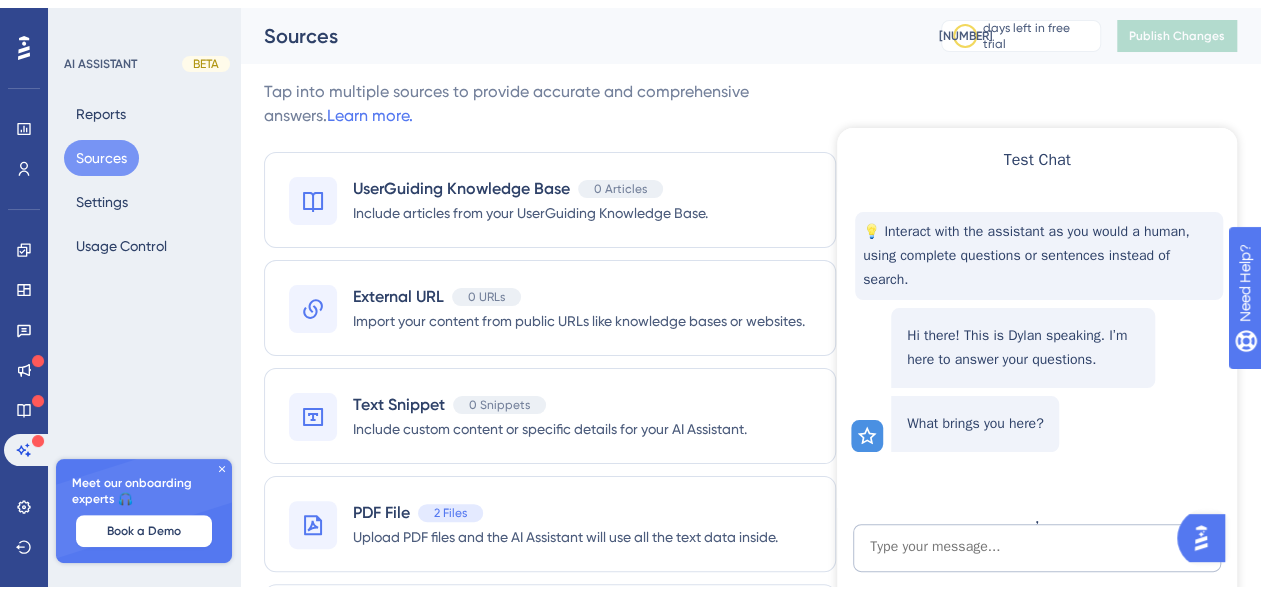 scroll, scrollTop: 0, scrollLeft: 0, axis: both 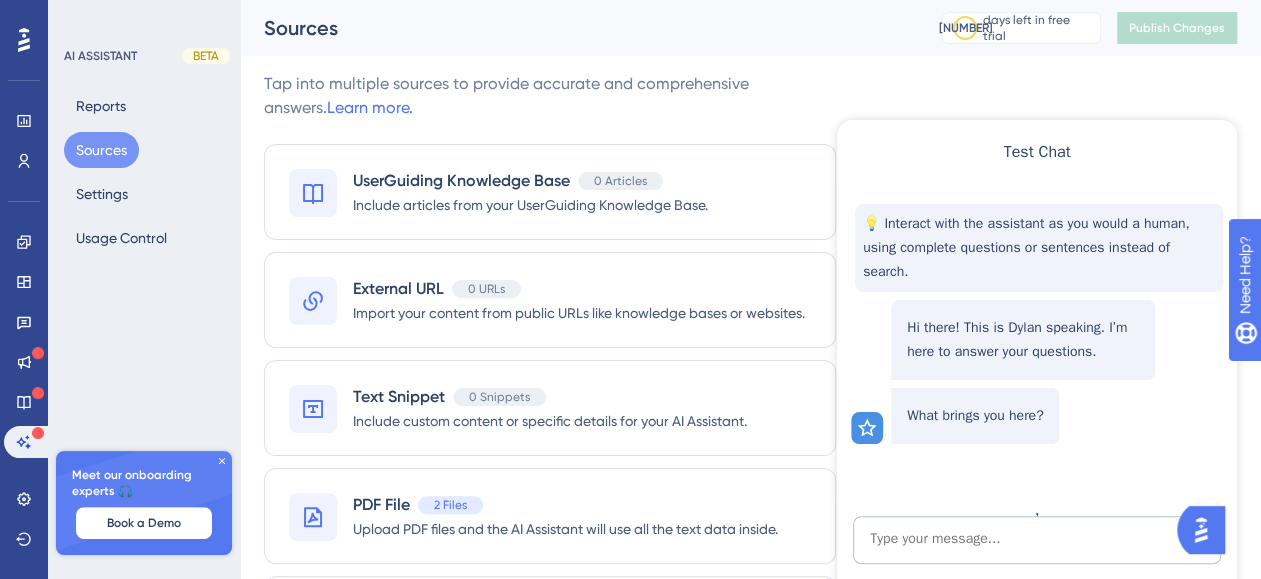 click at bounding box center (1036, 372) 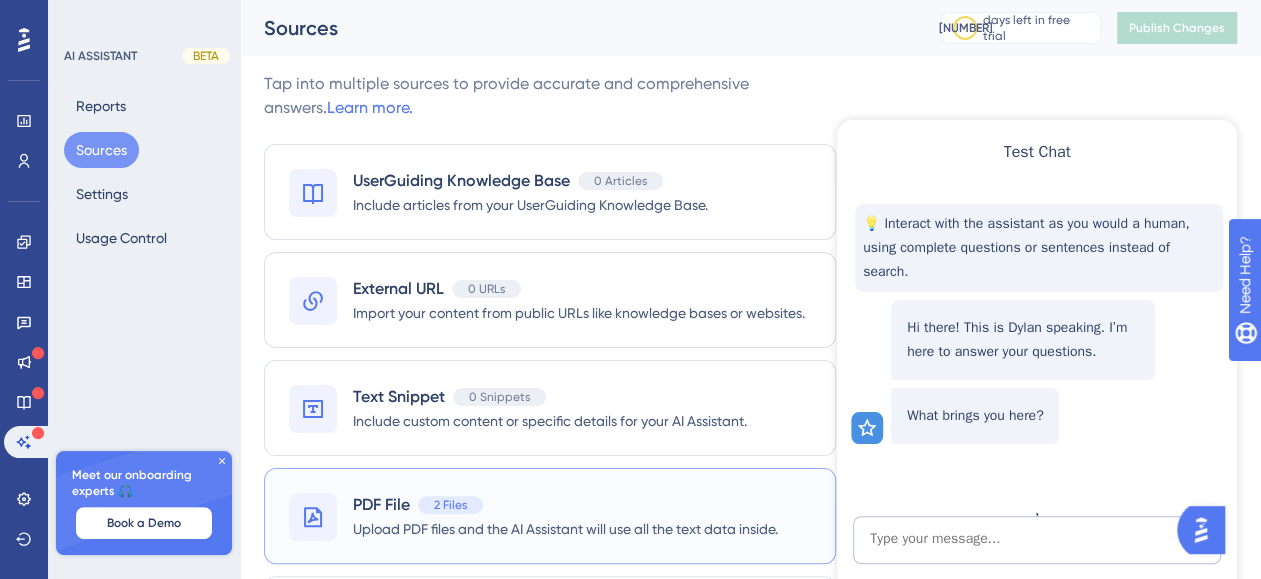 click on "Upload PDF files and the AI Assistant will use all the text data inside." at bounding box center (565, 529) 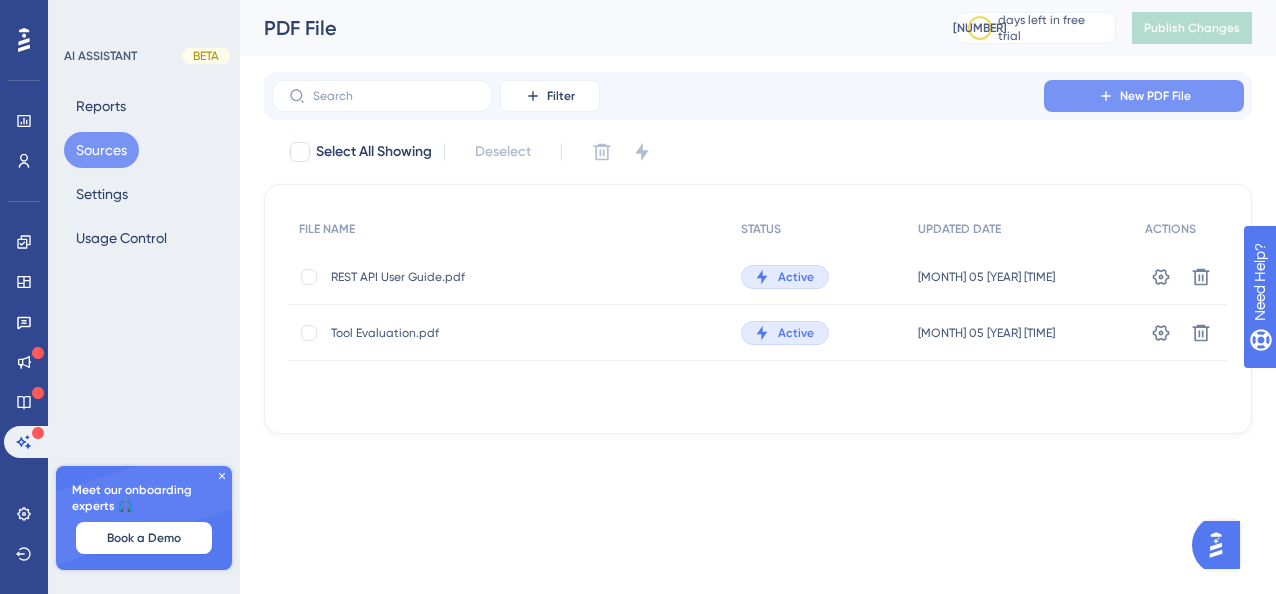 click 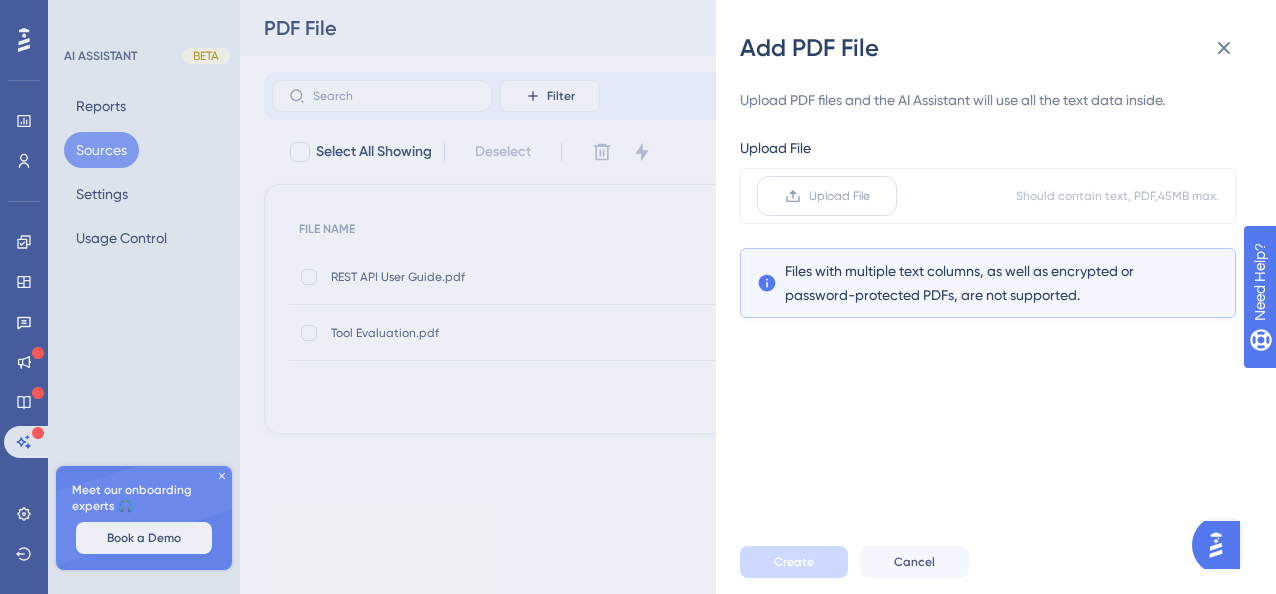 click on "Upload File" at bounding box center [827, 196] 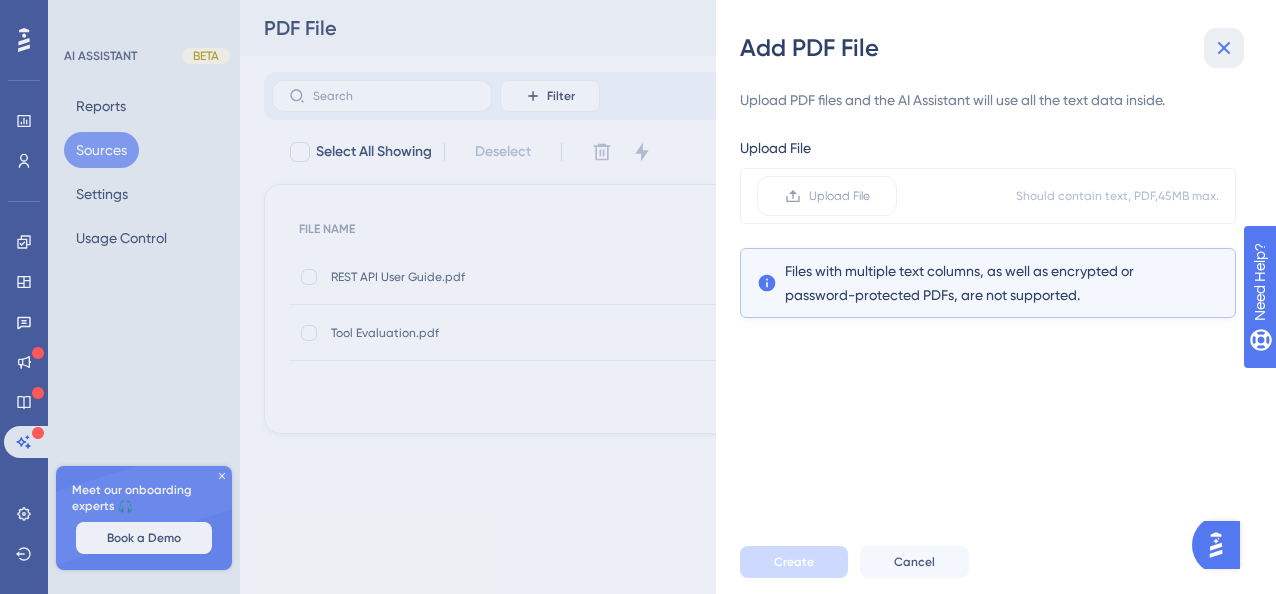 click 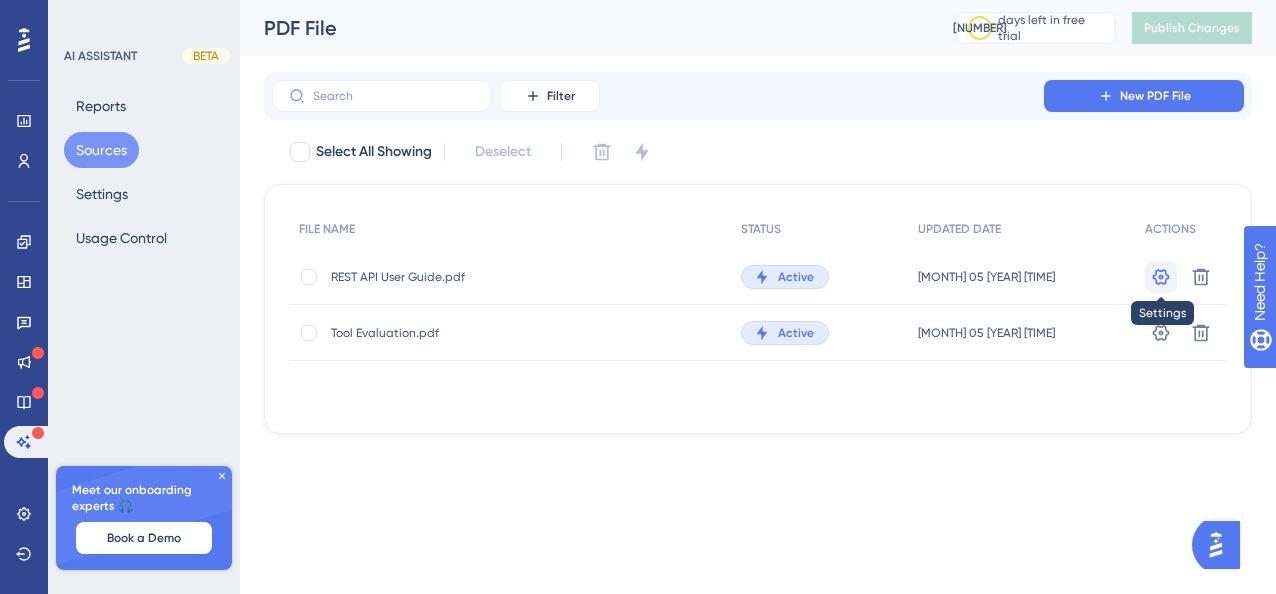 click 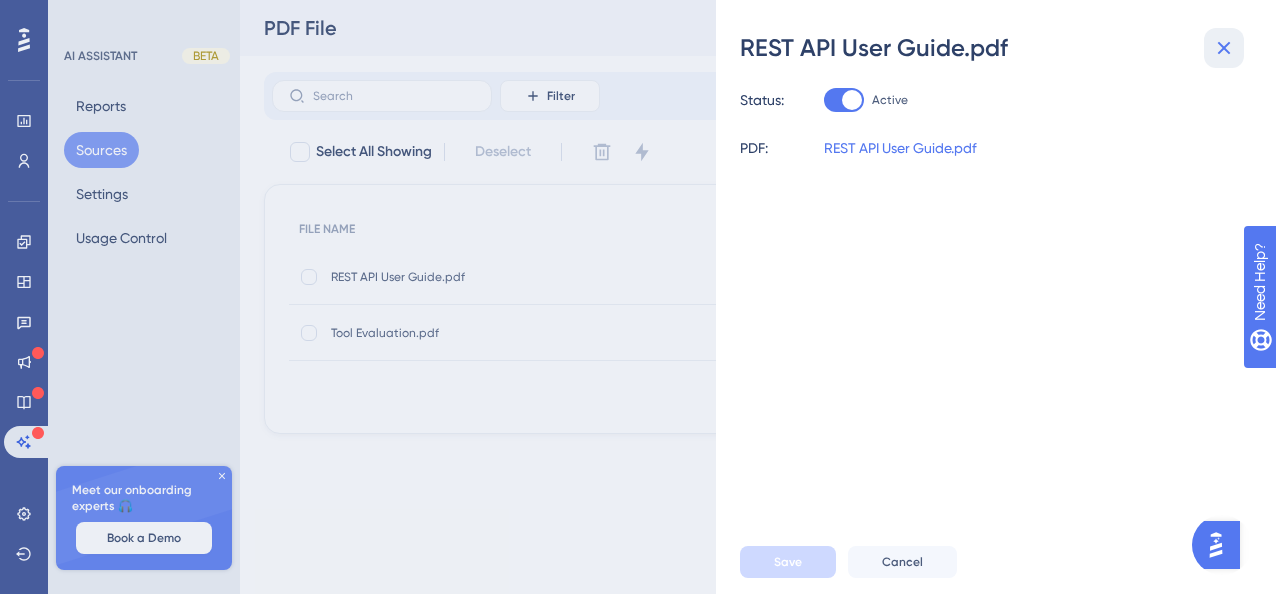 click 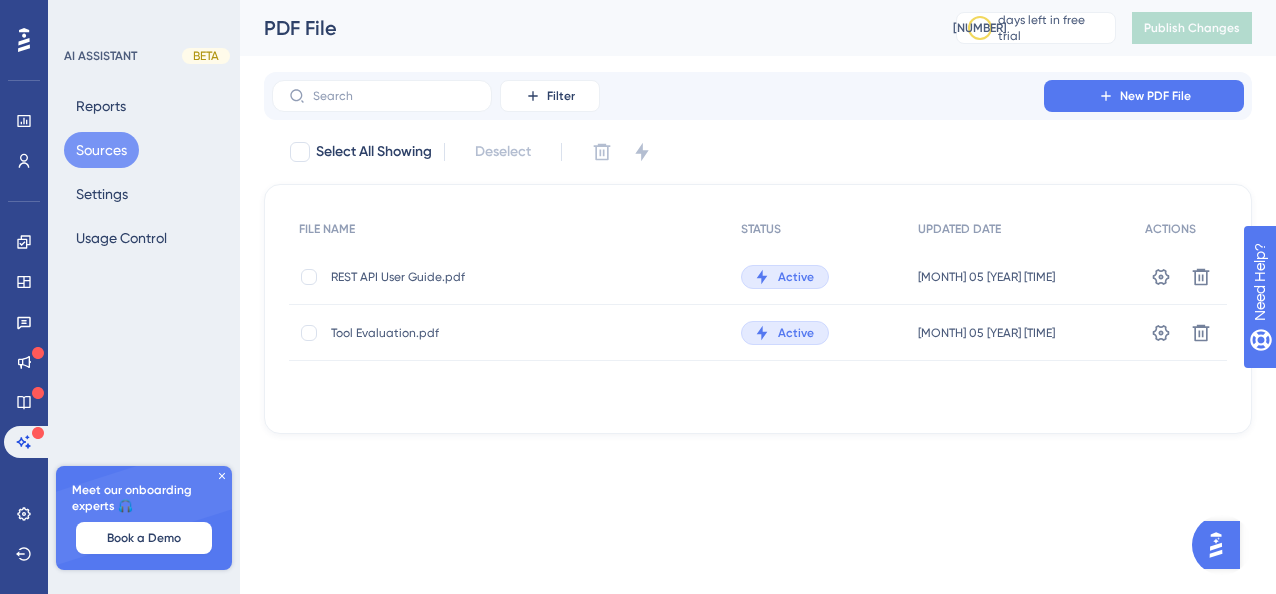 click on "Tool Evaluation.pdf Tool Evaluation.pdf" at bounding box center (491, 333) 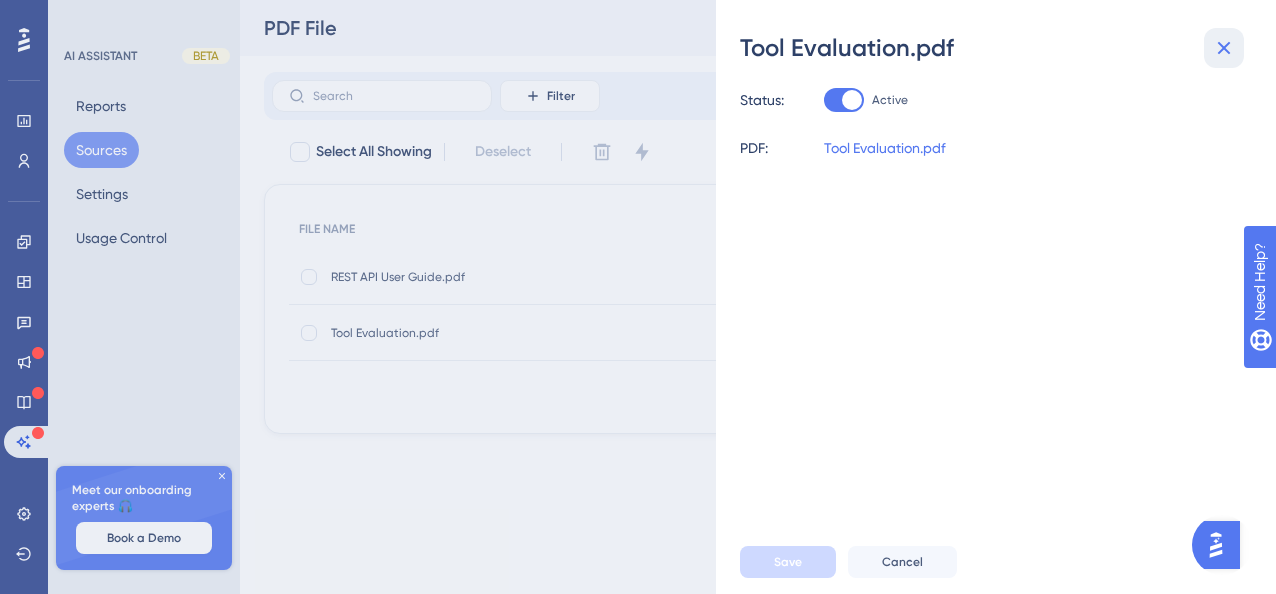 click 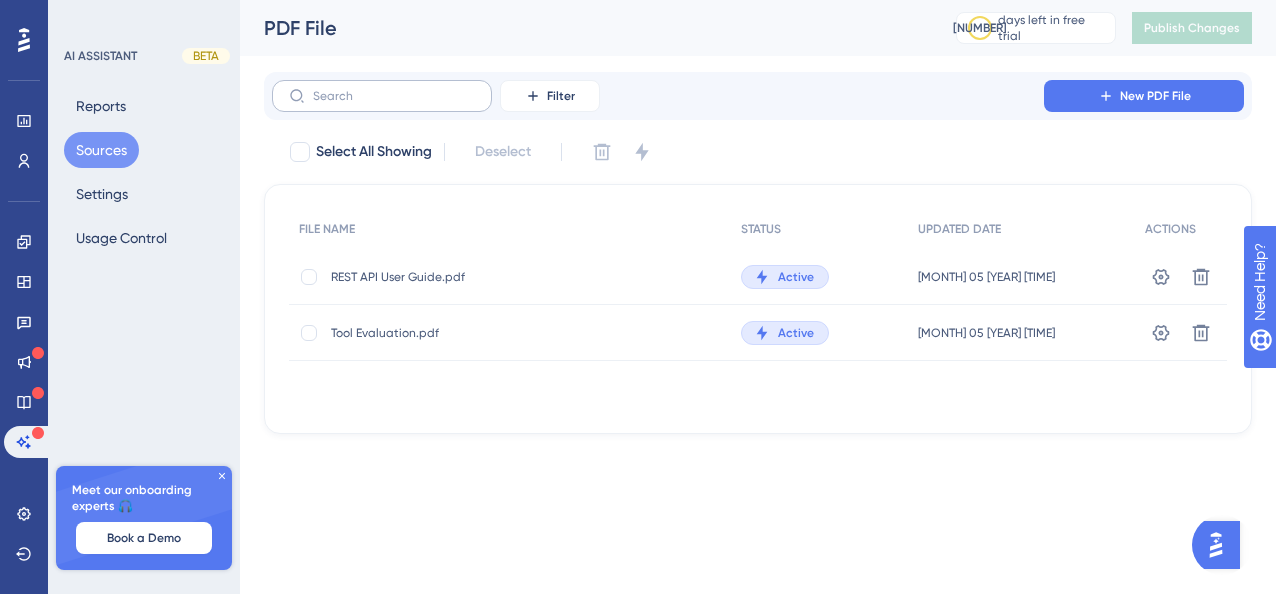 click at bounding box center (382, 96) 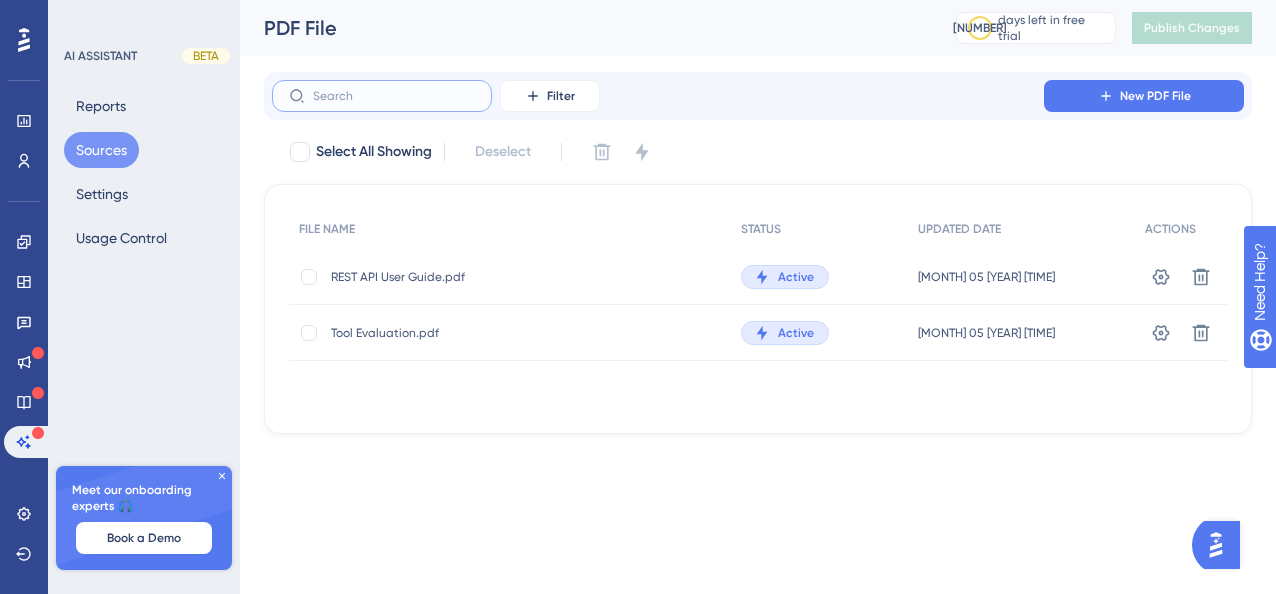 click at bounding box center [394, 96] 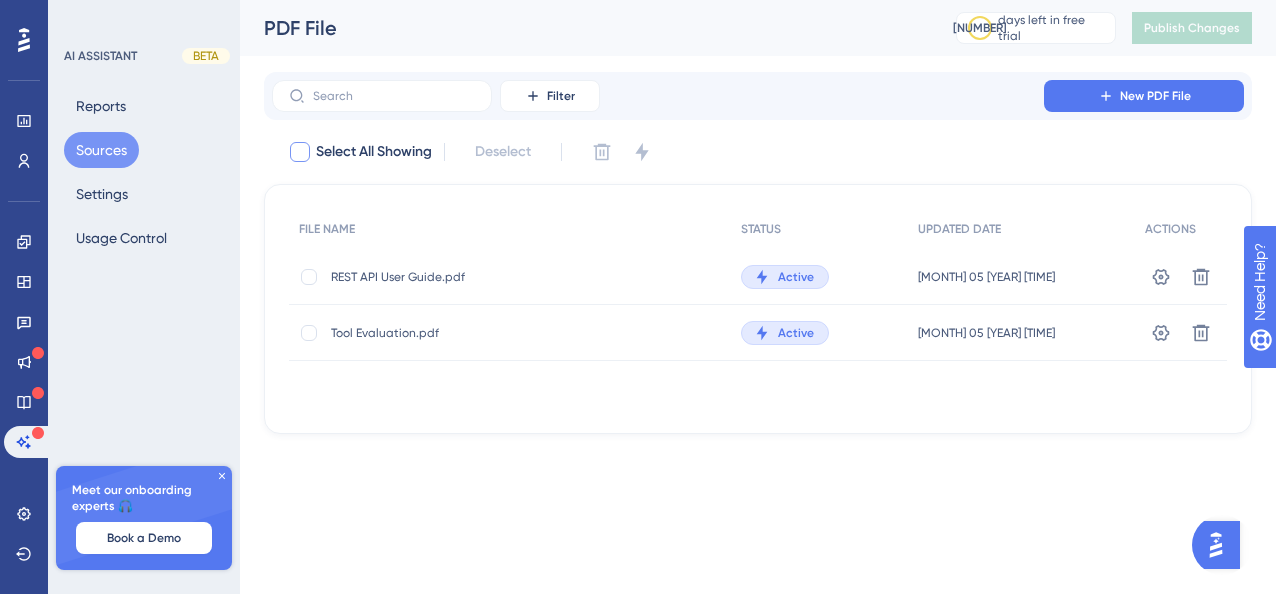 click on "Select All Showing" at bounding box center [374, 152] 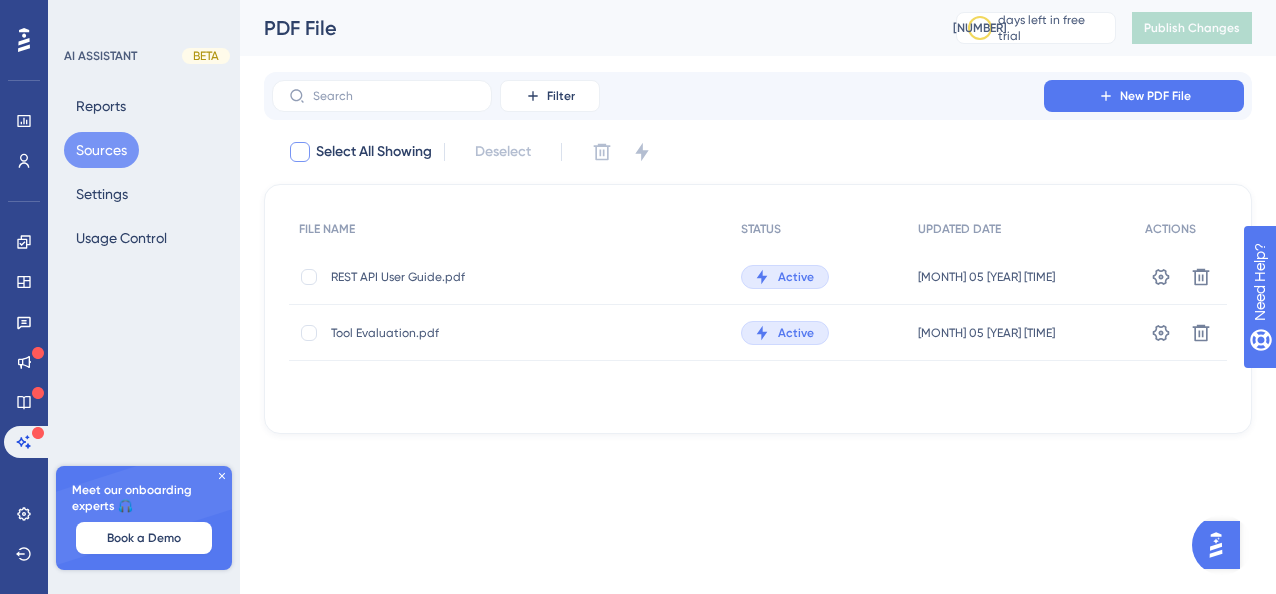 checkbox on "true" 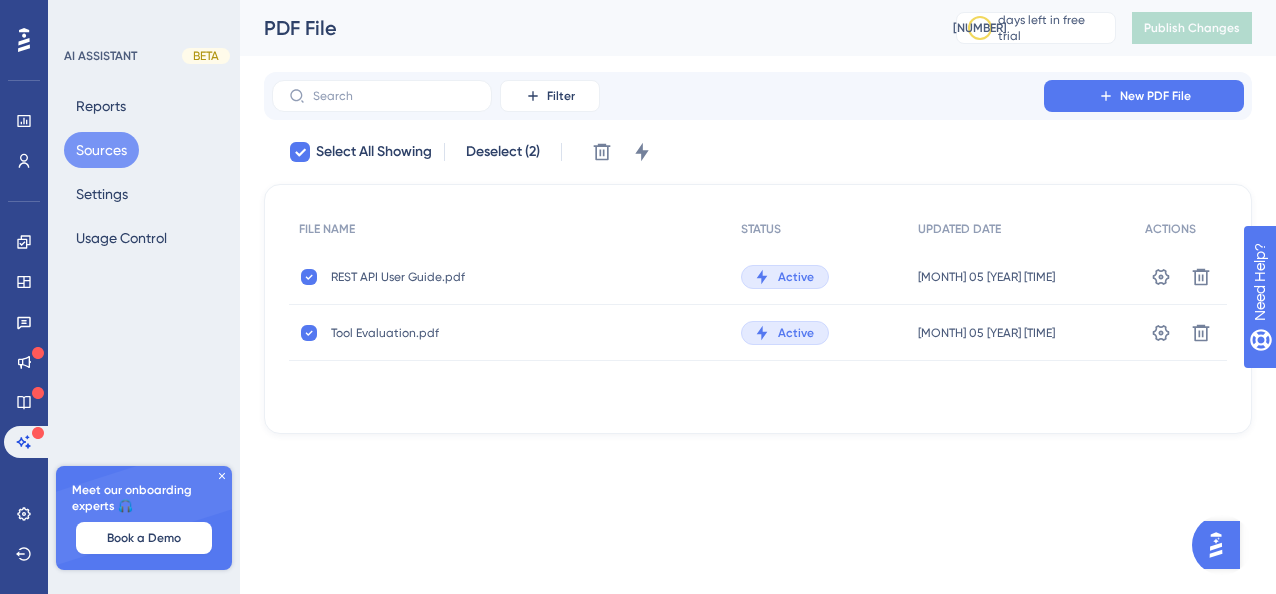 click on "Filter New PDF File" at bounding box center (758, 96) 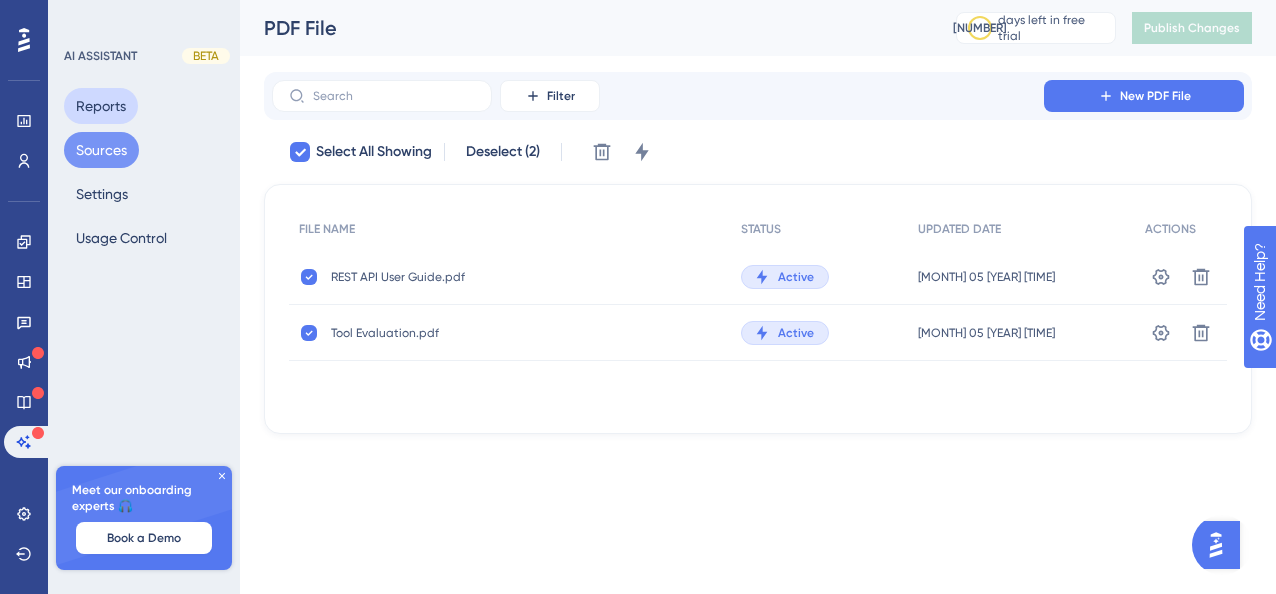click on "Performance Users Engagement Widgets Feedback Product Updates Knowledge Base AI Assistant Settings Logout AI ASSISTANT BETA Reports Sources Settings Usage Control Meet our onboarding experts 🎧 Book a Demo Upgrade Plan PDF File 14 days left in free trial Click to see  upgrade options Publish Changes Filter New PDF File Select All Showing Deselect (2) Delete Change Status FILE NAME STATUS UPDATED DATE ACTIONS REST API User Guide.pdf REST API User Guide.pdf Active 05 Aug 2025 05:27 pm 05 Aug 2025 05:27 pm Settings Delete Tool Evaluation.pdf Tool Evaluation.pdf Active 05 Aug 2025 03:10 pm 05 Aug 2025 03:10 pm Settings Delete" at bounding box center [758, 233] 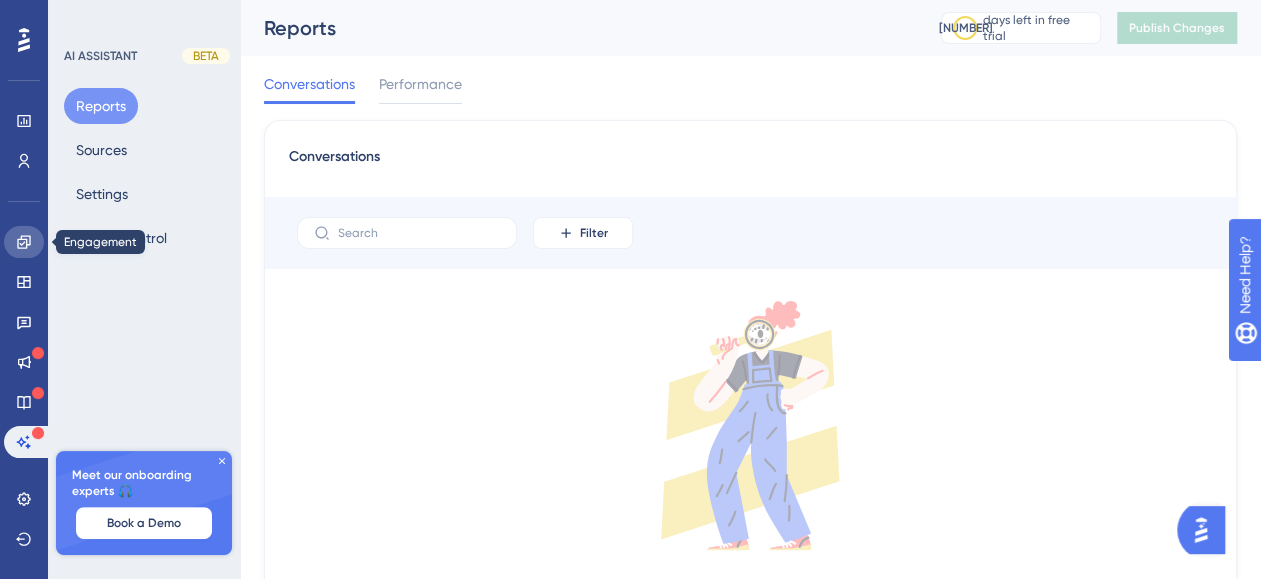 click 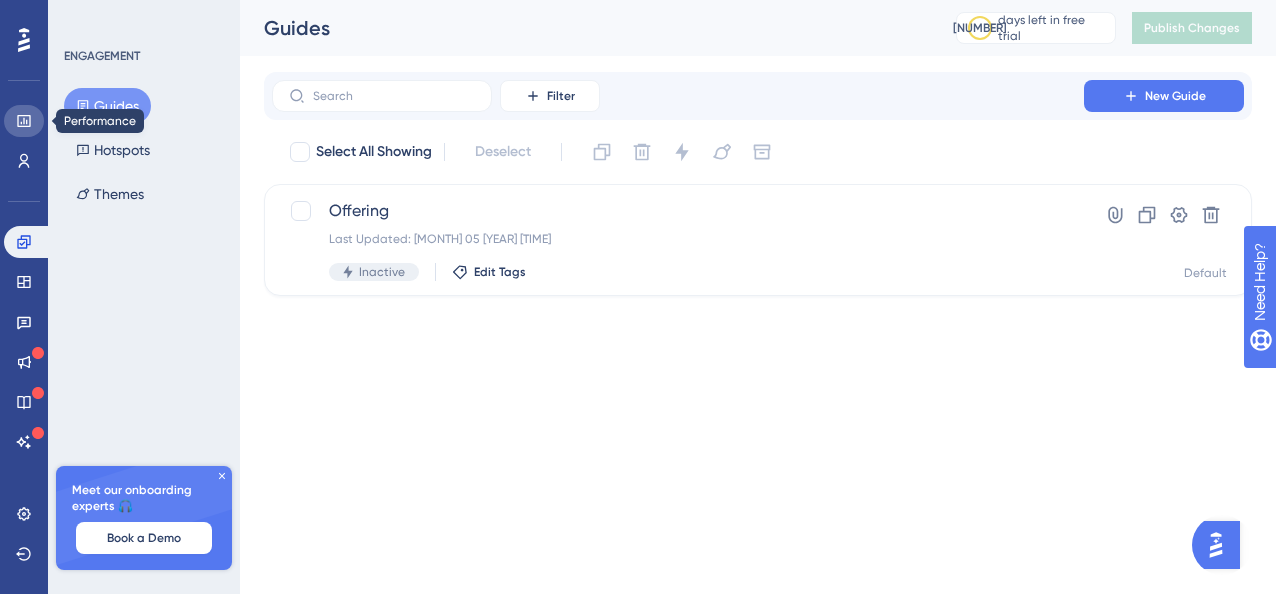 click 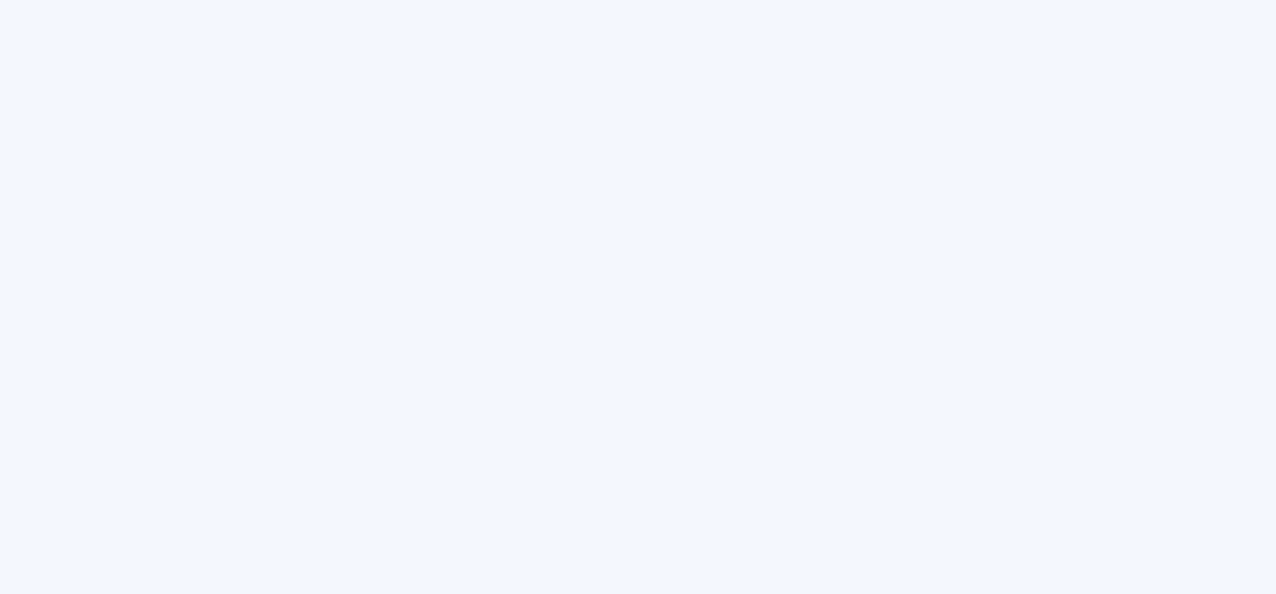 scroll, scrollTop: 0, scrollLeft: 0, axis: both 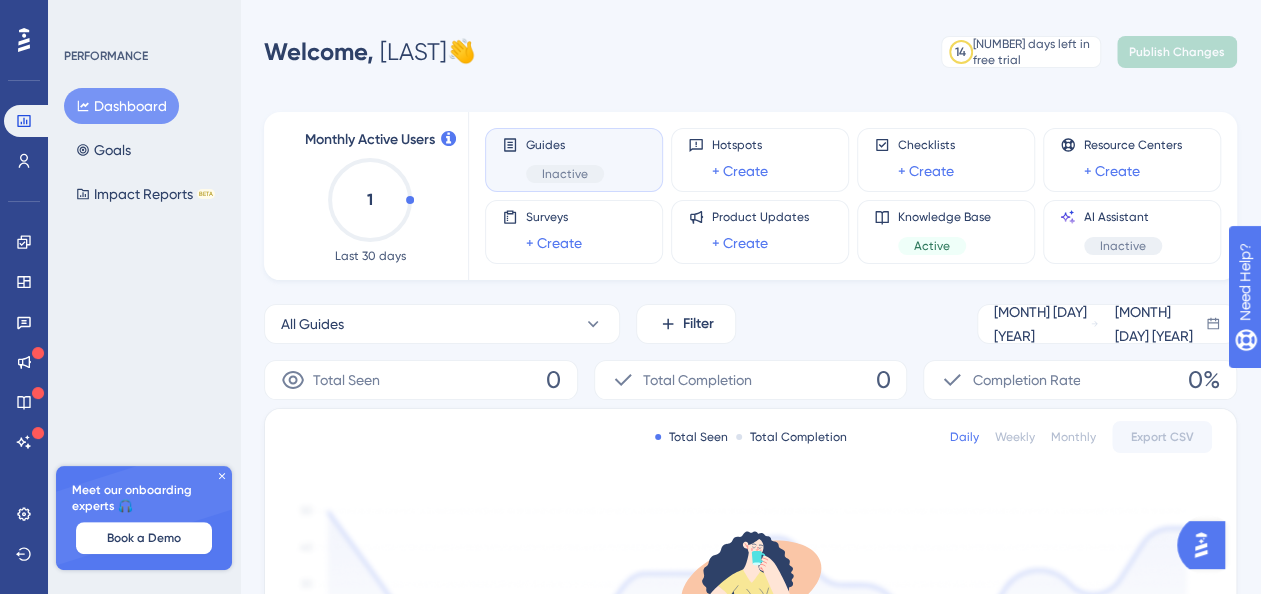 click on "Guides Inactive" at bounding box center (574, 160) 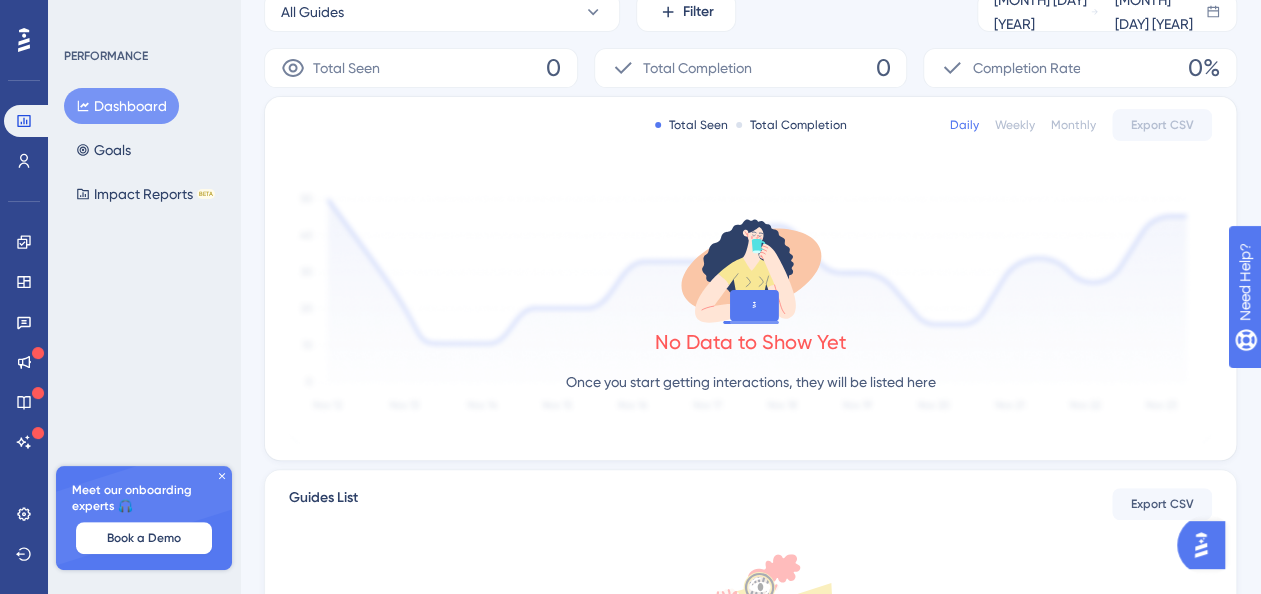 scroll, scrollTop: 400, scrollLeft: 0, axis: vertical 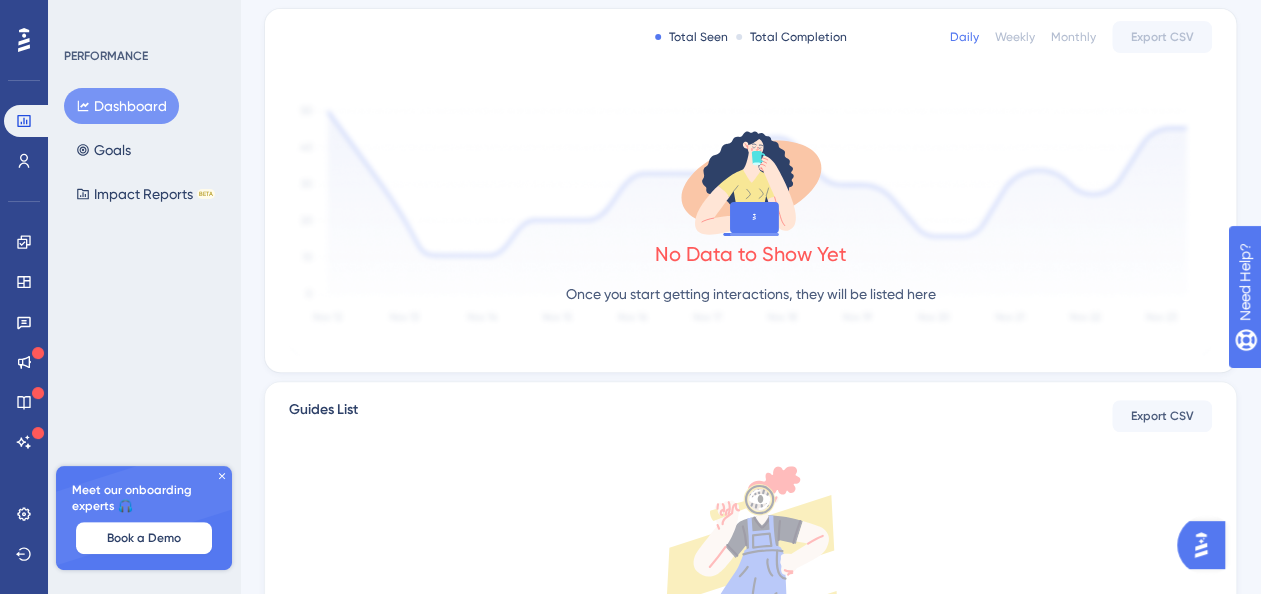 click 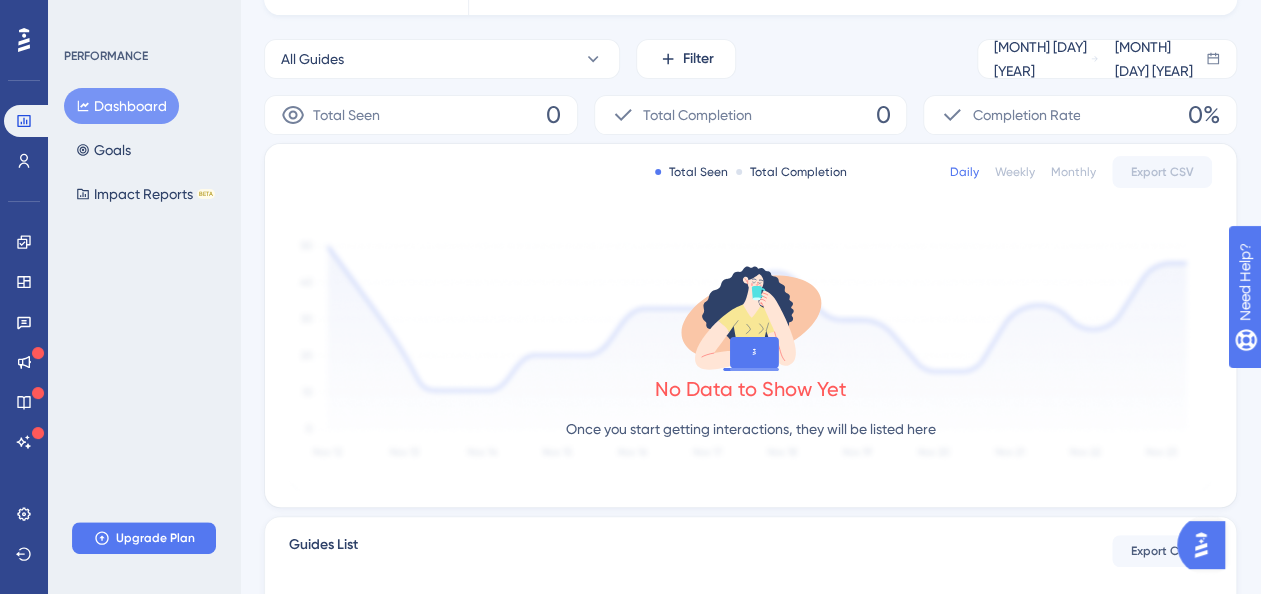 scroll, scrollTop: 0, scrollLeft: 0, axis: both 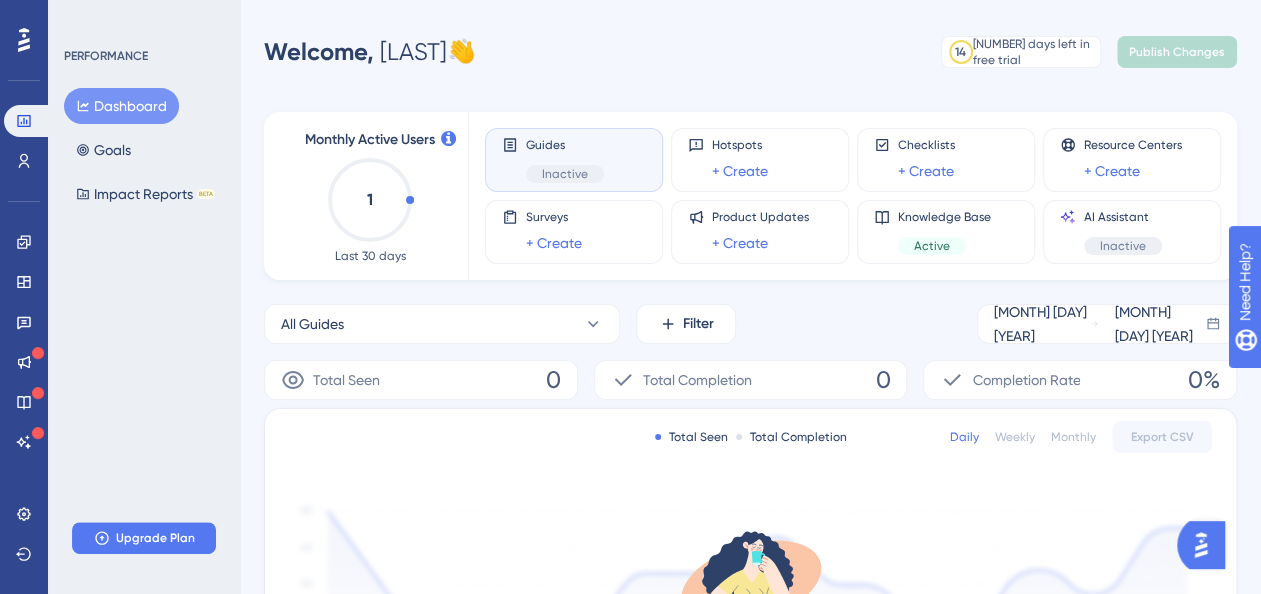 click on "Inactive" at bounding box center [565, 174] 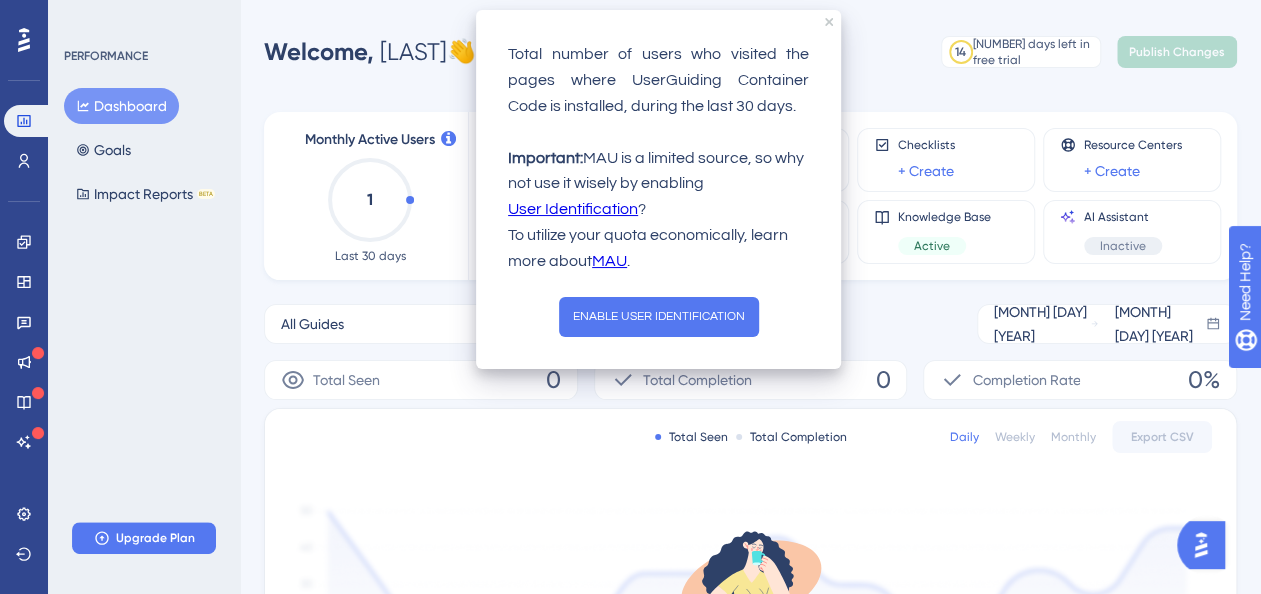 click on "ENABLE USER IDENTIFICATION" at bounding box center (659, 317) 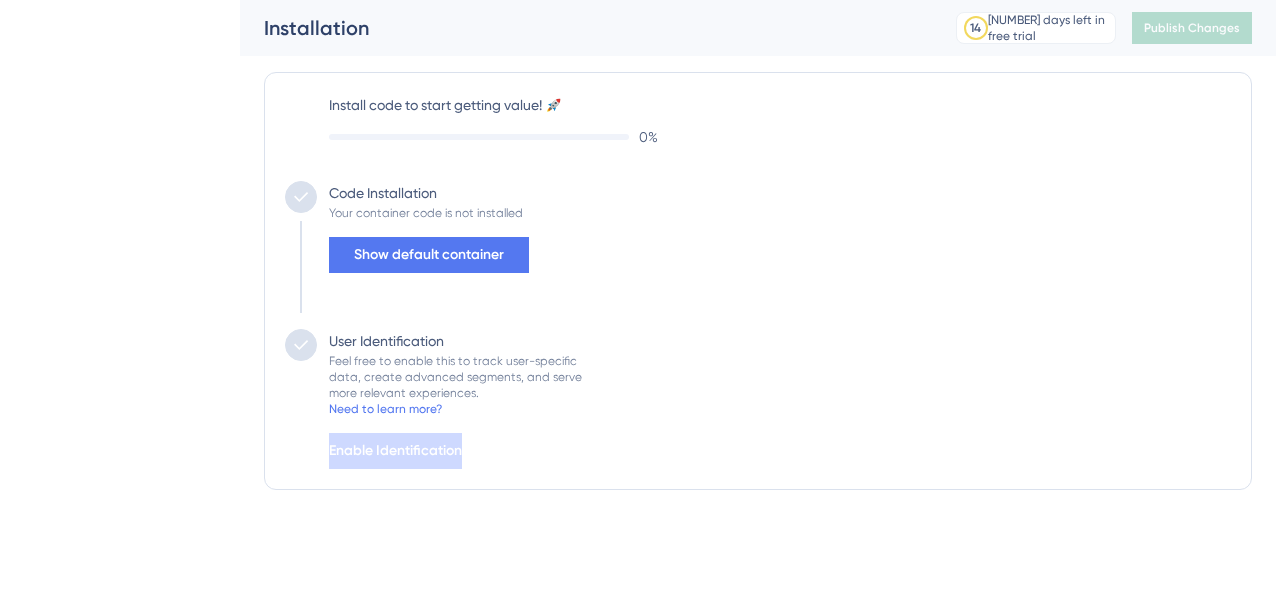 scroll, scrollTop: 0, scrollLeft: 0, axis: both 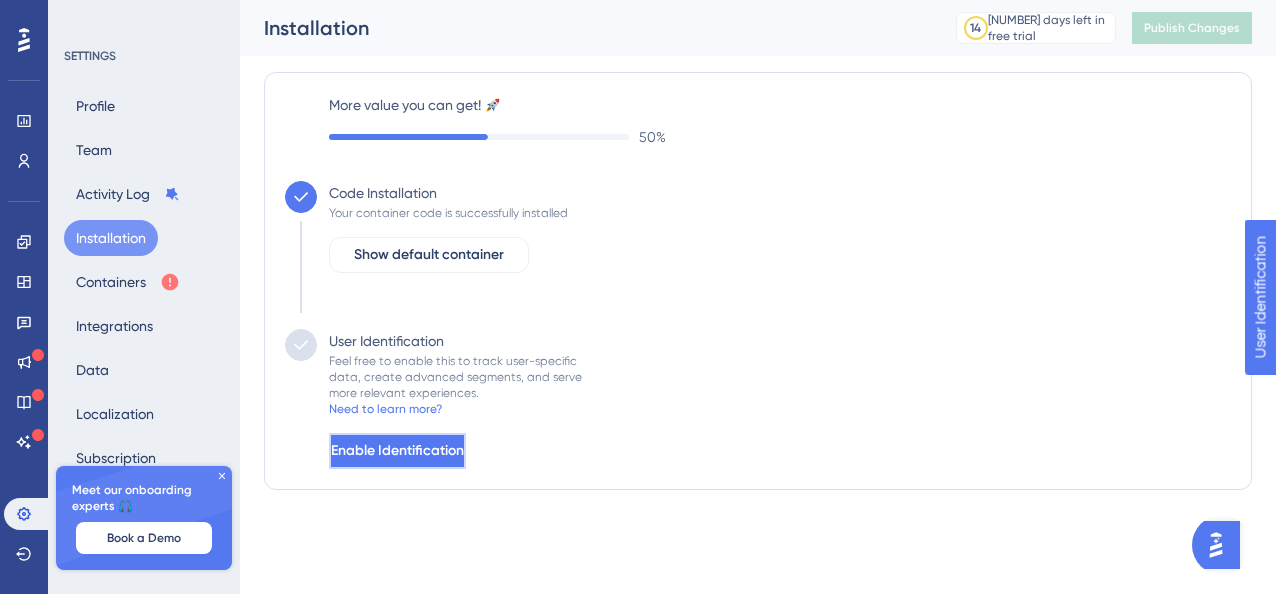 click on "Enable Identification" at bounding box center [397, 451] 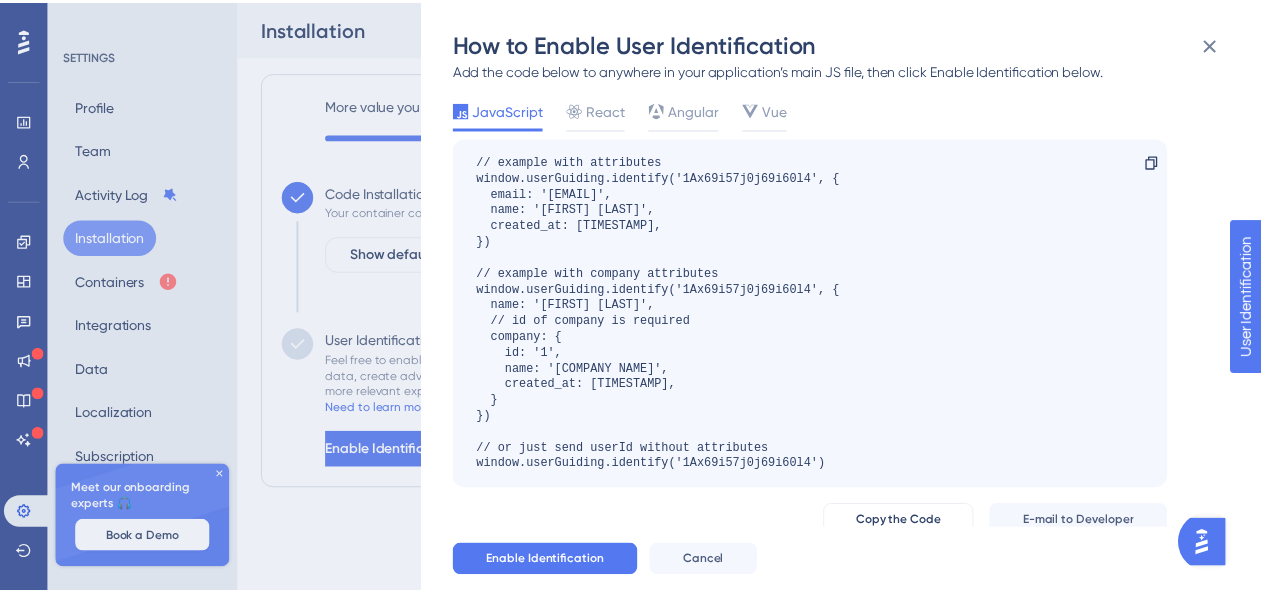 scroll, scrollTop: 0, scrollLeft: 0, axis: both 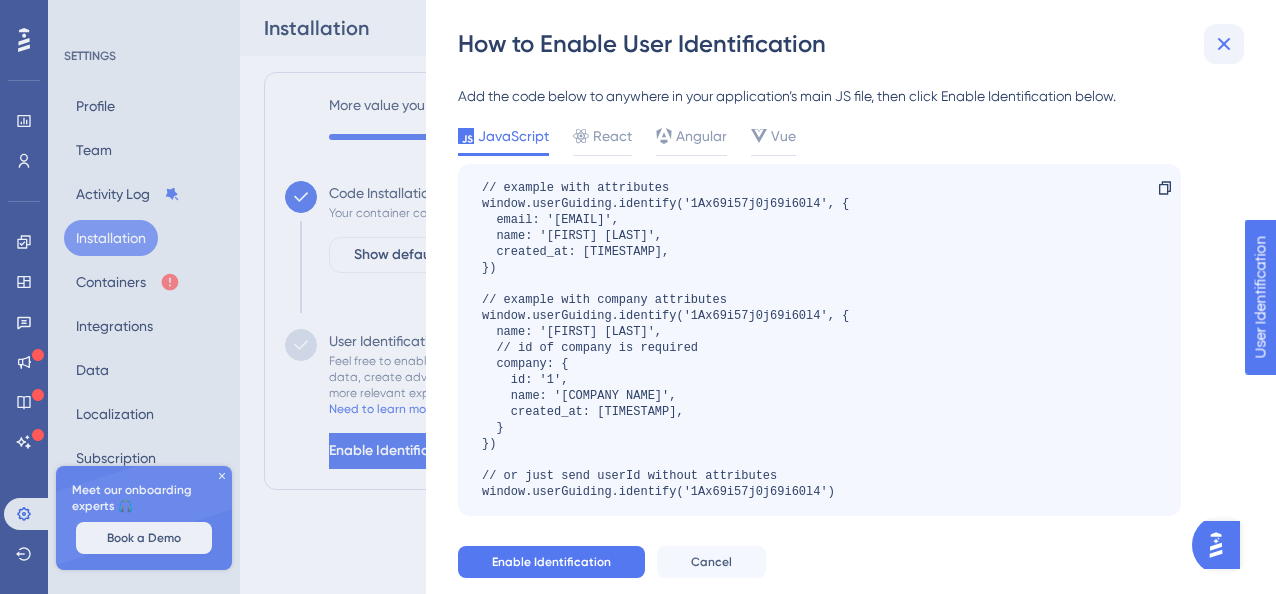 click 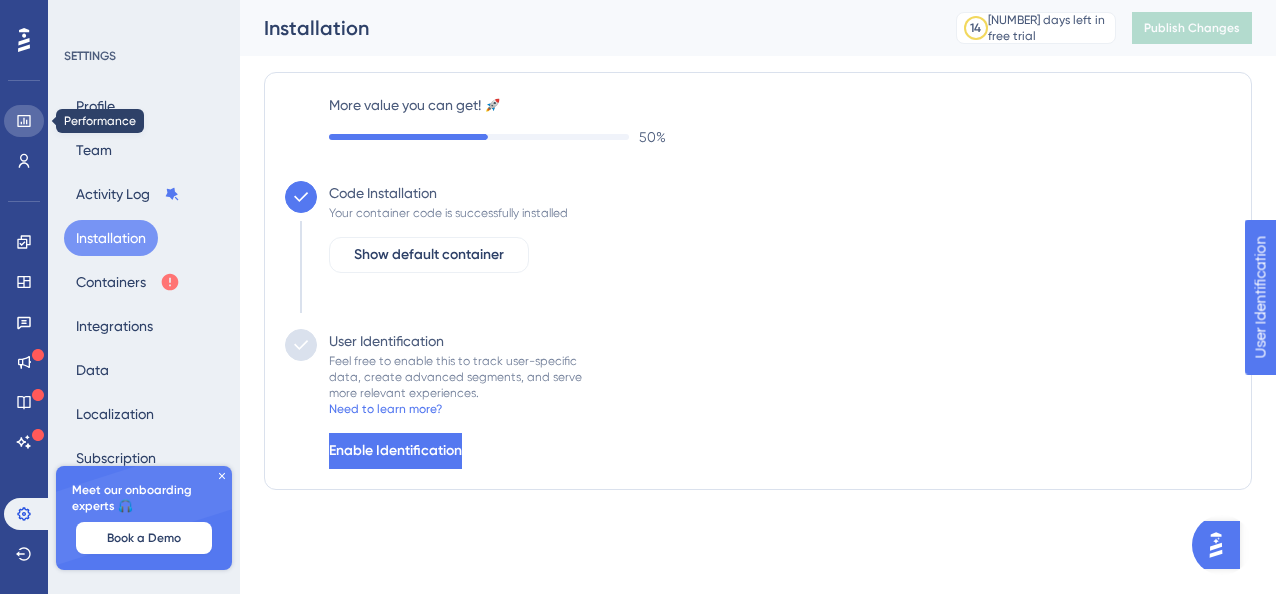 drag, startPoint x: 30, startPoint y: 120, endPoint x: 46, endPoint y: 132, distance: 20 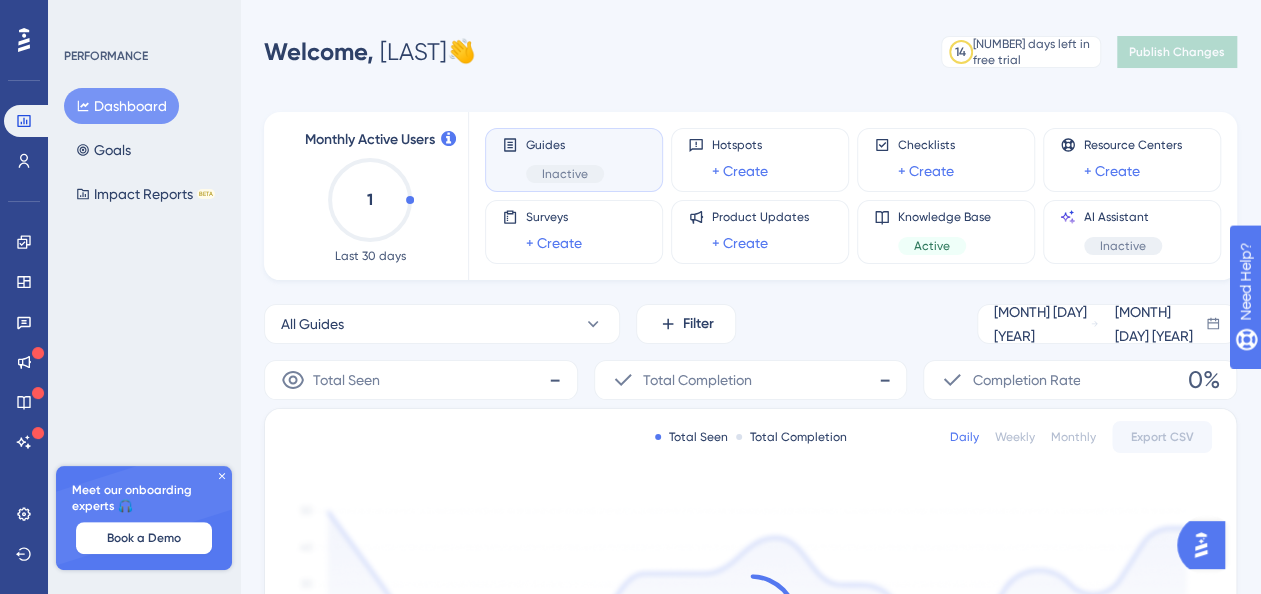 scroll, scrollTop: 0, scrollLeft: 0, axis: both 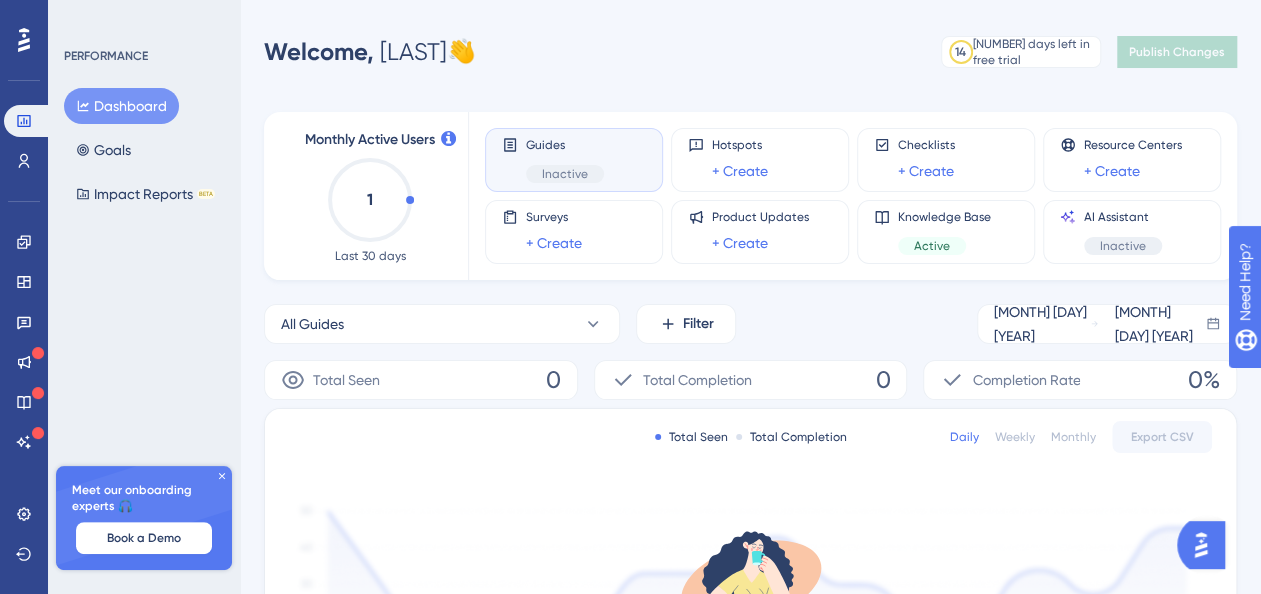 click on "Inactive" at bounding box center (565, 174) 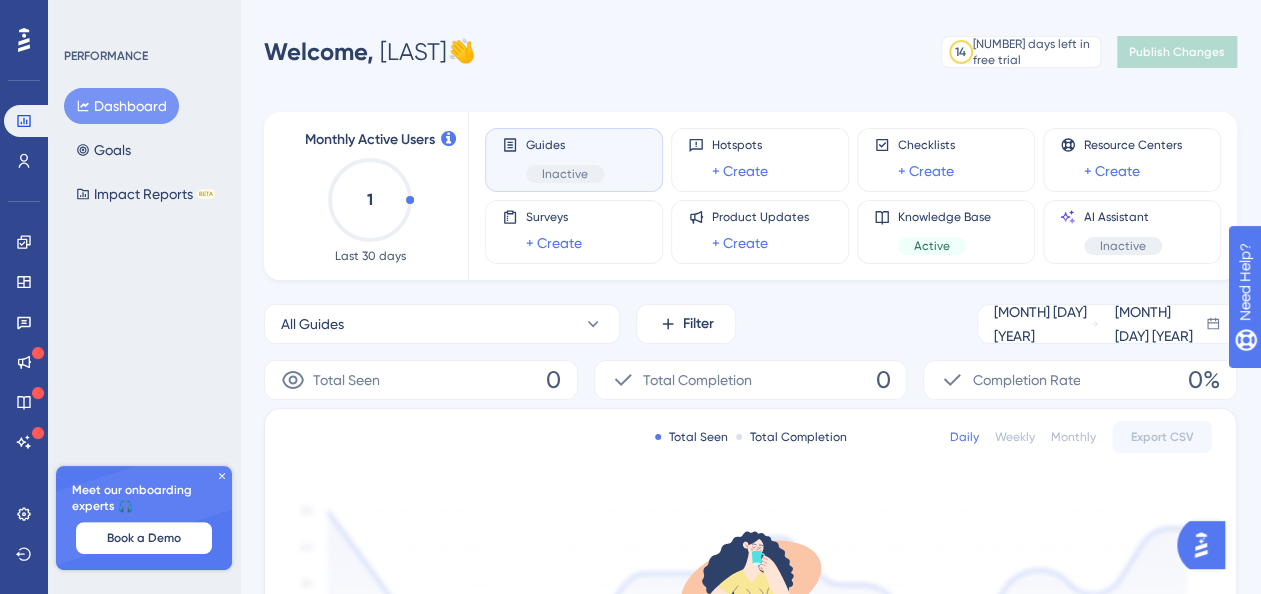drag, startPoint x: 566, startPoint y: 175, endPoint x: 545, endPoint y: 168, distance: 22.135944 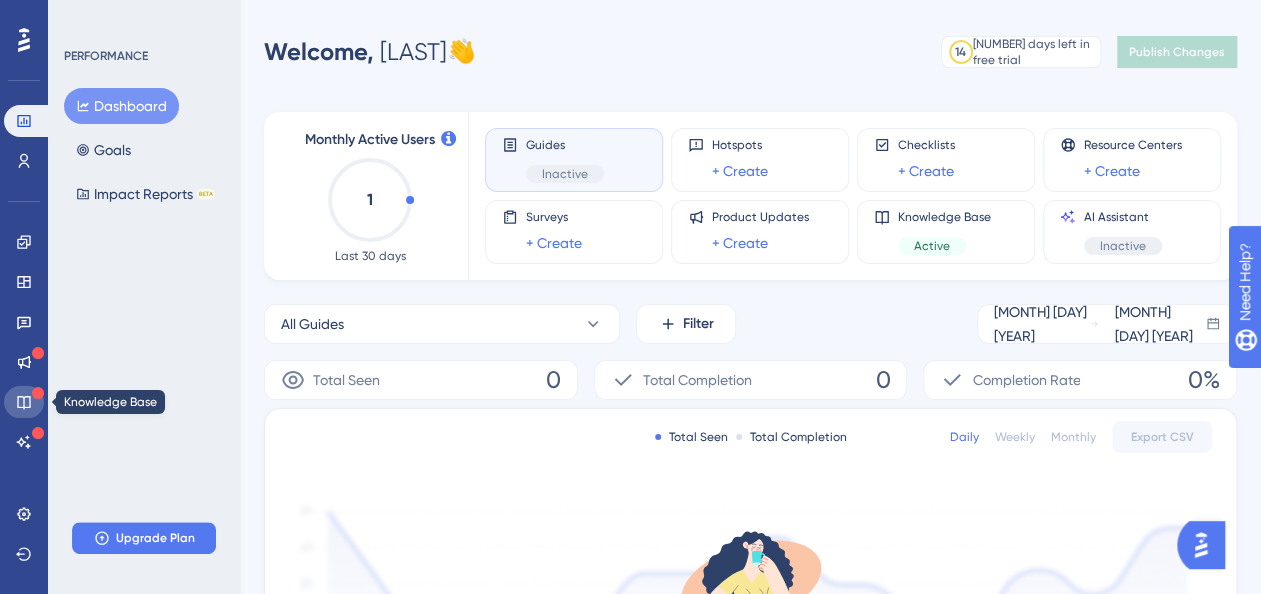 click 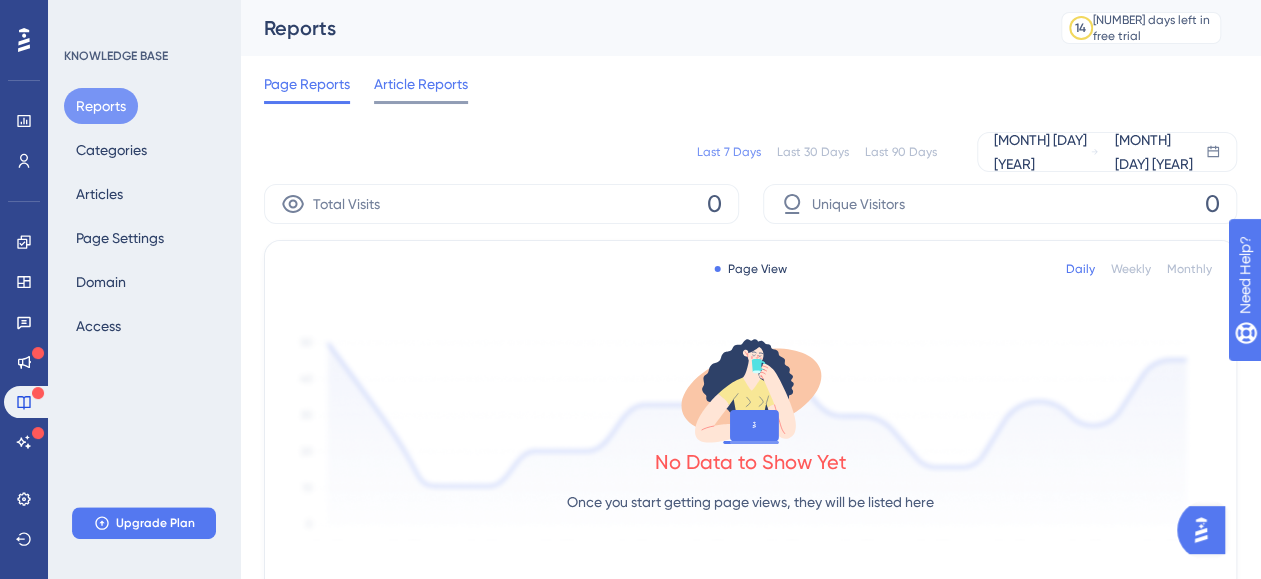 click at bounding box center [421, 102] 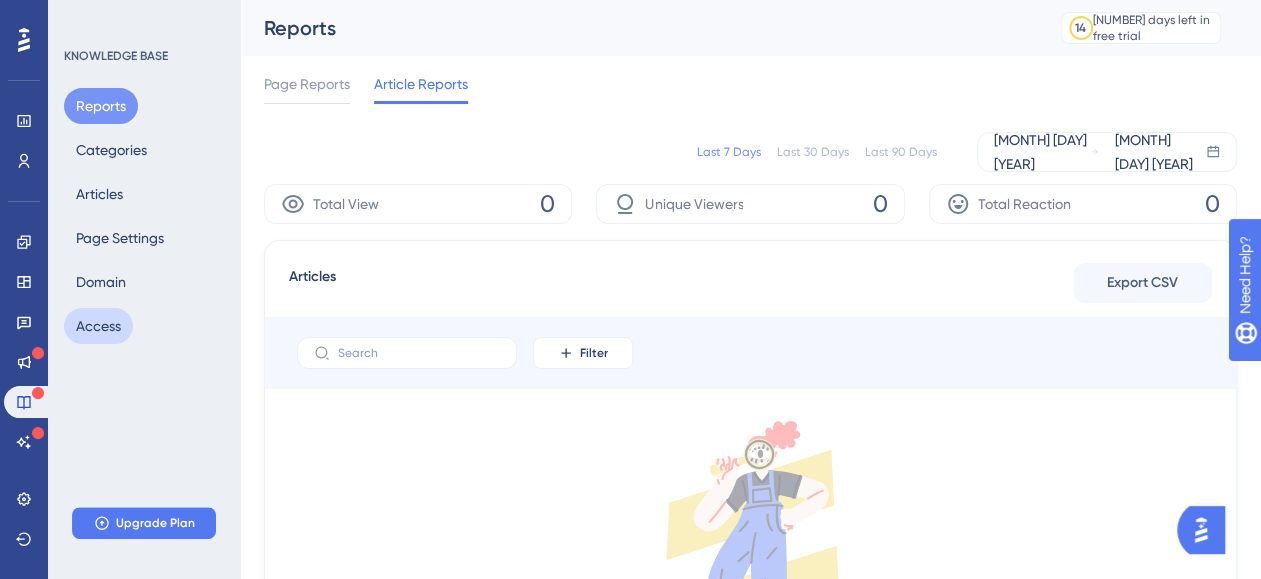 click on "Access" at bounding box center [98, 326] 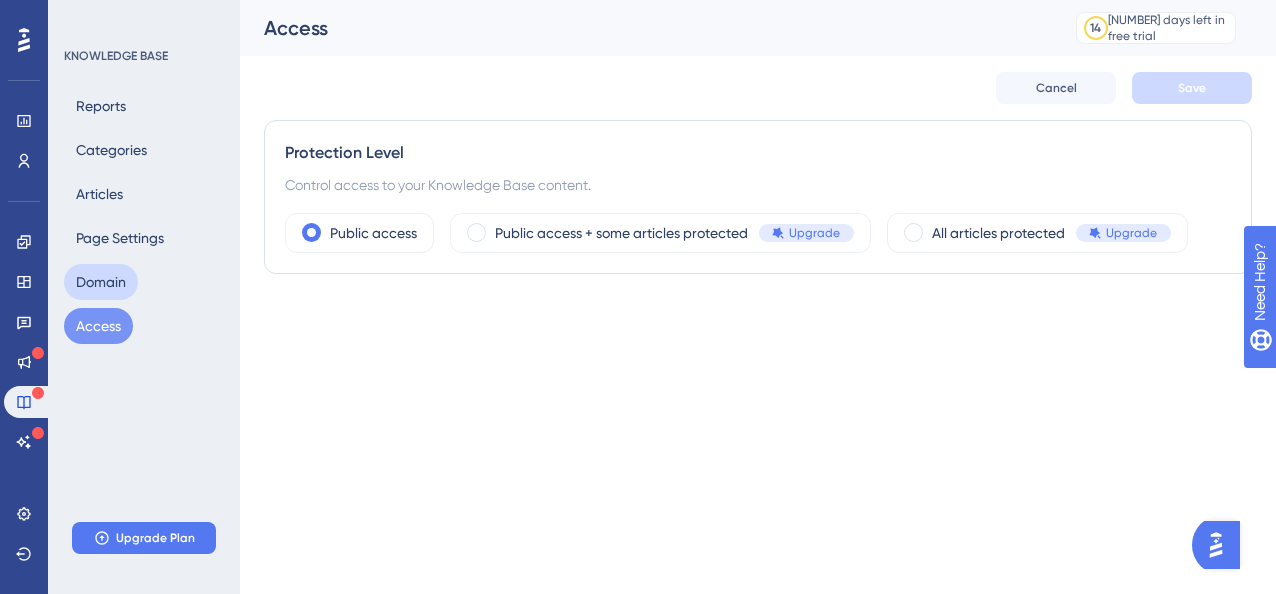 click on "Domain" at bounding box center (101, 282) 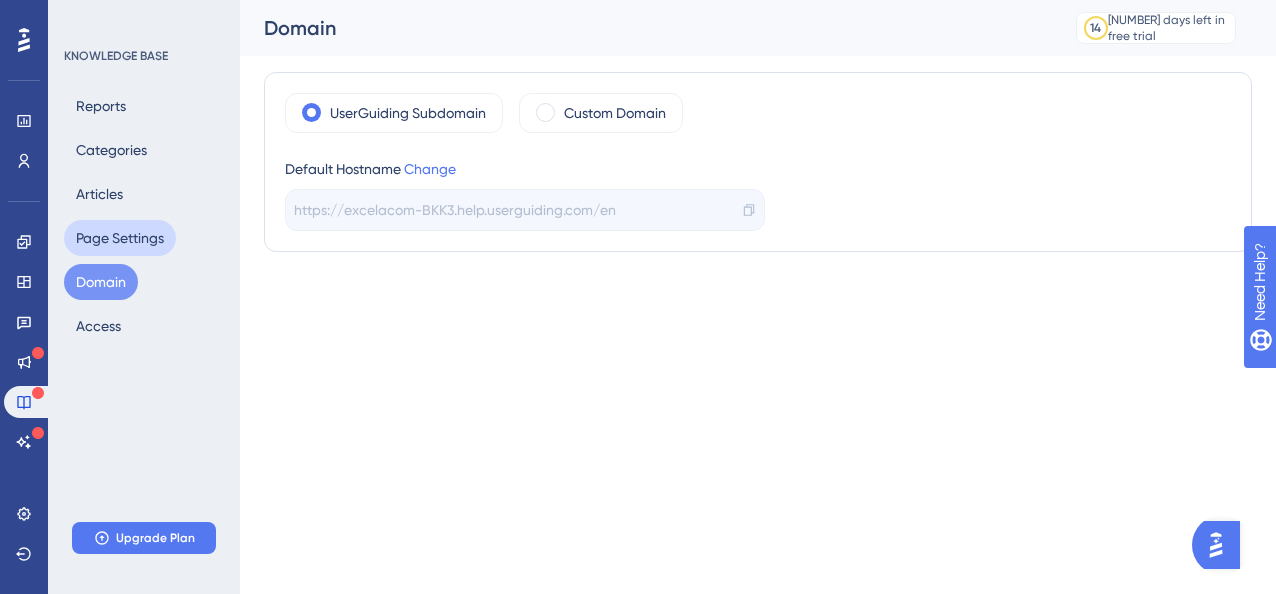 click on "Page Settings" at bounding box center [120, 238] 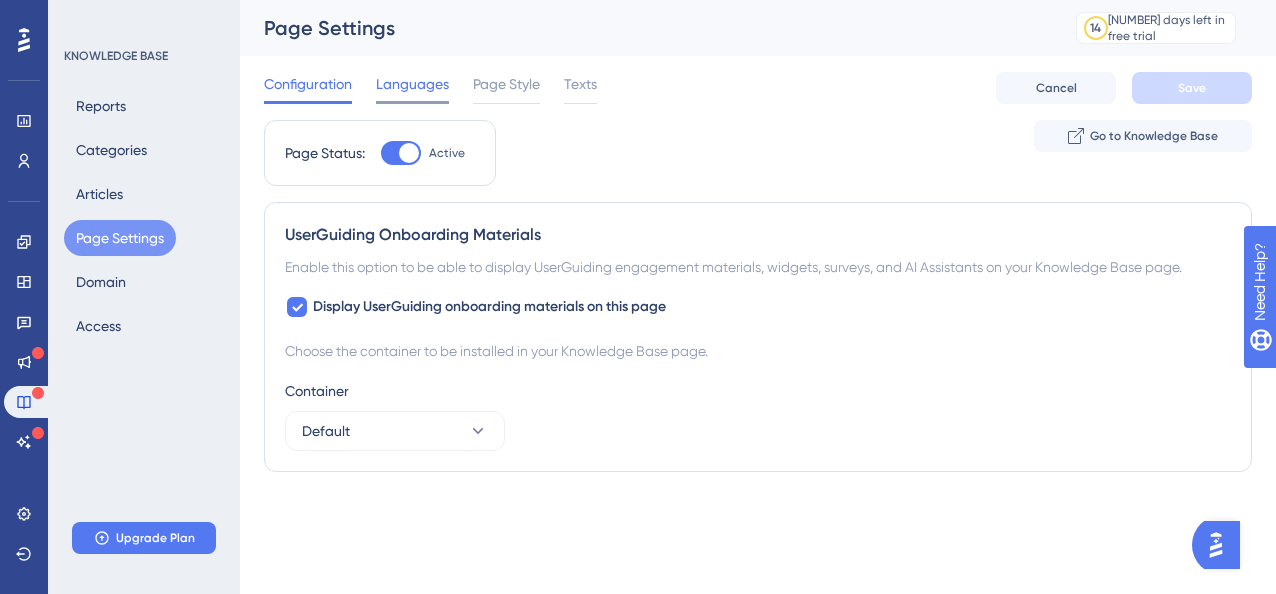 click on "Languages" at bounding box center [412, 84] 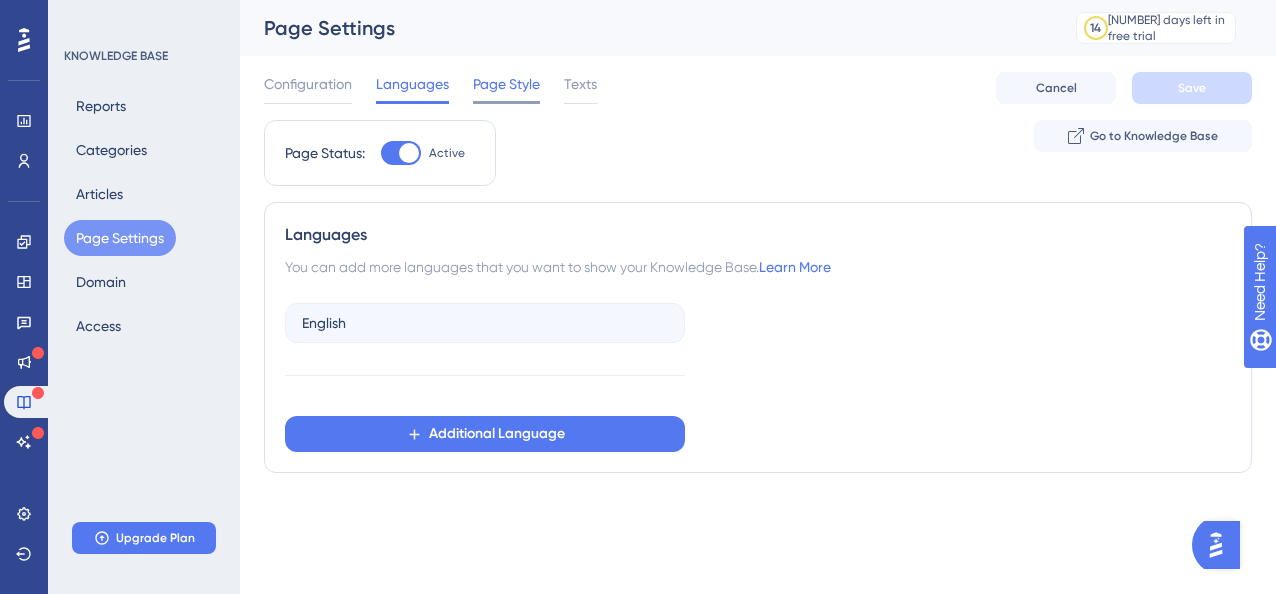 click on "Page Style" at bounding box center [506, 84] 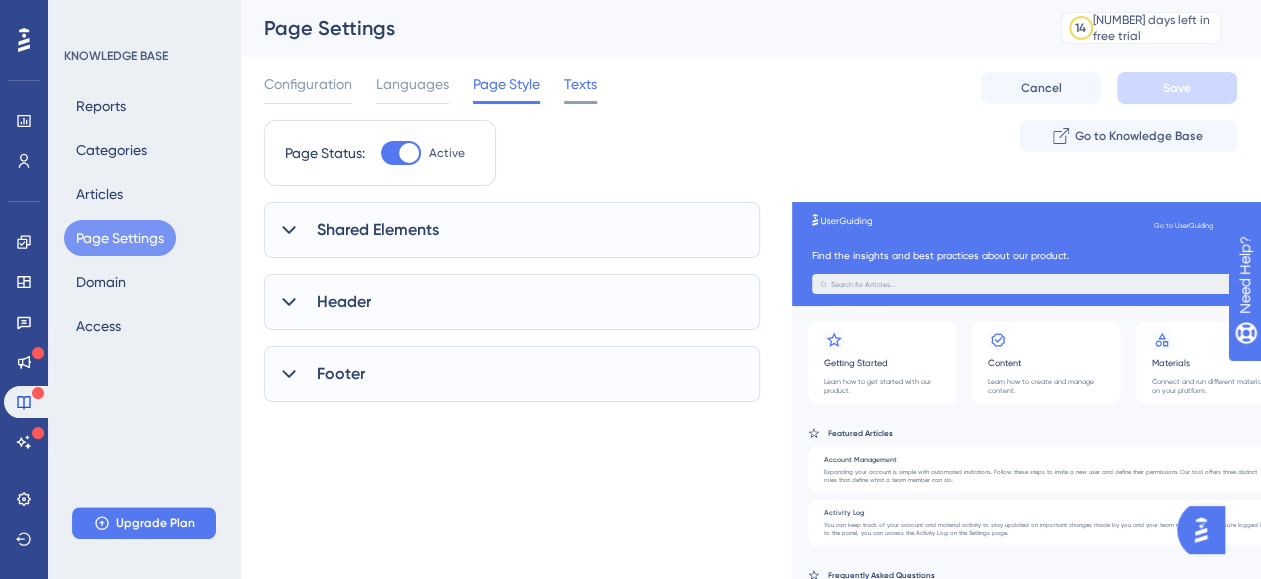 click on "Texts" at bounding box center (580, 84) 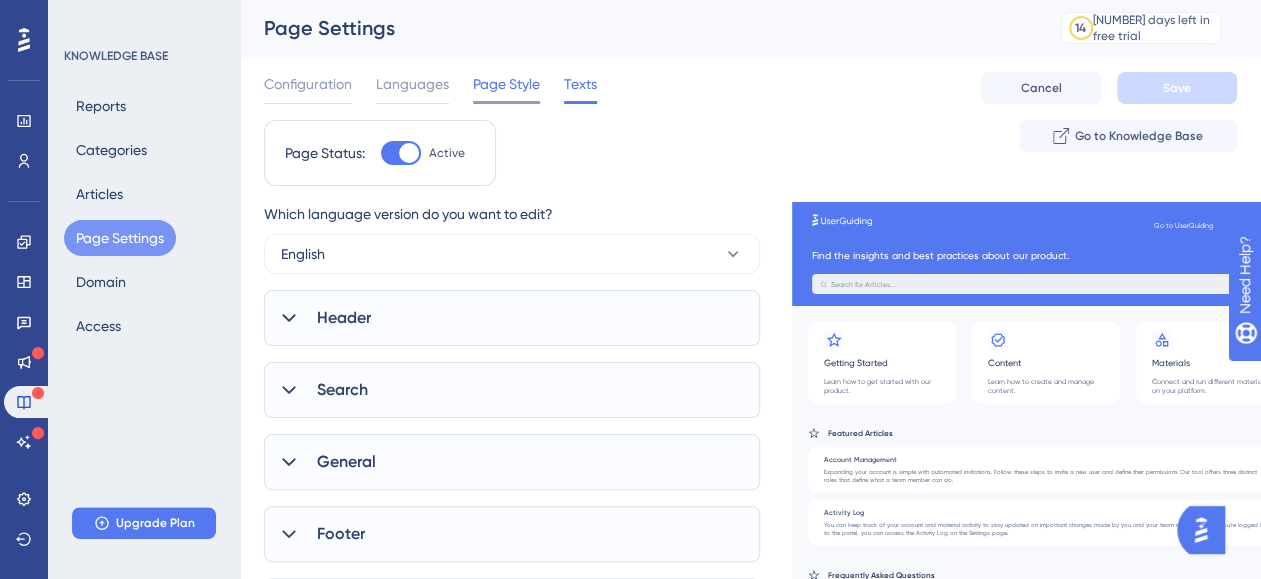 click on "Page Style" at bounding box center [506, 88] 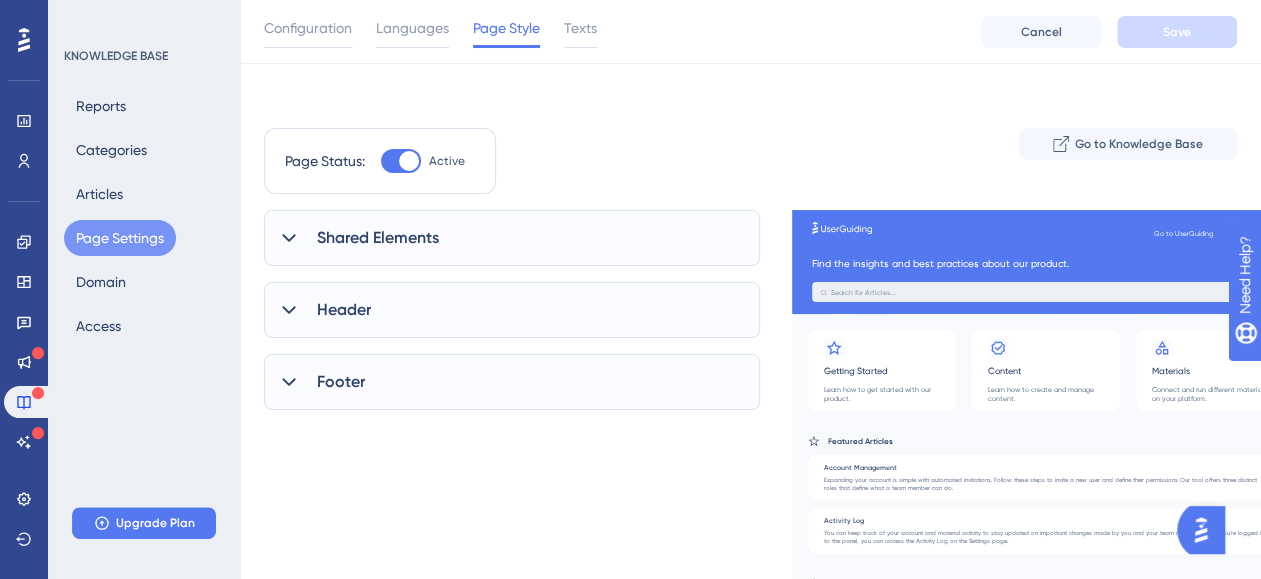 scroll, scrollTop: 0, scrollLeft: 0, axis: both 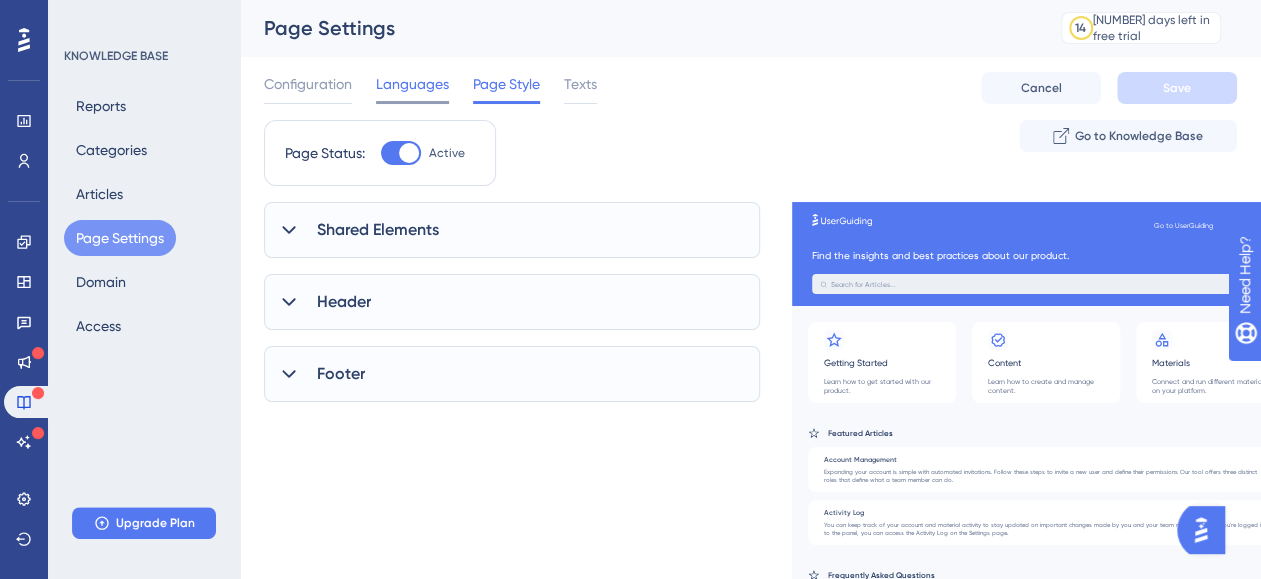 click on "Languages" at bounding box center (412, 84) 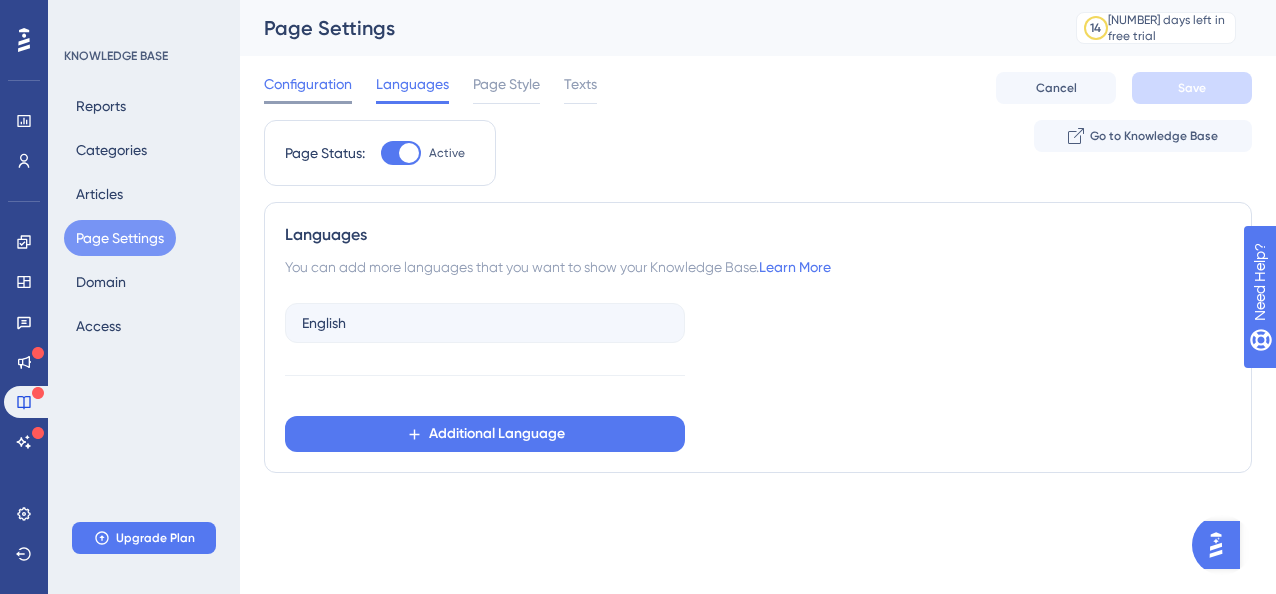 click on "Configuration" at bounding box center (308, 84) 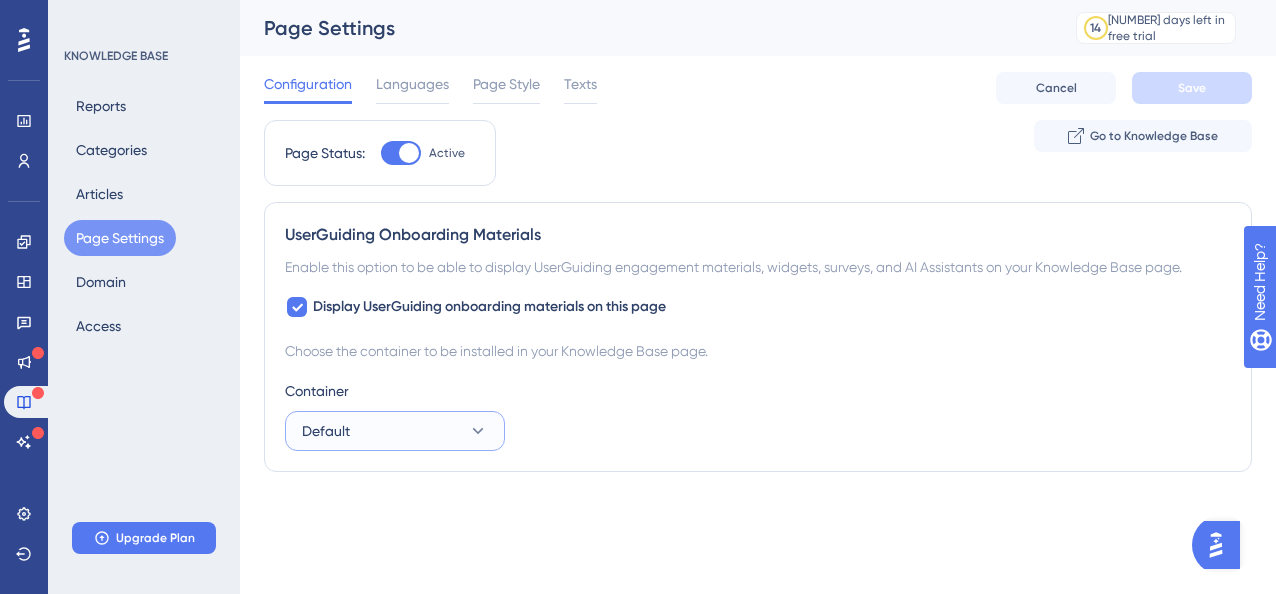 click on "Default" at bounding box center [395, 431] 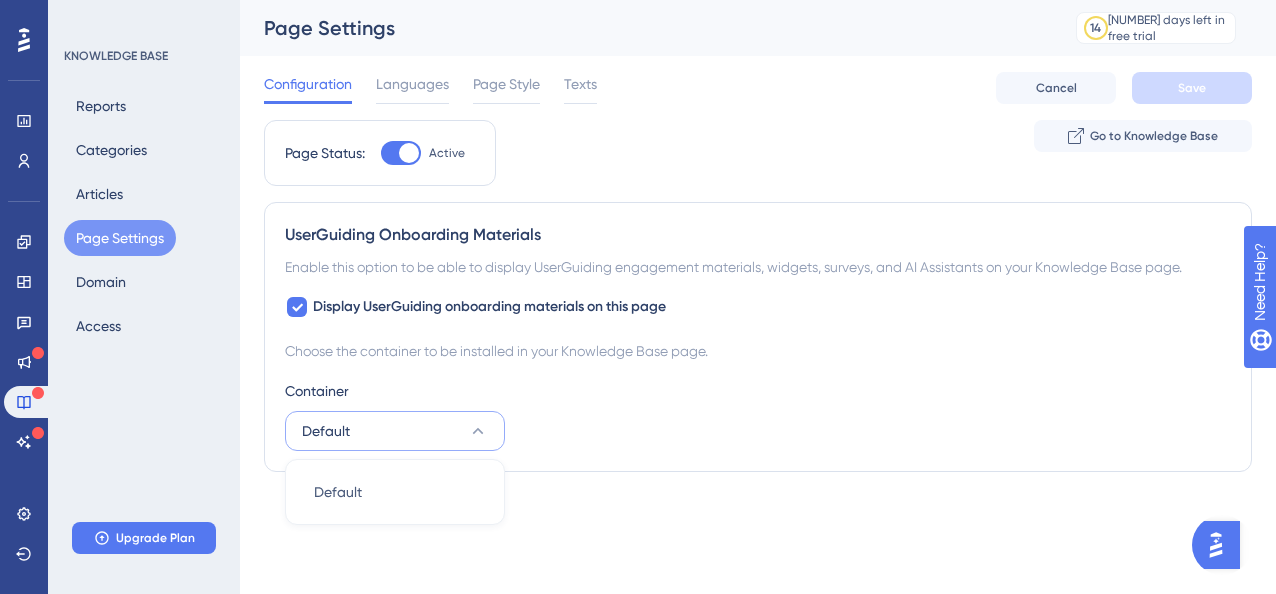 click on "Default" at bounding box center (395, 431) 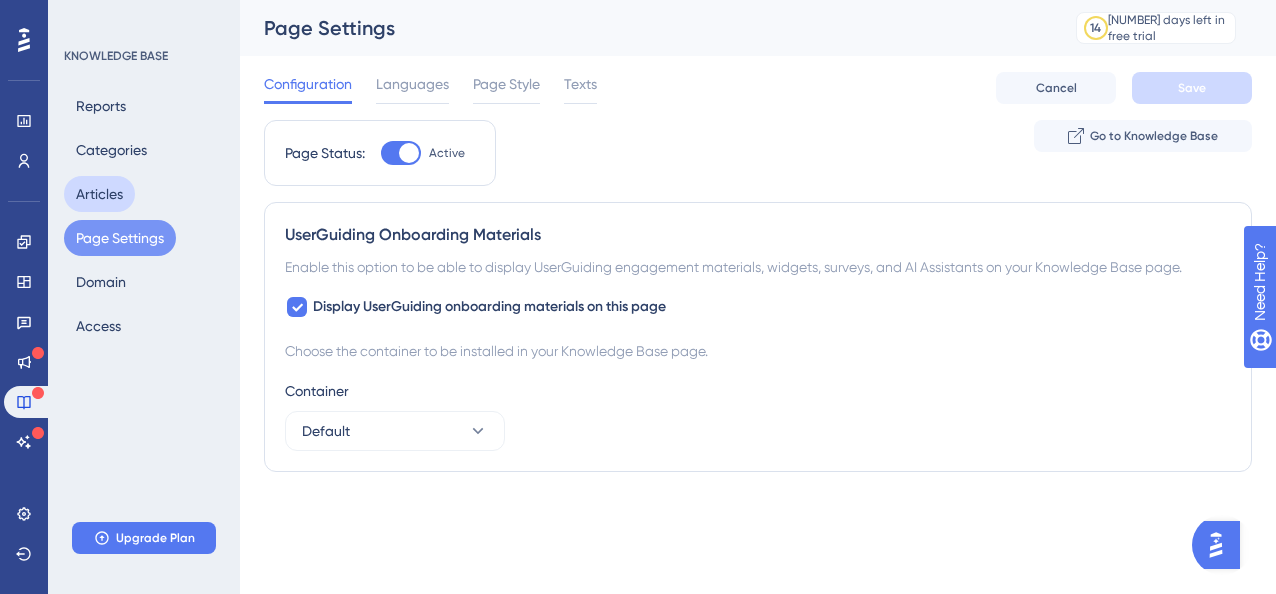 click on "Articles" at bounding box center (99, 194) 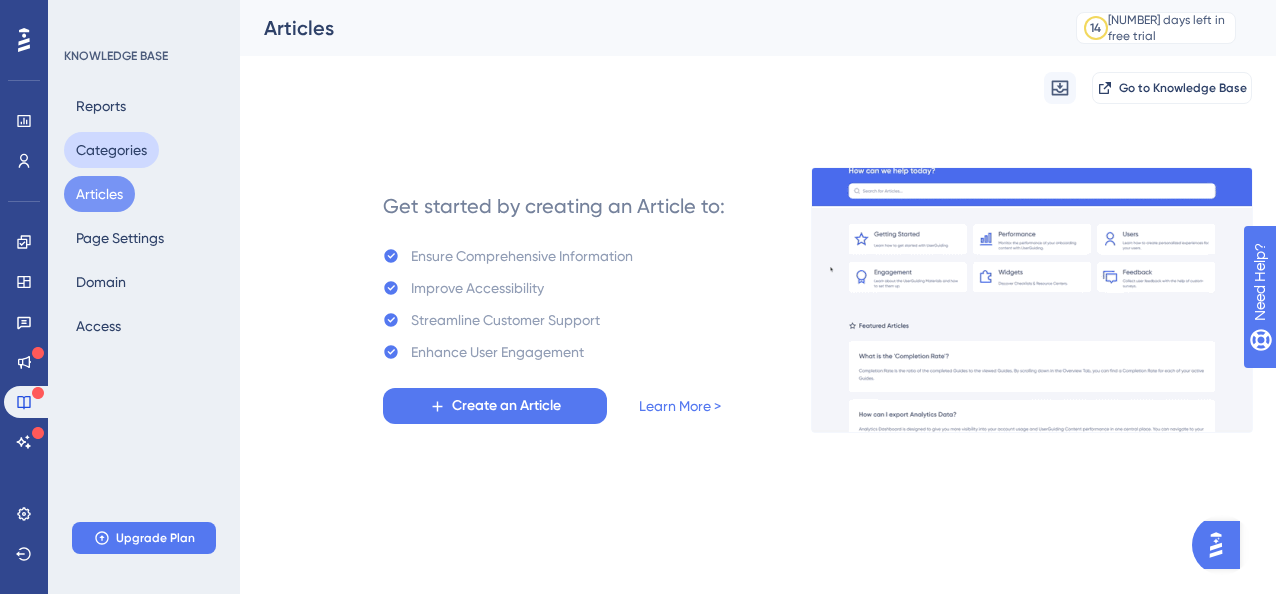click on "Categories" at bounding box center (111, 150) 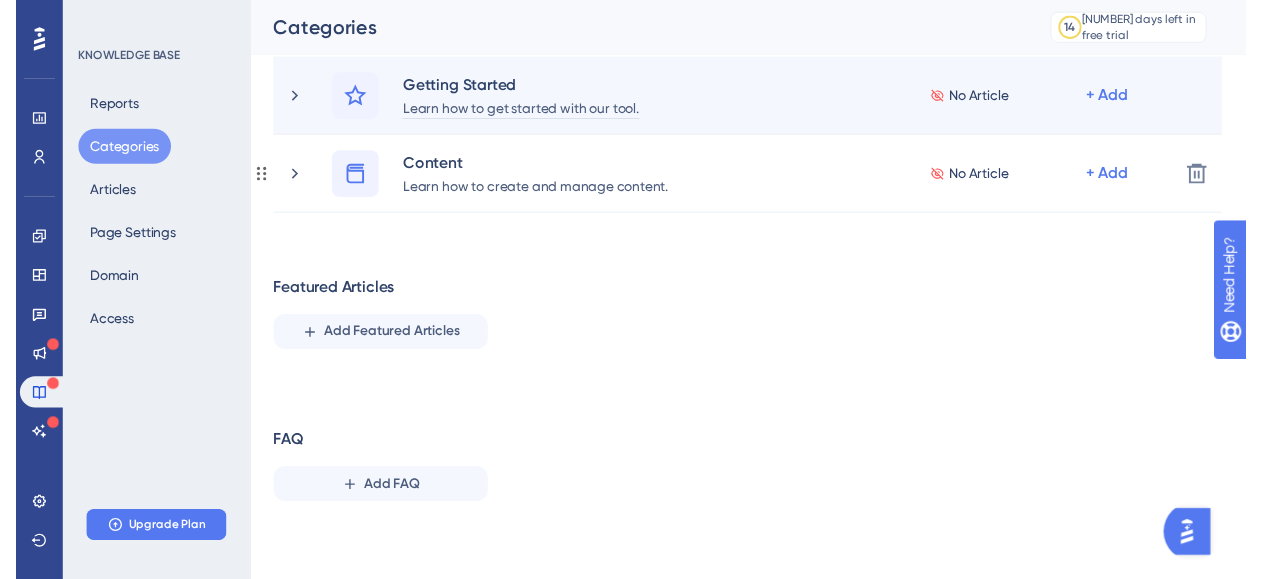 scroll, scrollTop: 0, scrollLeft: 0, axis: both 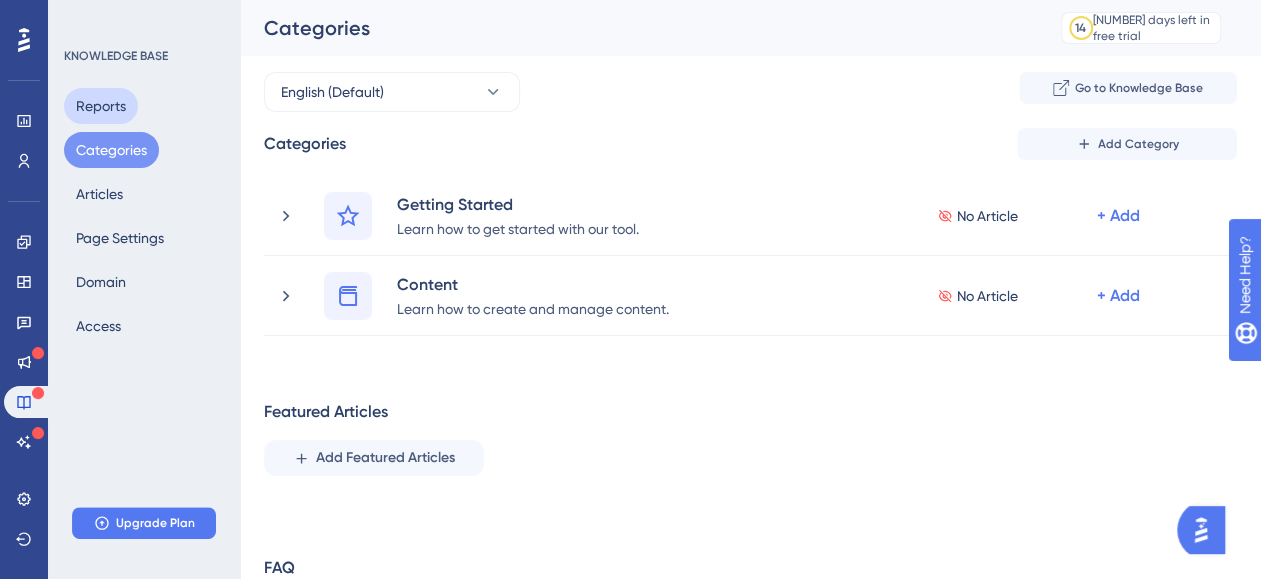 click on "Reports" at bounding box center (101, 106) 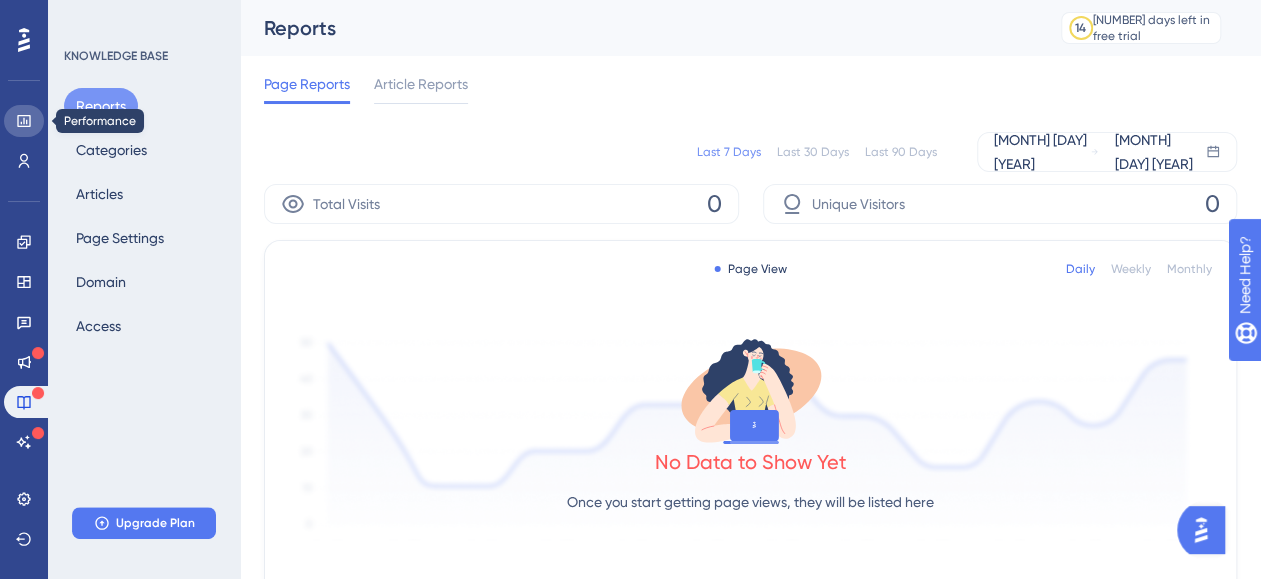 click at bounding box center [24, 121] 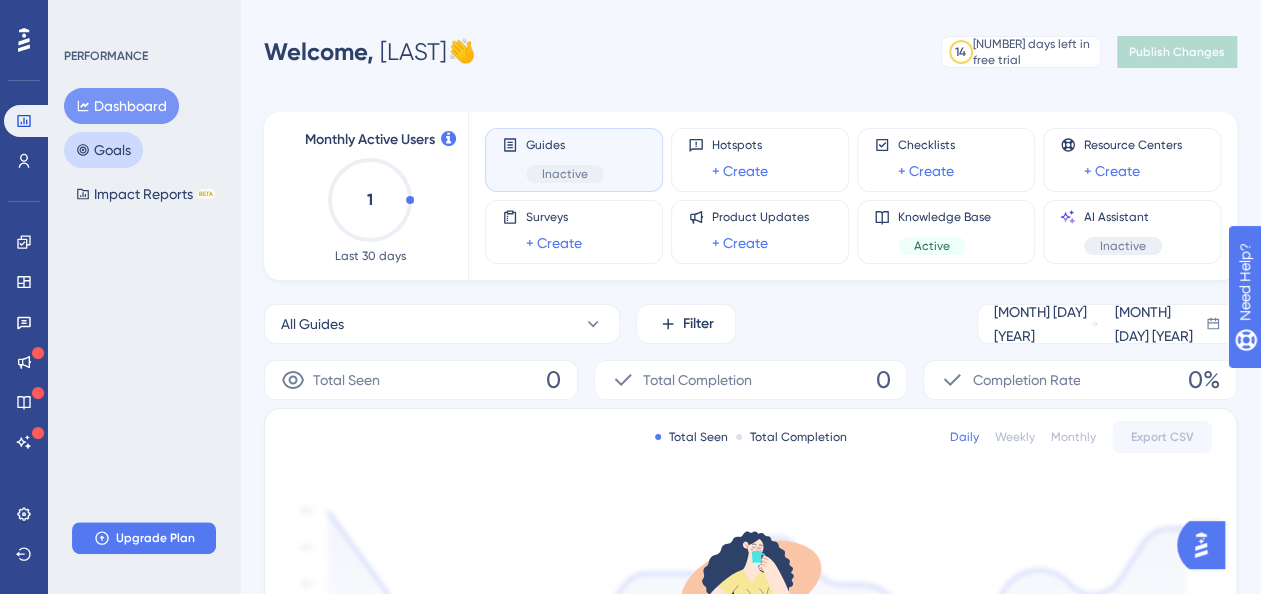click on "Goals" at bounding box center (103, 150) 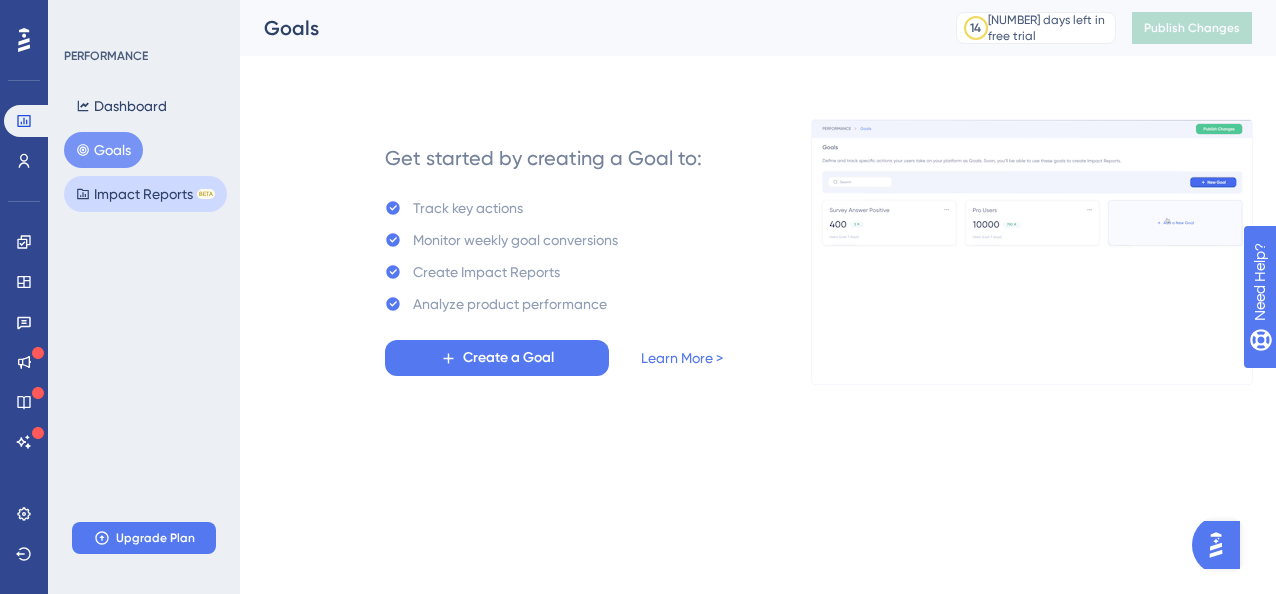 click on "Impact Reports BETA" at bounding box center [145, 194] 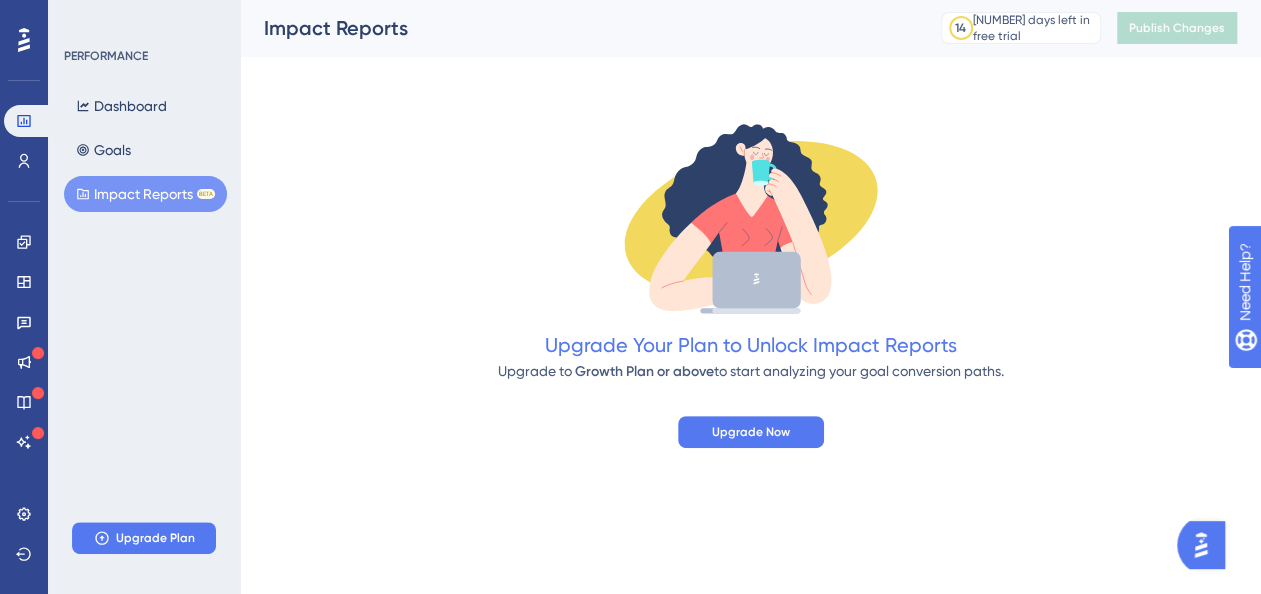 scroll, scrollTop: 342, scrollLeft: 0, axis: vertical 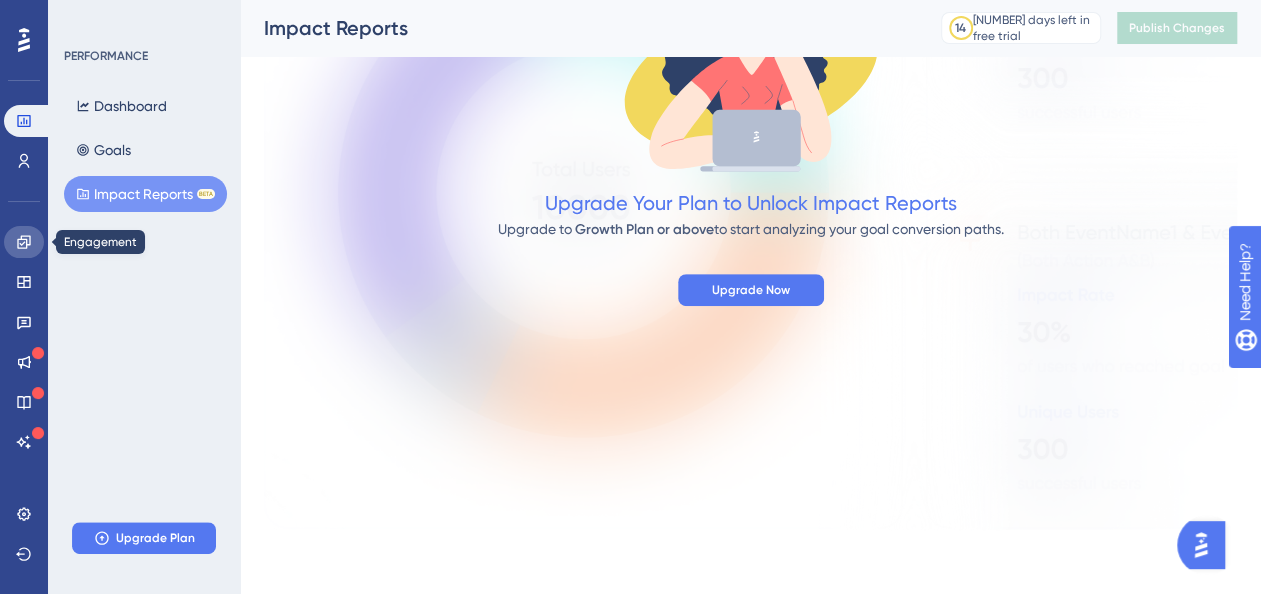click 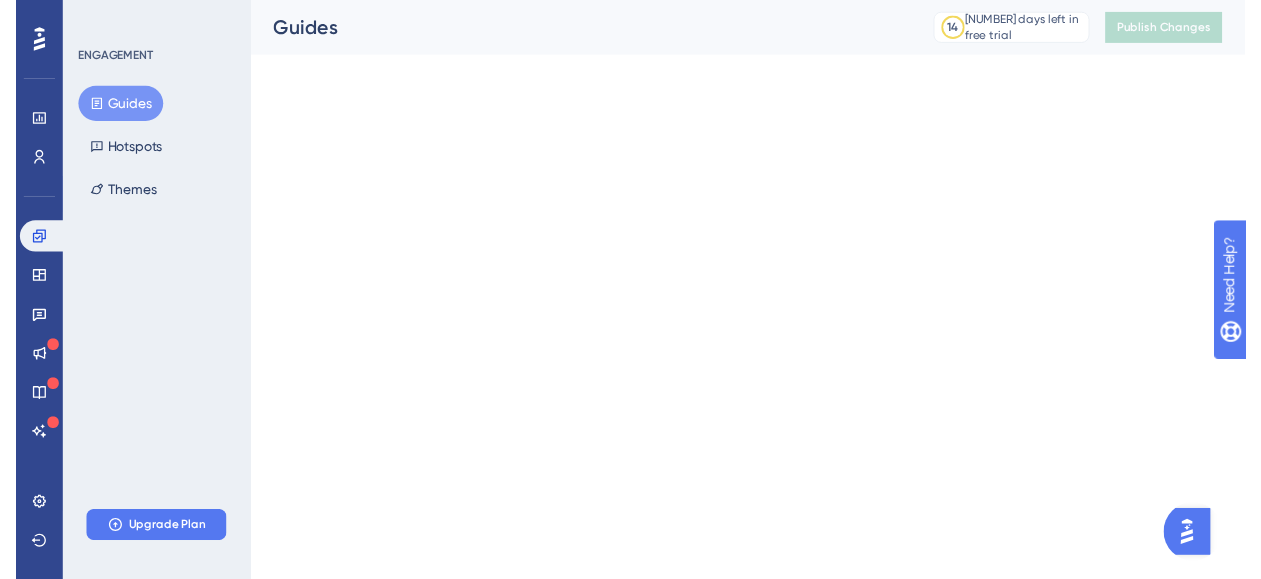 scroll, scrollTop: 0, scrollLeft: 0, axis: both 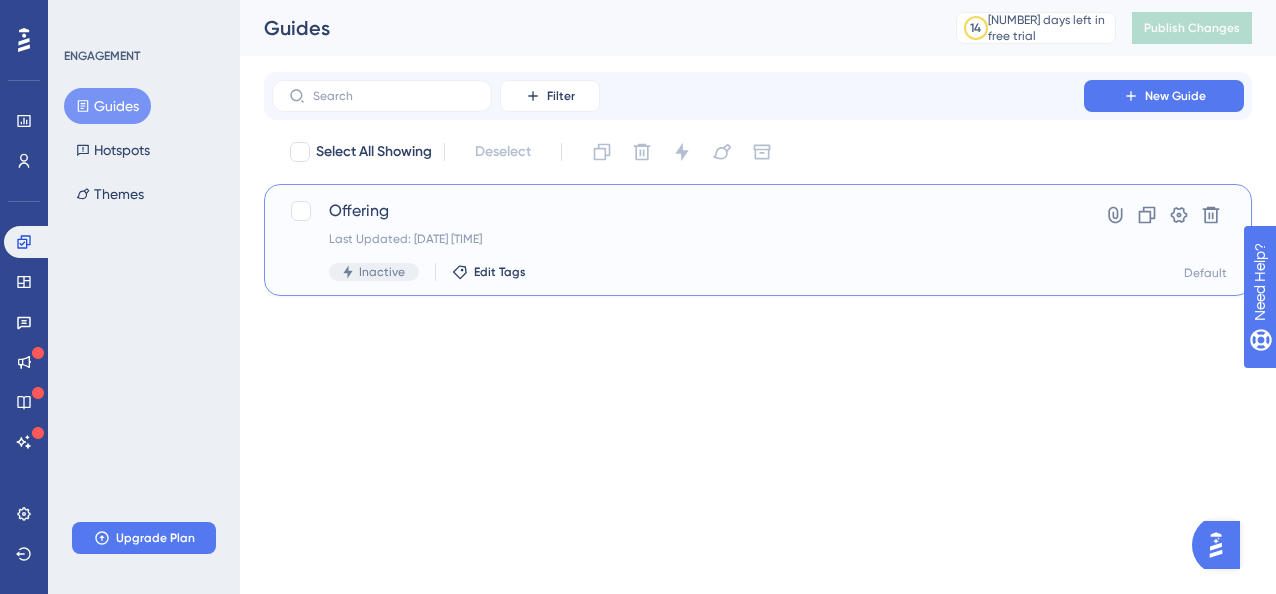 click on "Offering" at bounding box center (678, 211) 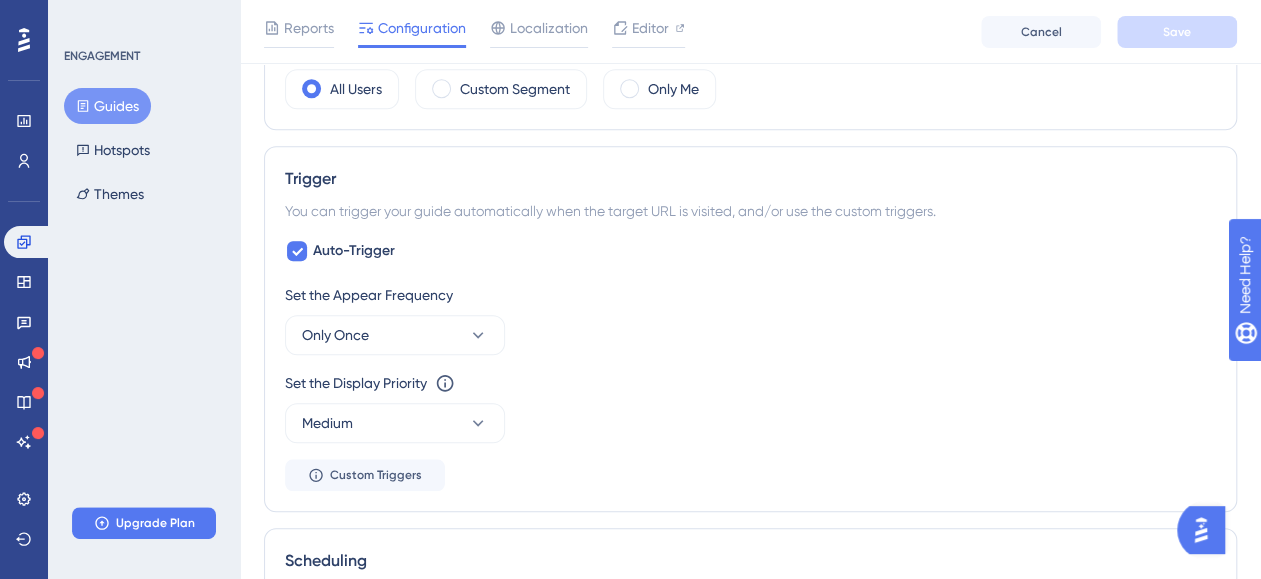 scroll, scrollTop: 1000, scrollLeft: 0, axis: vertical 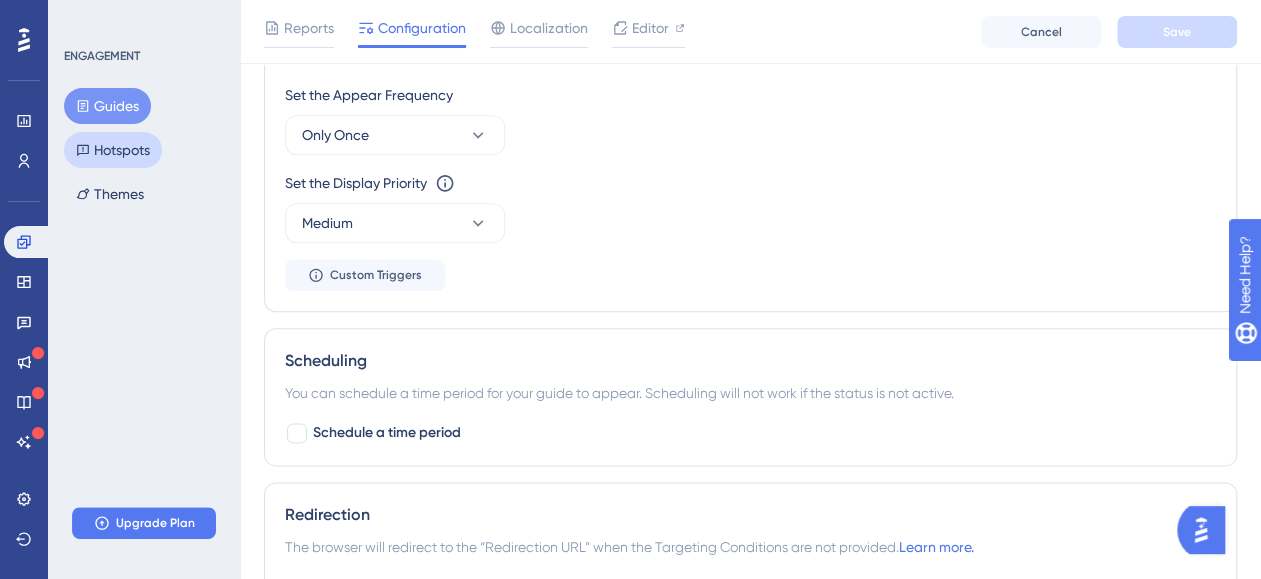 click on "Hotspots" at bounding box center (113, 150) 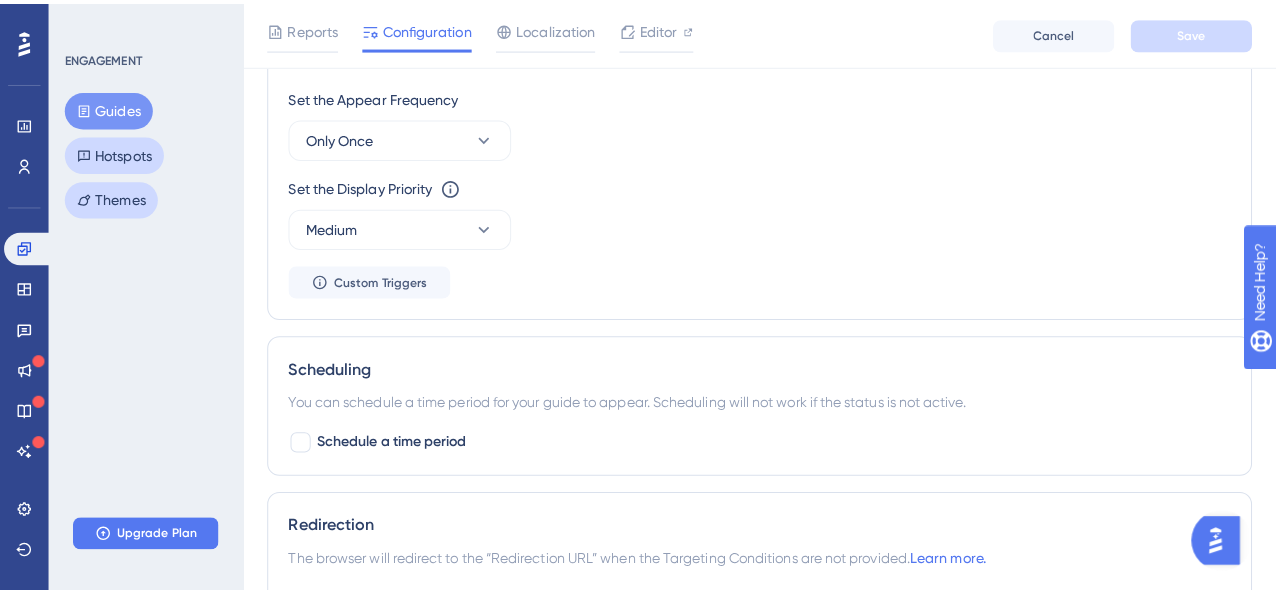 scroll, scrollTop: 0, scrollLeft: 0, axis: both 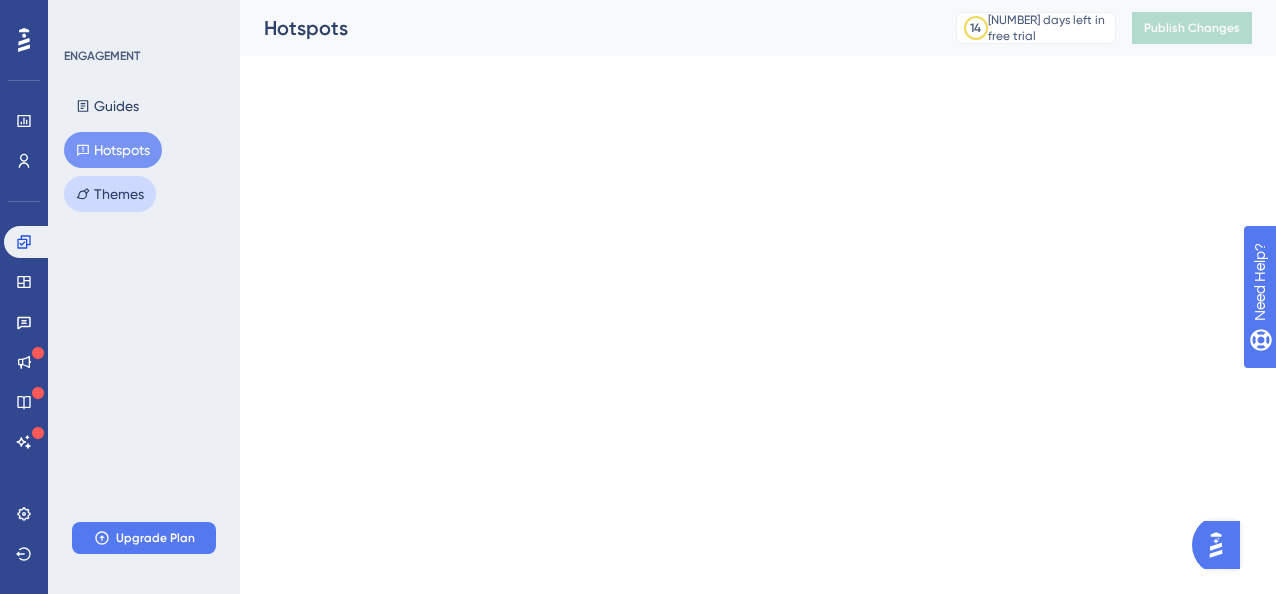 click on "Themes" at bounding box center (110, 194) 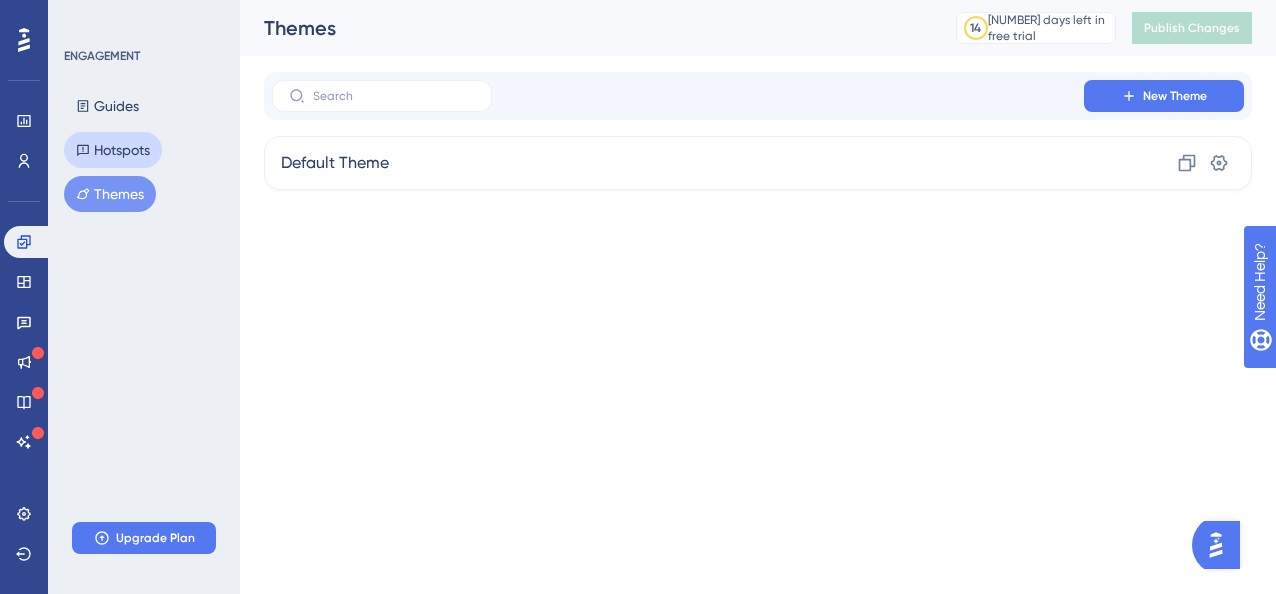 click on "Hotspots" at bounding box center (113, 150) 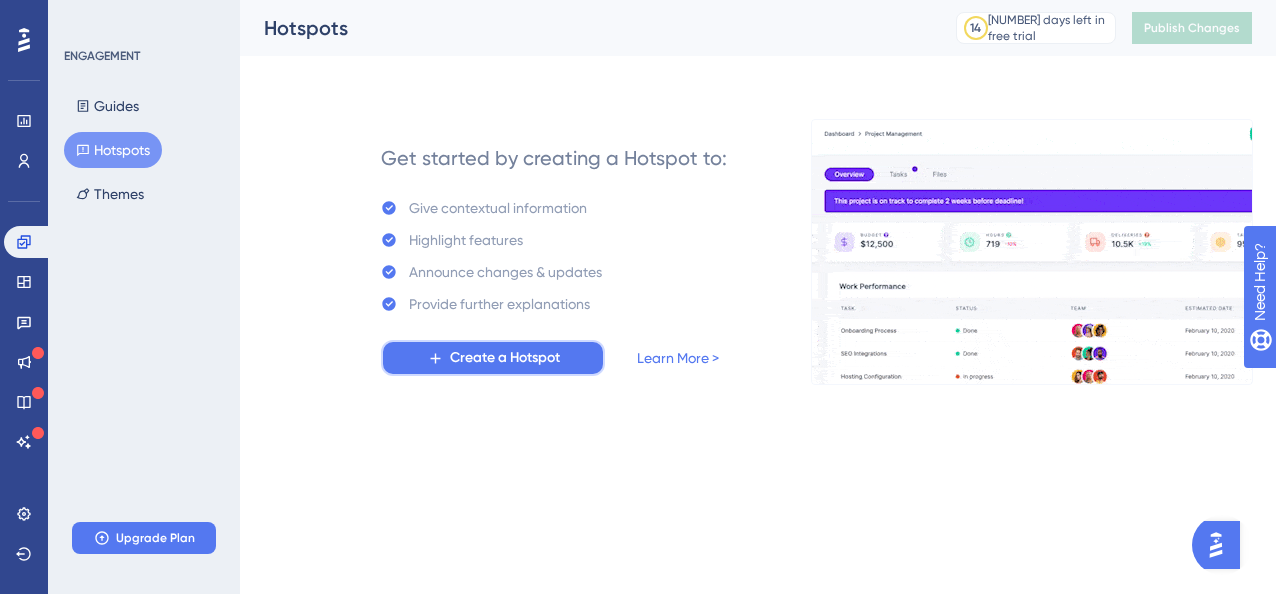 click on "Create a Hotspot" at bounding box center (505, 358) 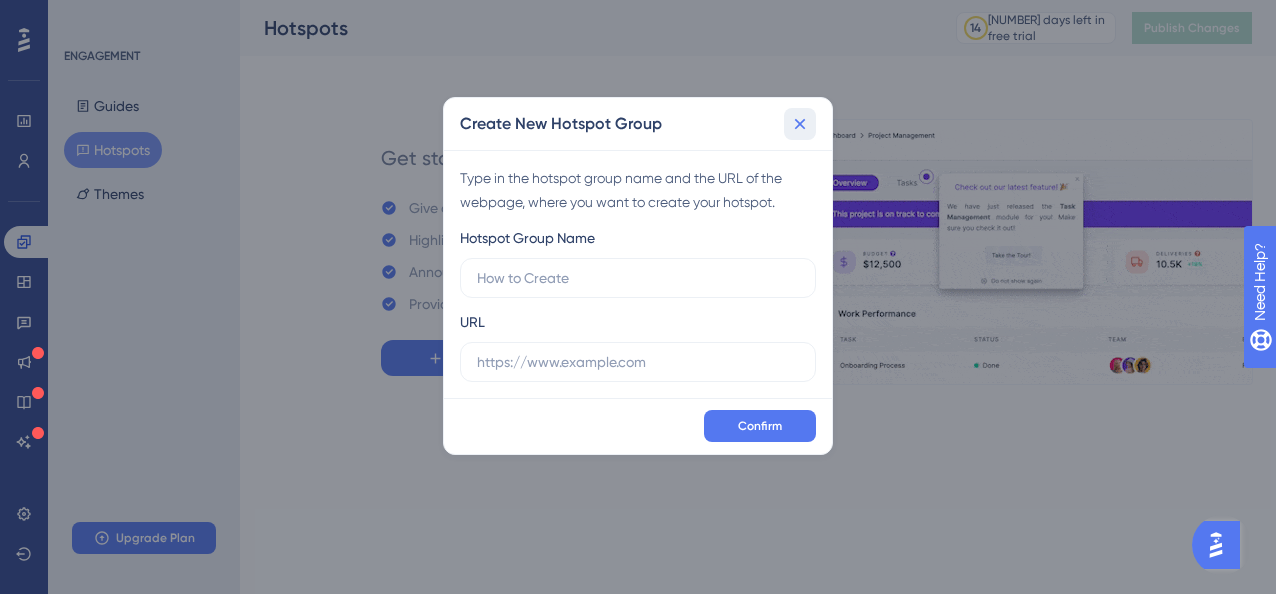 click at bounding box center [800, 124] 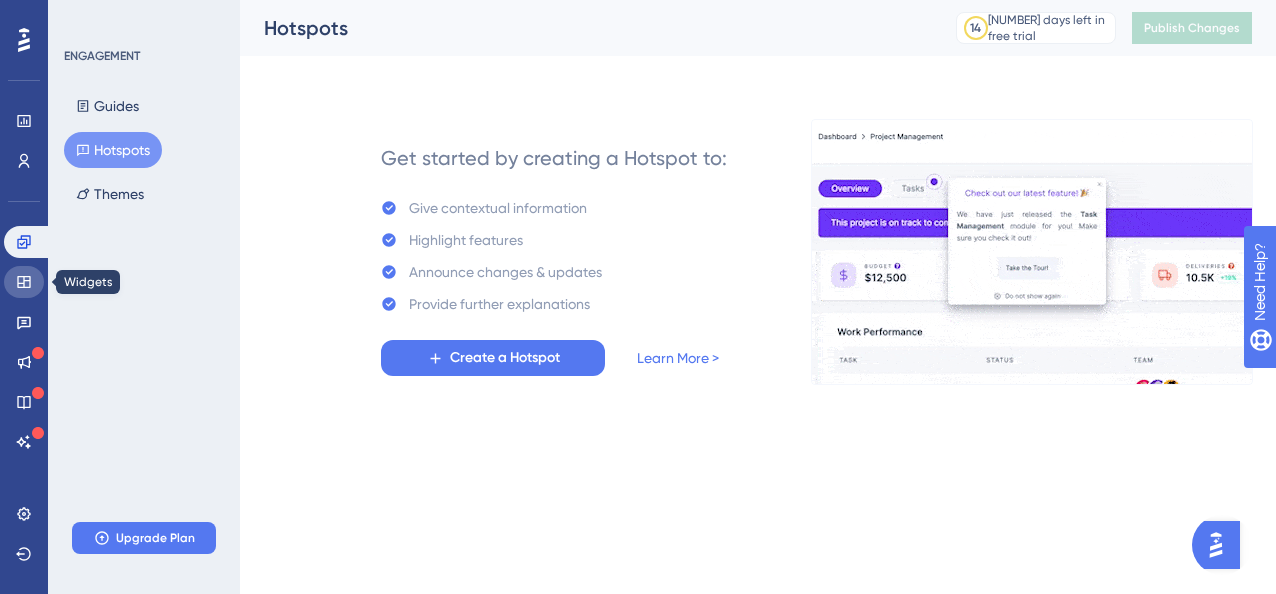 click 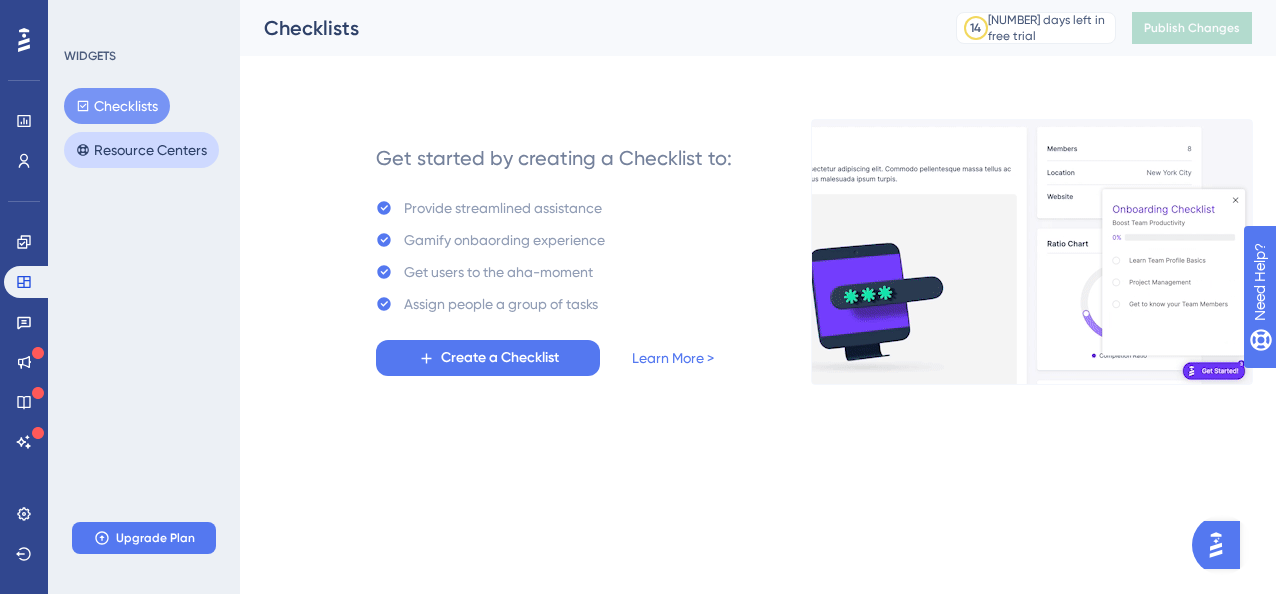 click on "Resource Centers" at bounding box center (141, 150) 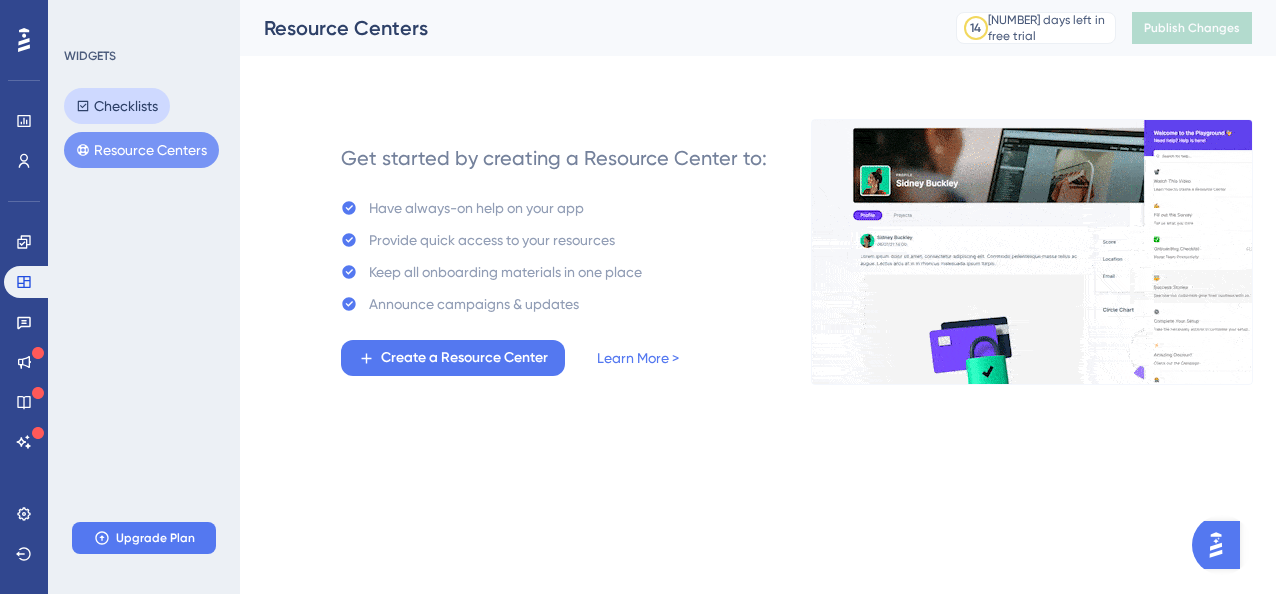 click on "Checklists" at bounding box center (117, 106) 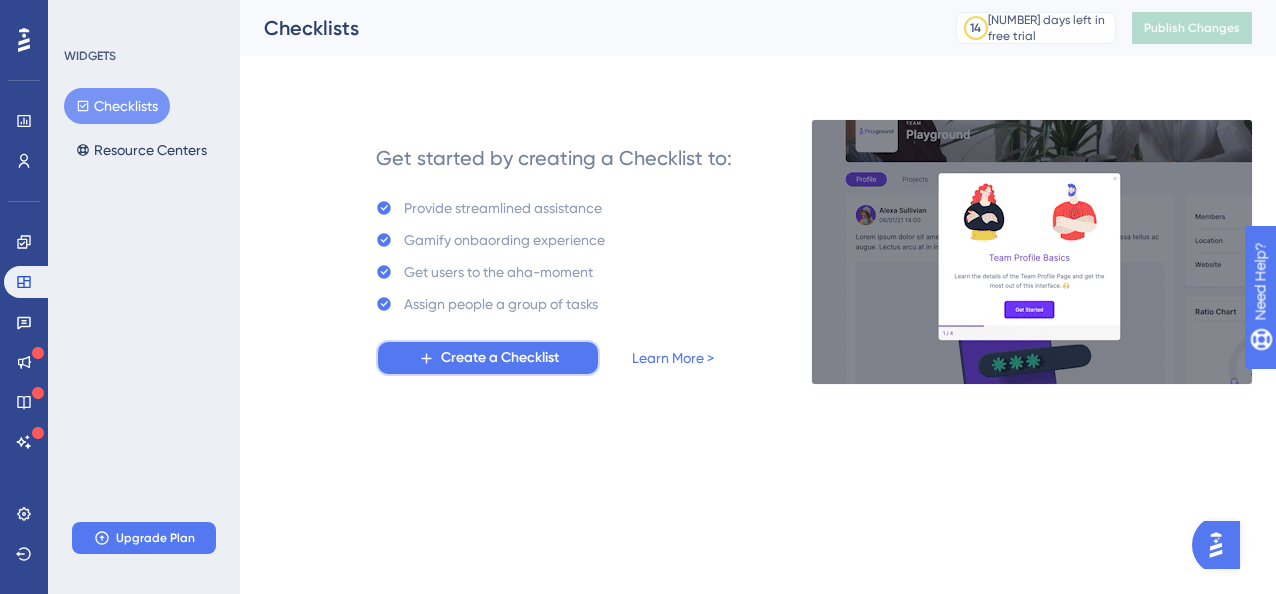 click on "Create a Checklist" at bounding box center [500, 358] 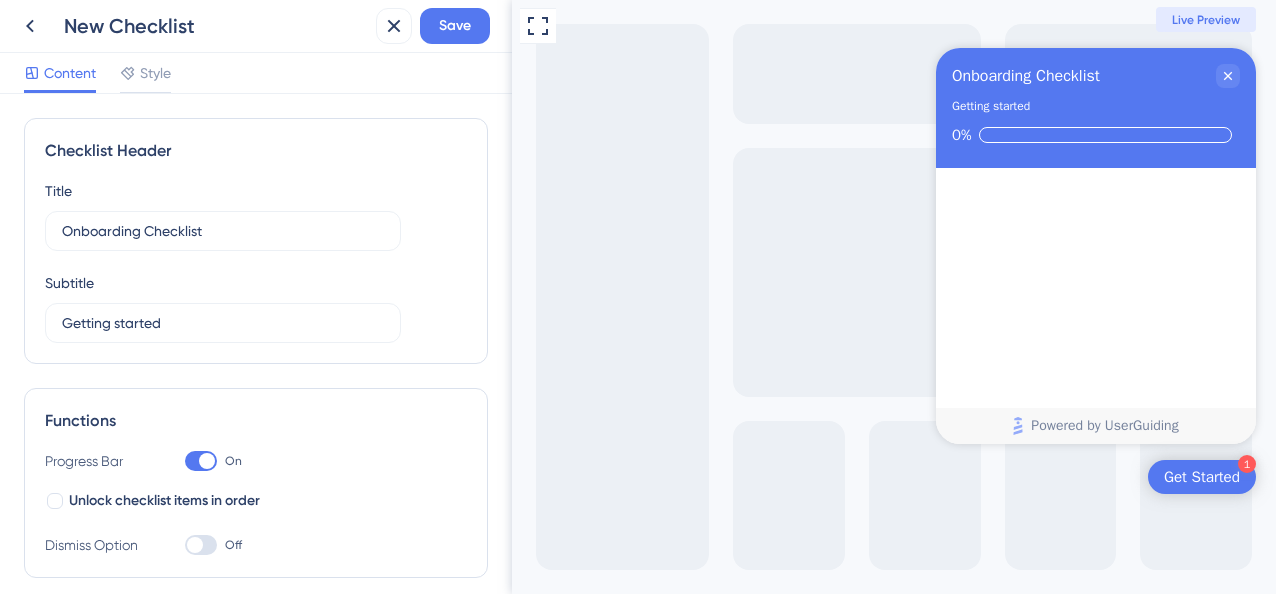scroll, scrollTop: 0, scrollLeft: 0, axis: both 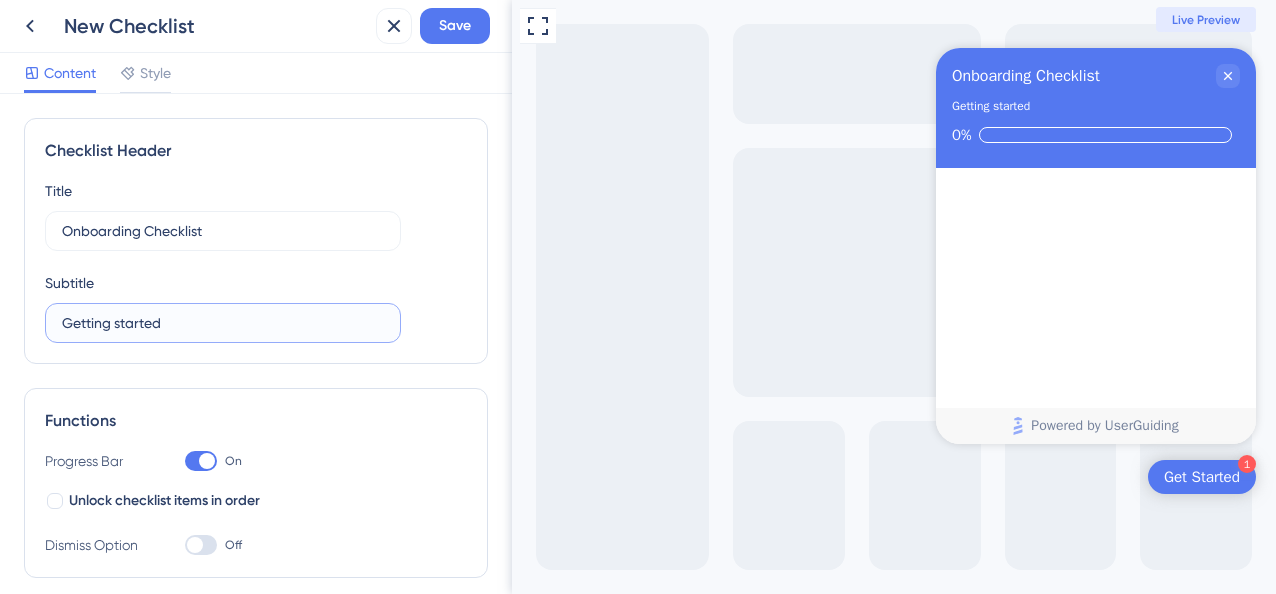 click on "Getting started" at bounding box center [223, 323] 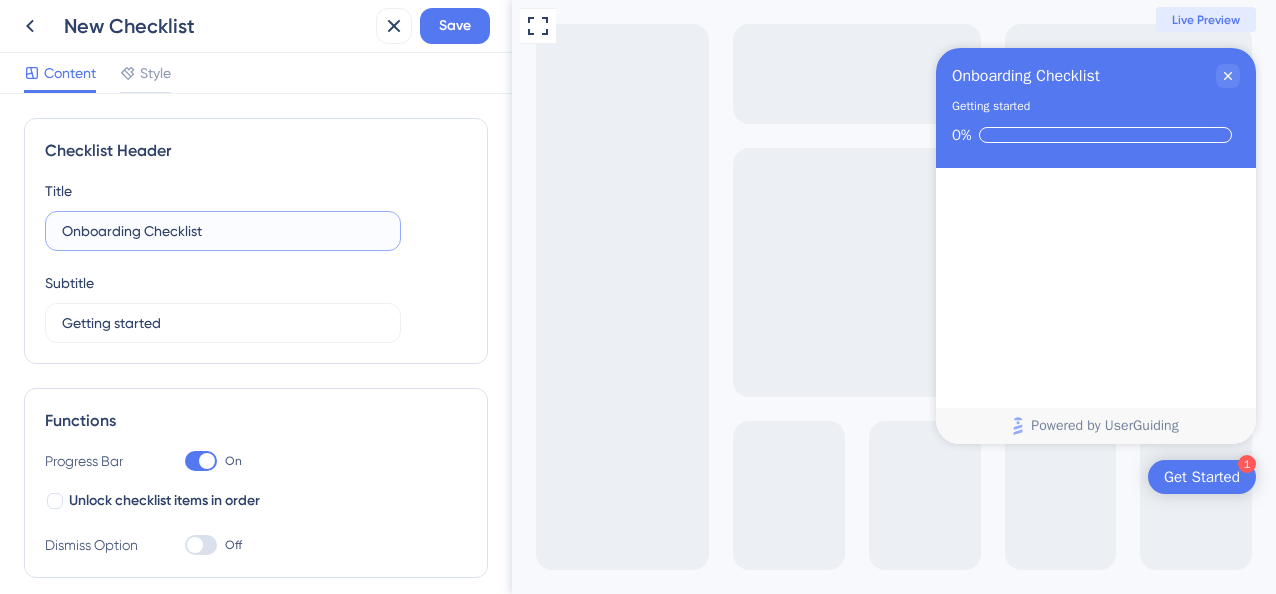 click on "Onboarding Checklist" at bounding box center (223, 231) 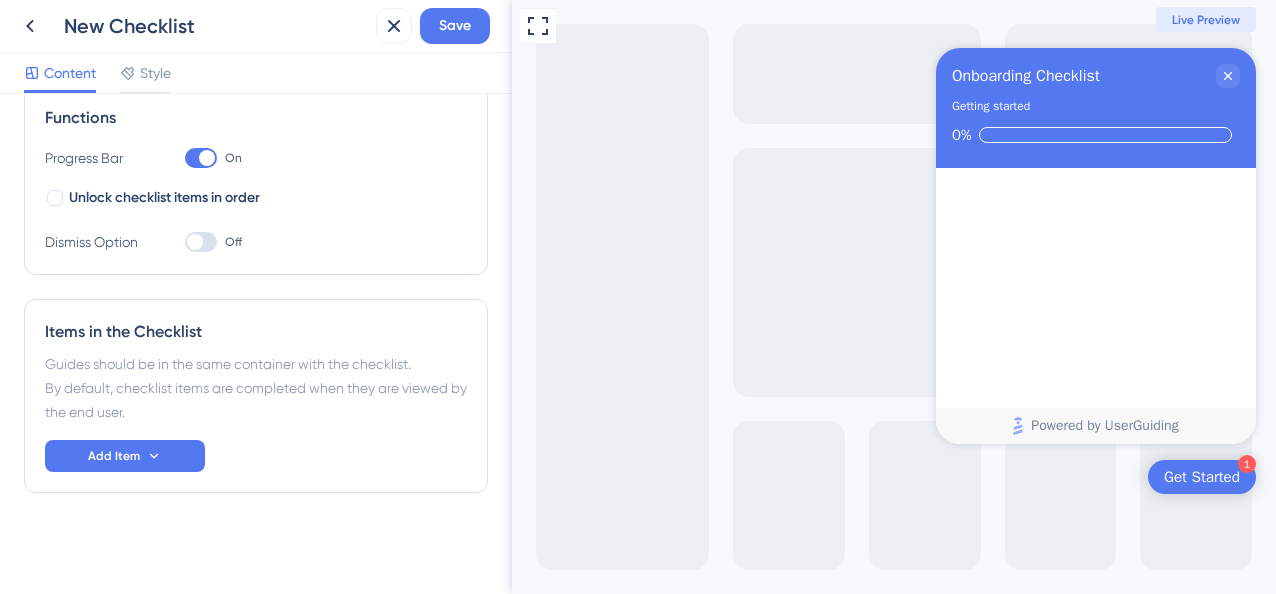 scroll, scrollTop: 304, scrollLeft: 0, axis: vertical 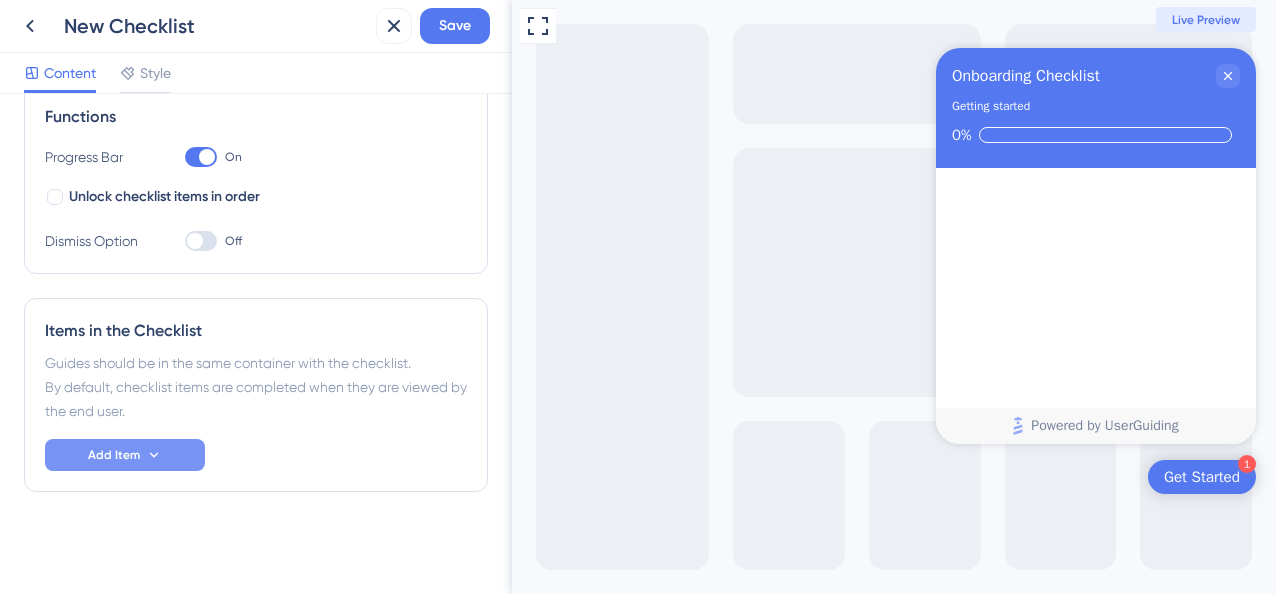 click on "Add Item" at bounding box center (125, 455) 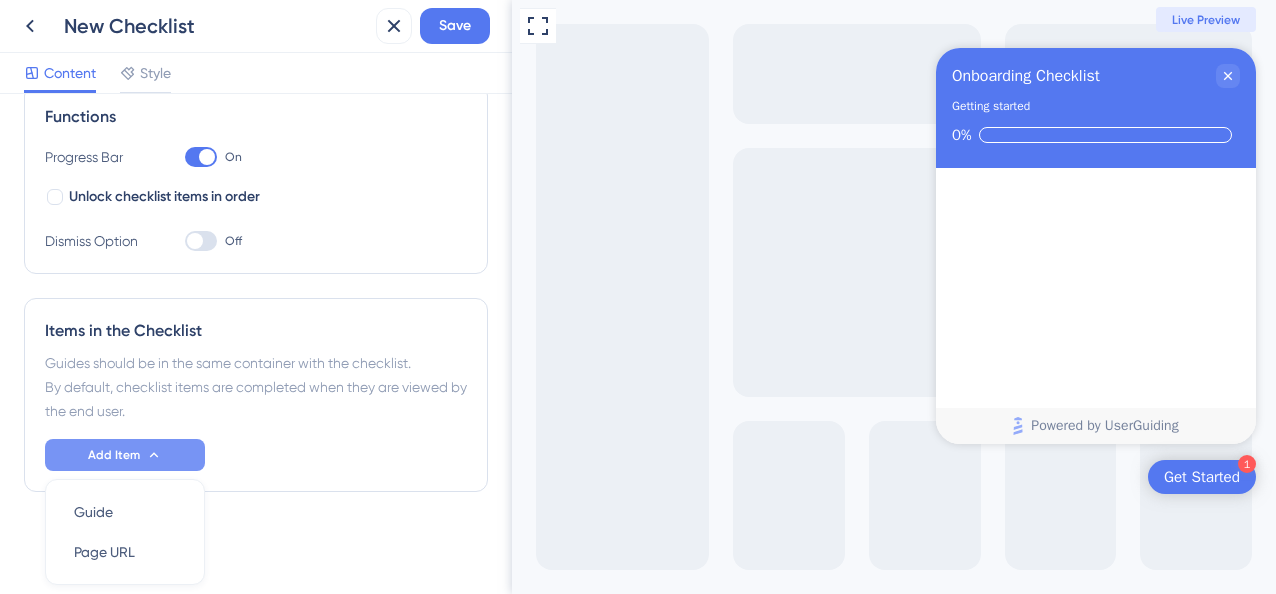 scroll, scrollTop: 372, scrollLeft: 0, axis: vertical 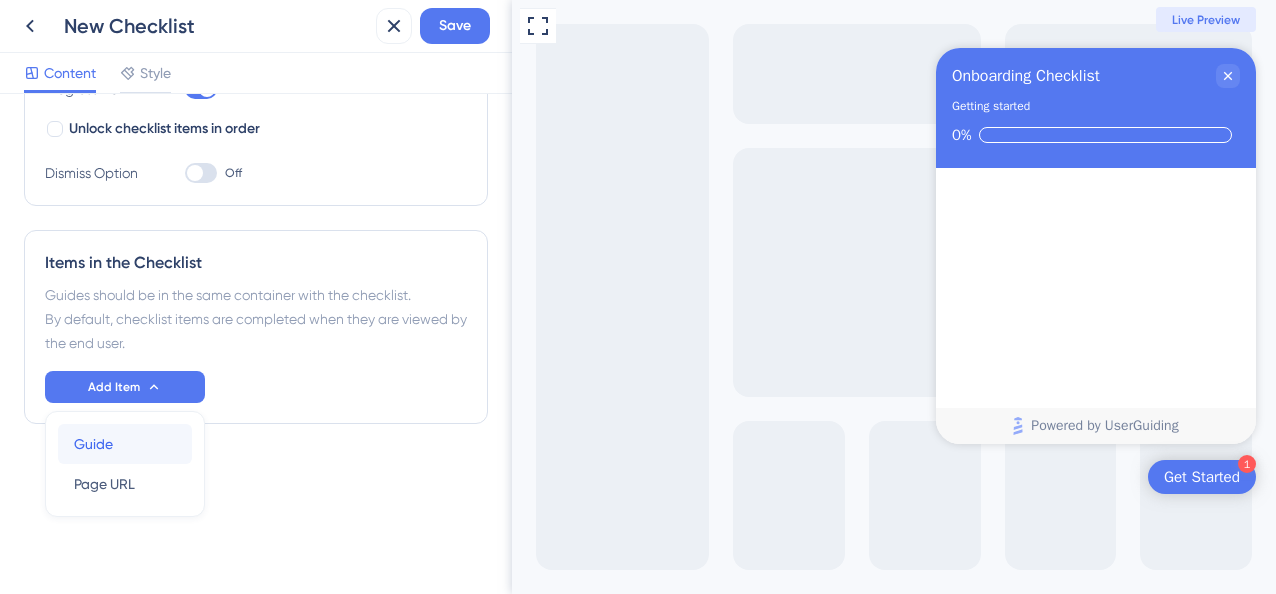 click on "Guide Guide" at bounding box center (125, 444) 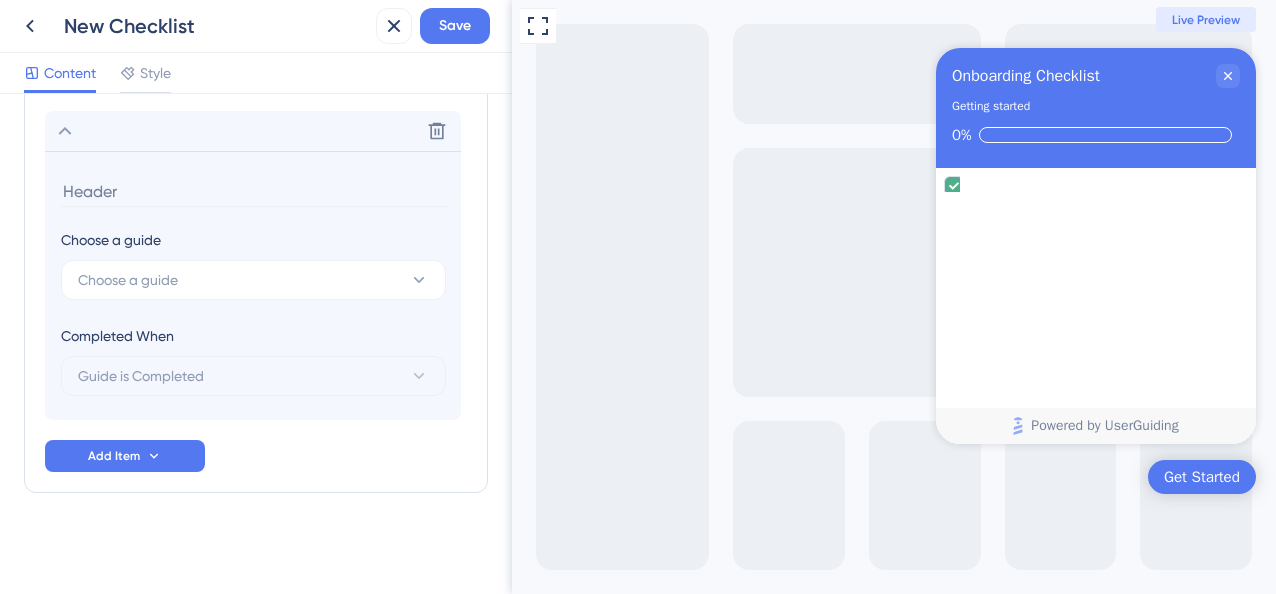 scroll, scrollTop: 632, scrollLeft: 0, axis: vertical 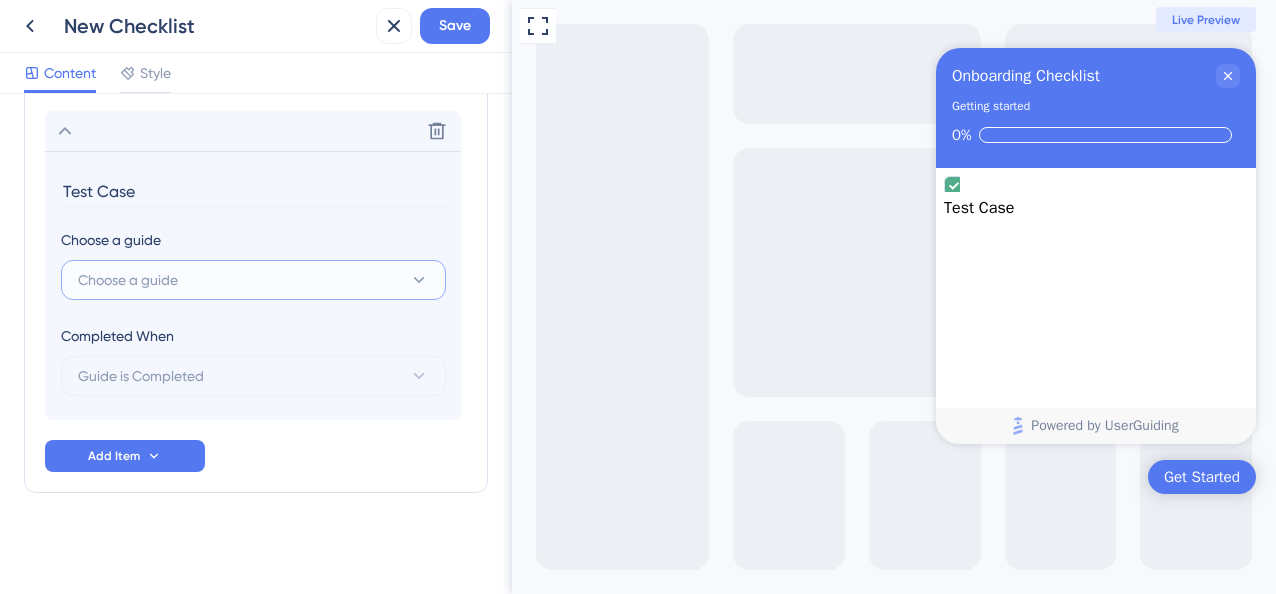 click on "Choose a guide" at bounding box center (253, 280) 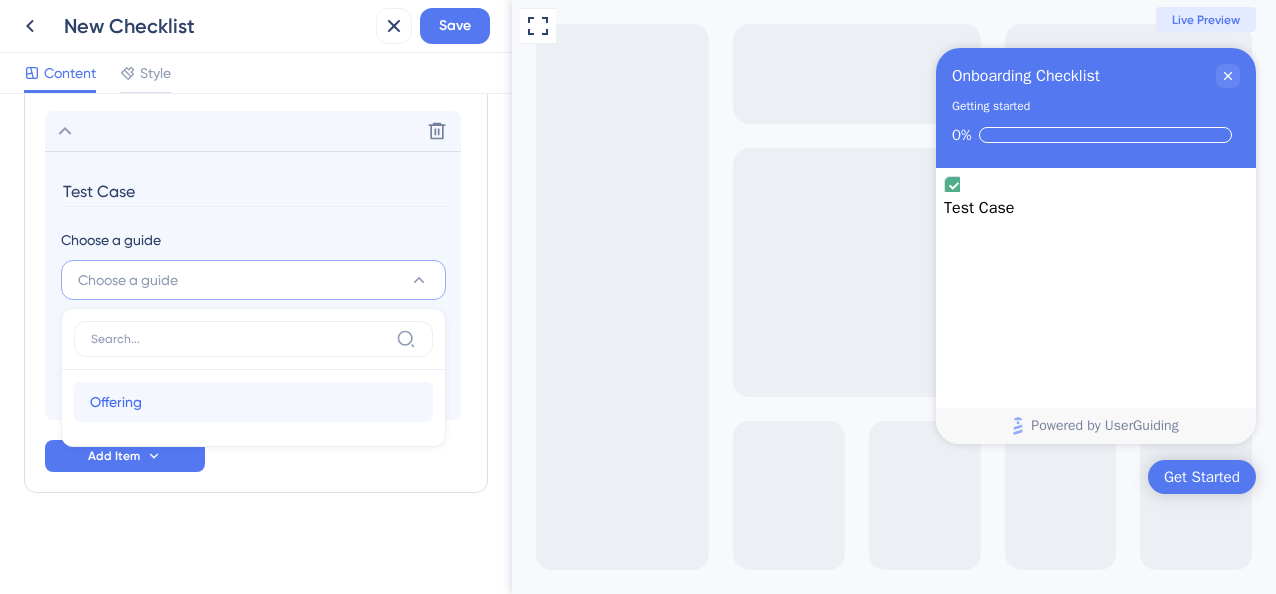 click on "Offering Offering" at bounding box center (253, 402) 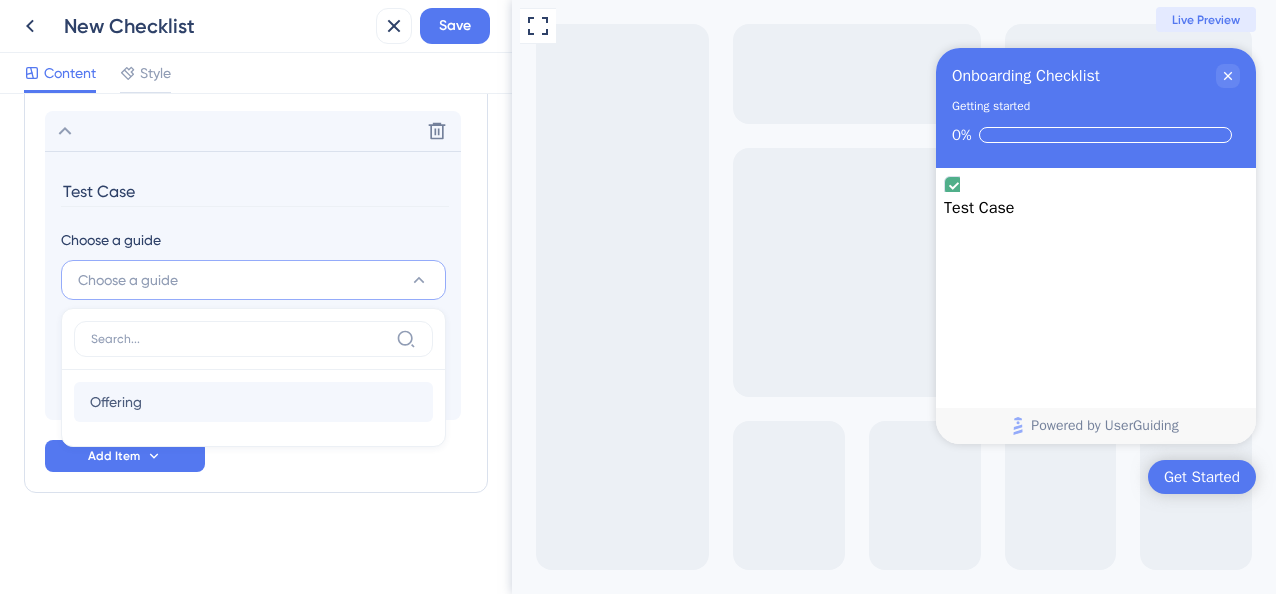 type on "Offering" 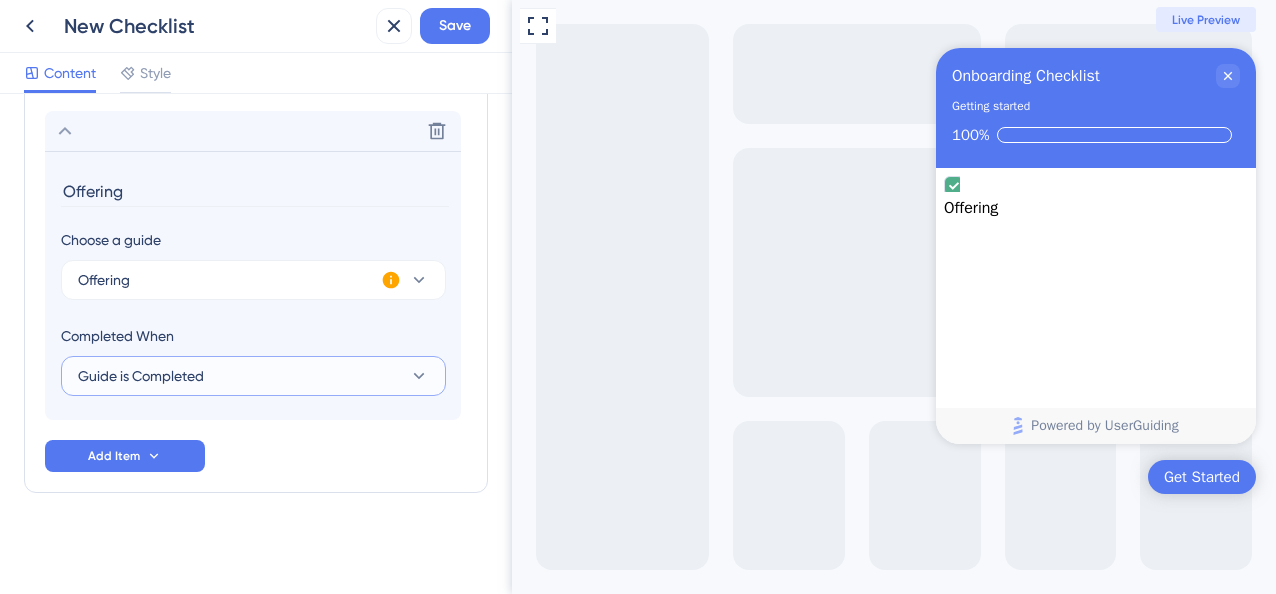 click on "Guide is Completed" at bounding box center [141, 376] 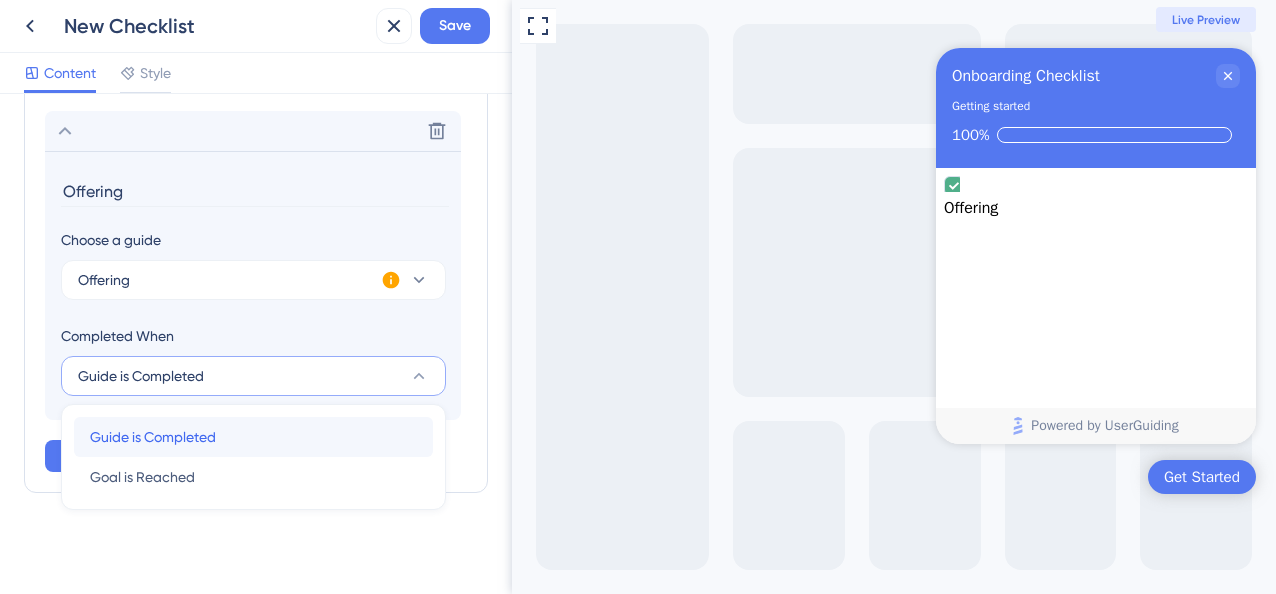click on "Guide is Completed" at bounding box center [153, 437] 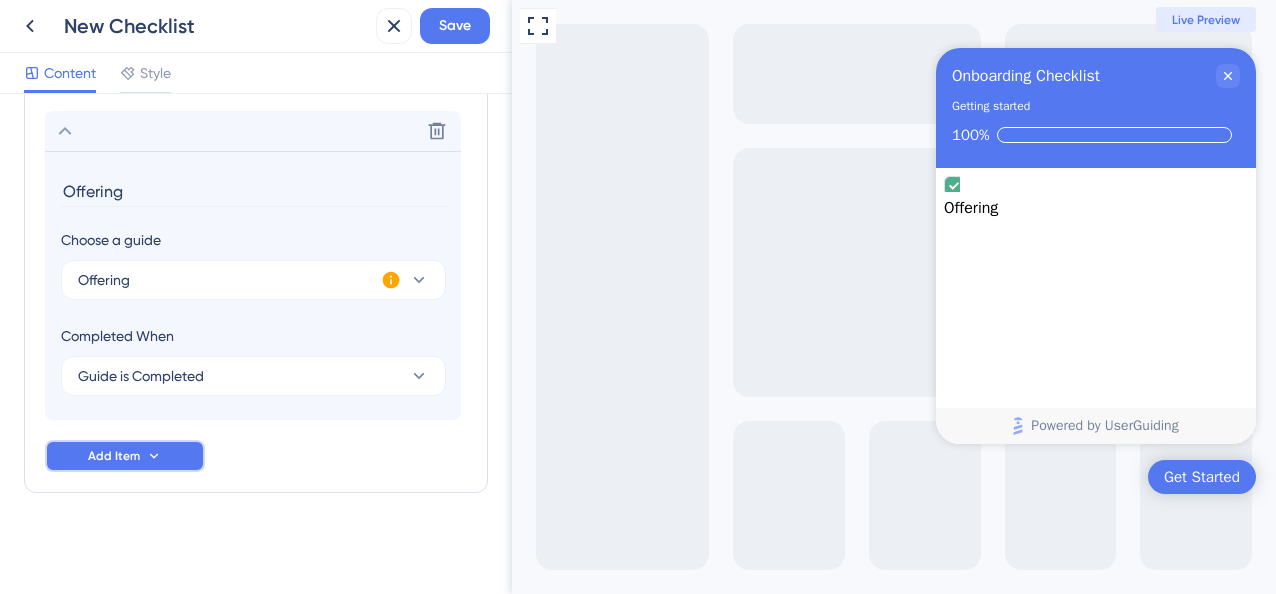 click 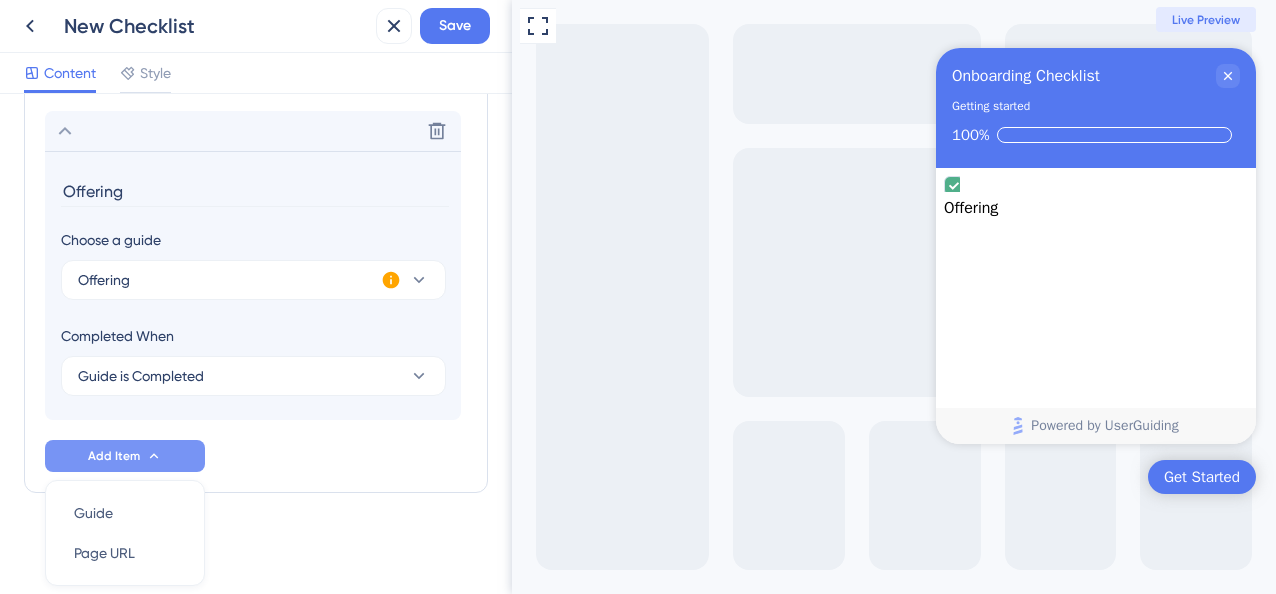 scroll, scrollTop: 701, scrollLeft: 0, axis: vertical 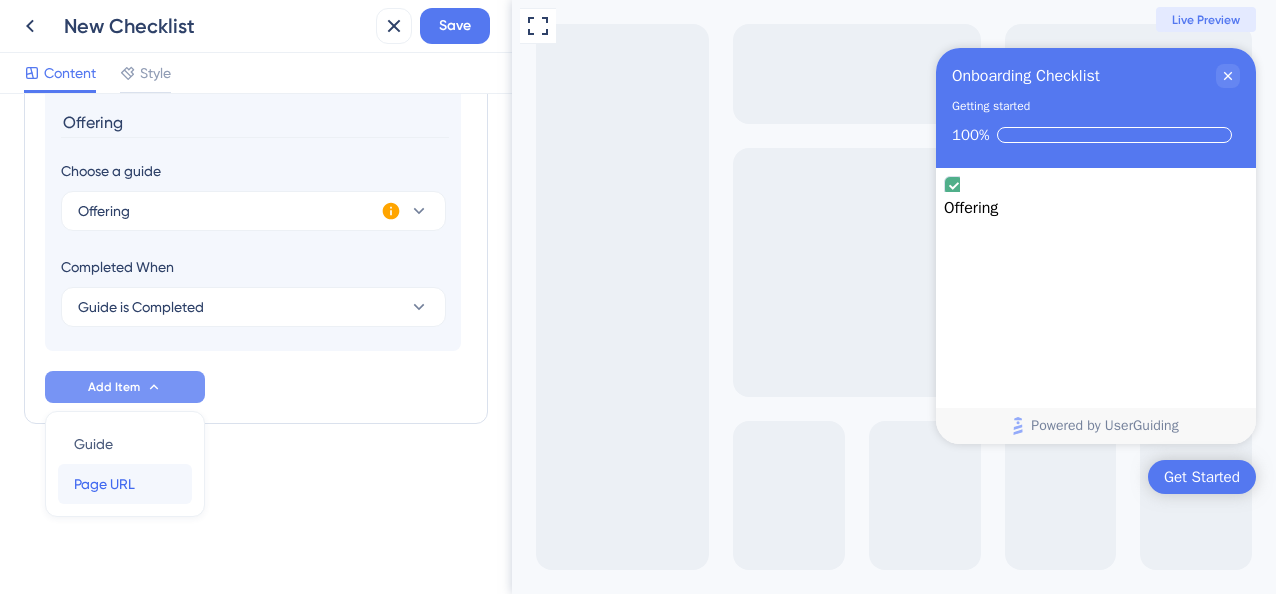 click on "Page URL Page URL" at bounding box center [125, 484] 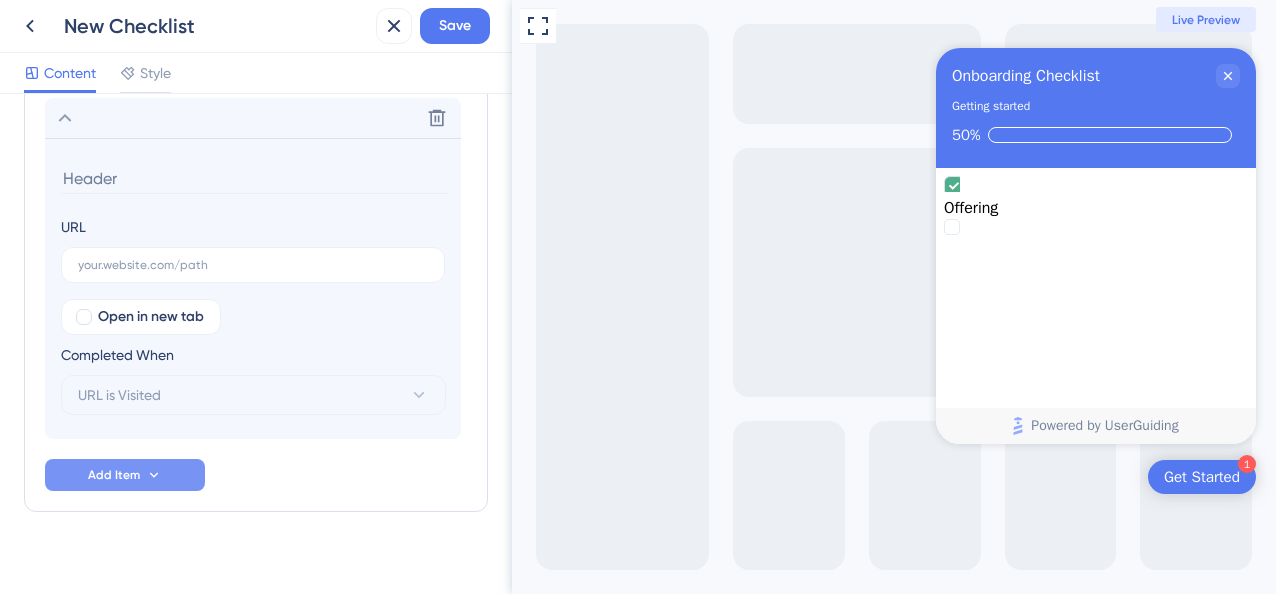 scroll, scrollTop: 703, scrollLeft: 0, axis: vertical 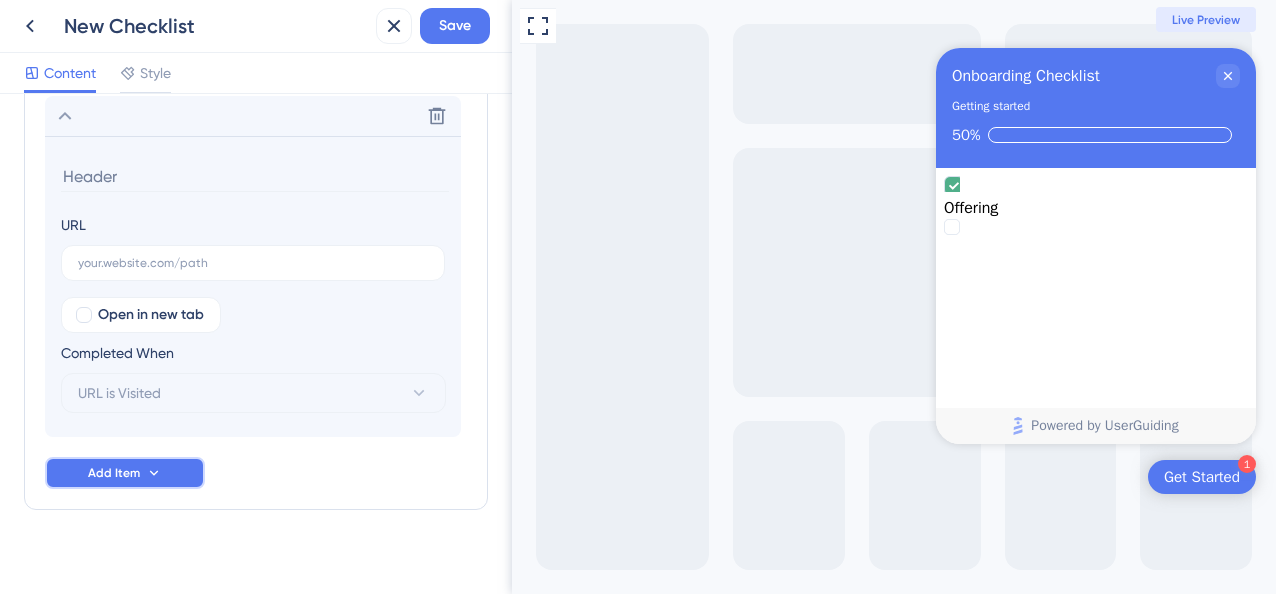 click on "Add Item" at bounding box center [125, 473] 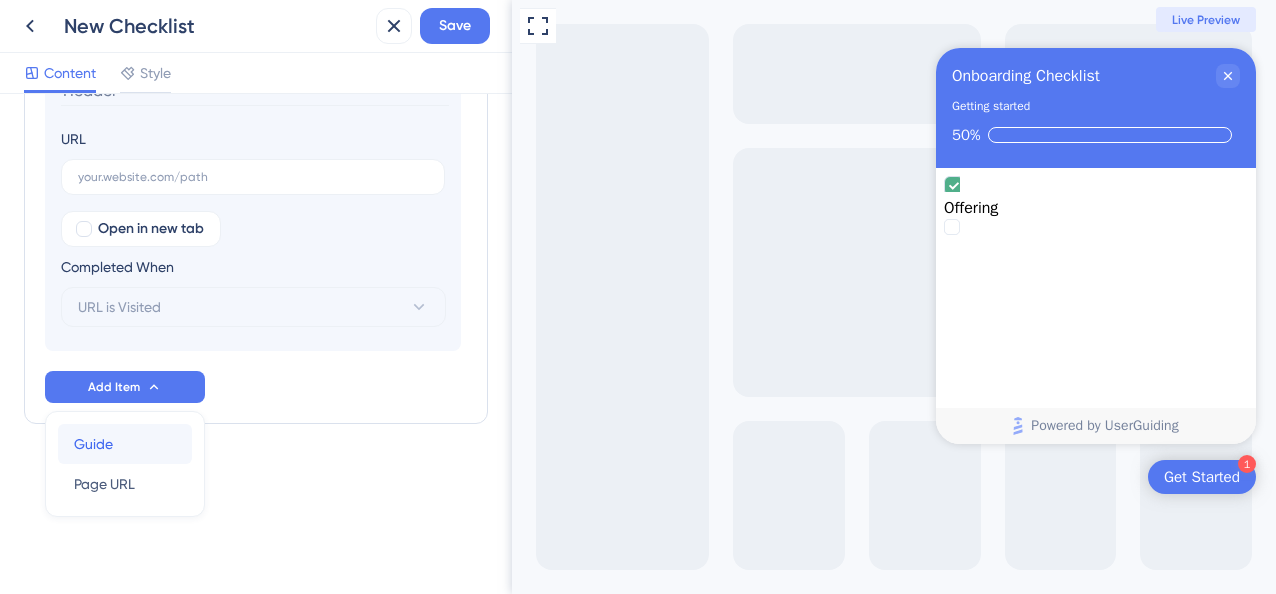 click on "Guide Guide" at bounding box center (125, 444) 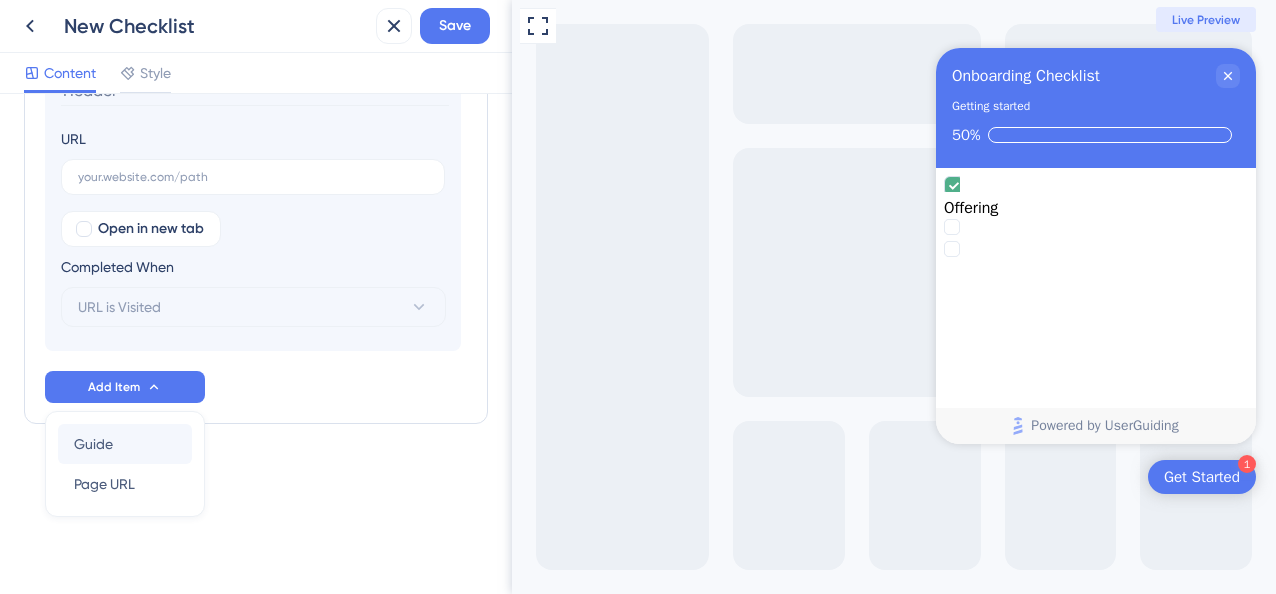scroll, scrollTop: 744, scrollLeft: 0, axis: vertical 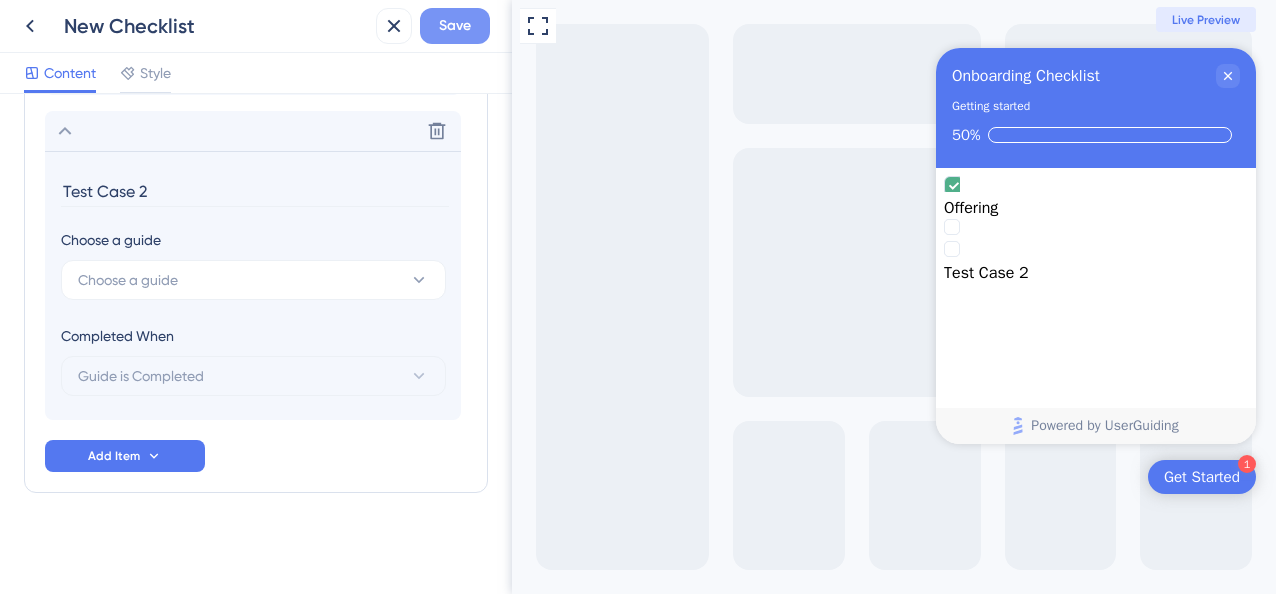 type on "Test Case 2" 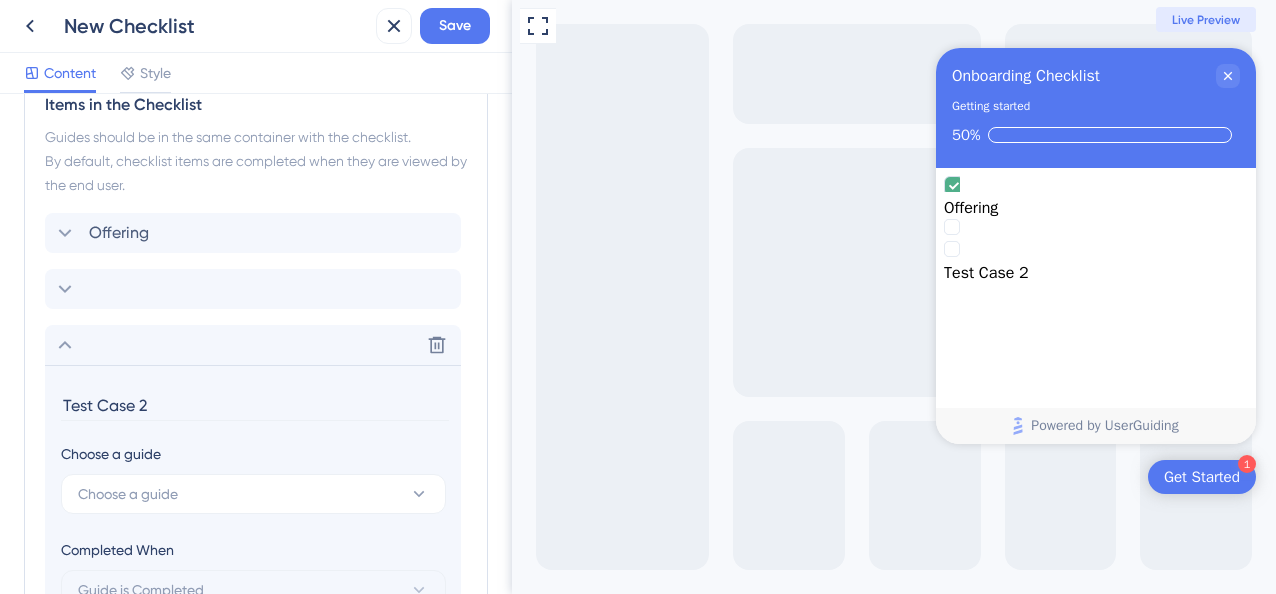 scroll, scrollTop: 644, scrollLeft: 0, axis: vertical 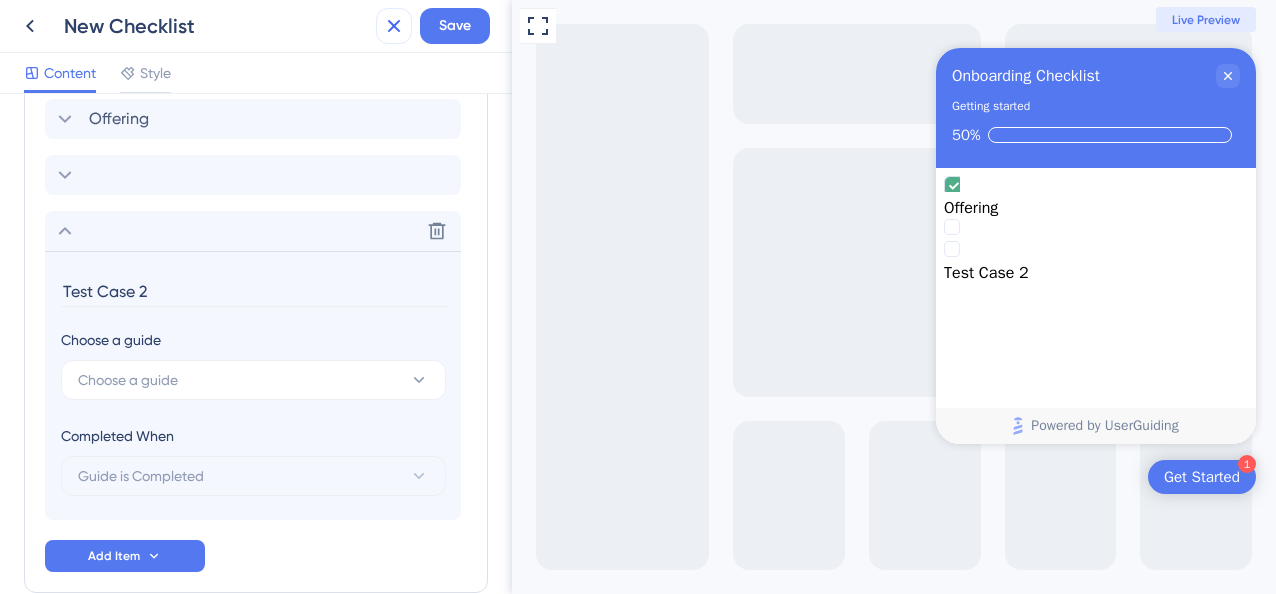 click 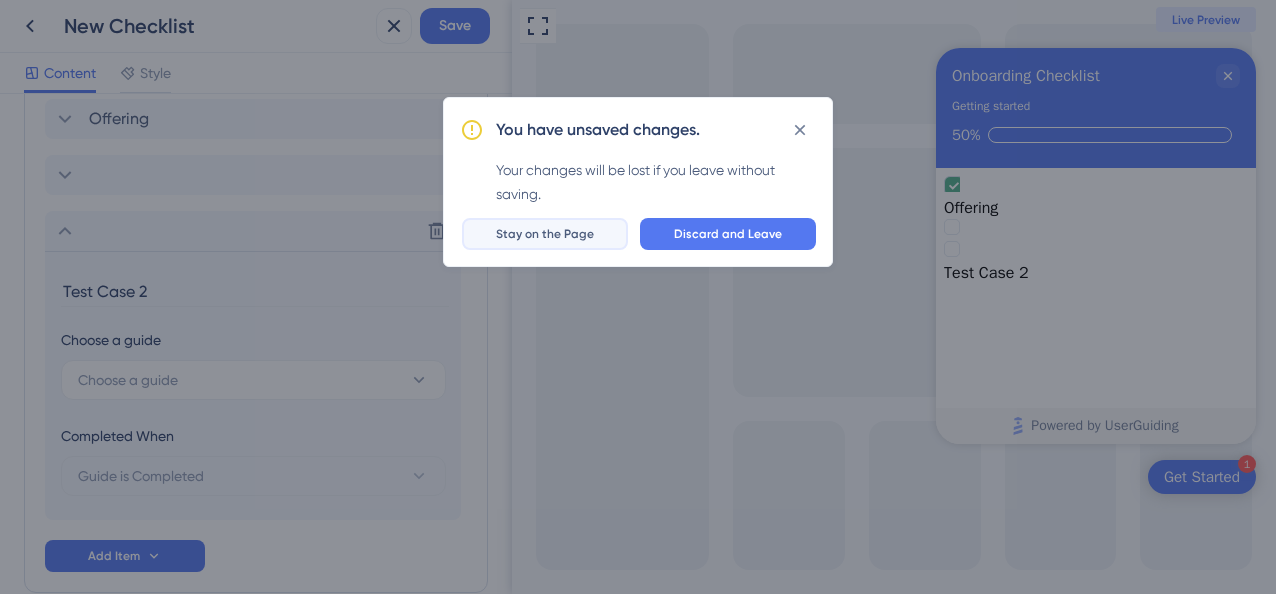 click on "Stay on the Page" at bounding box center (545, 234) 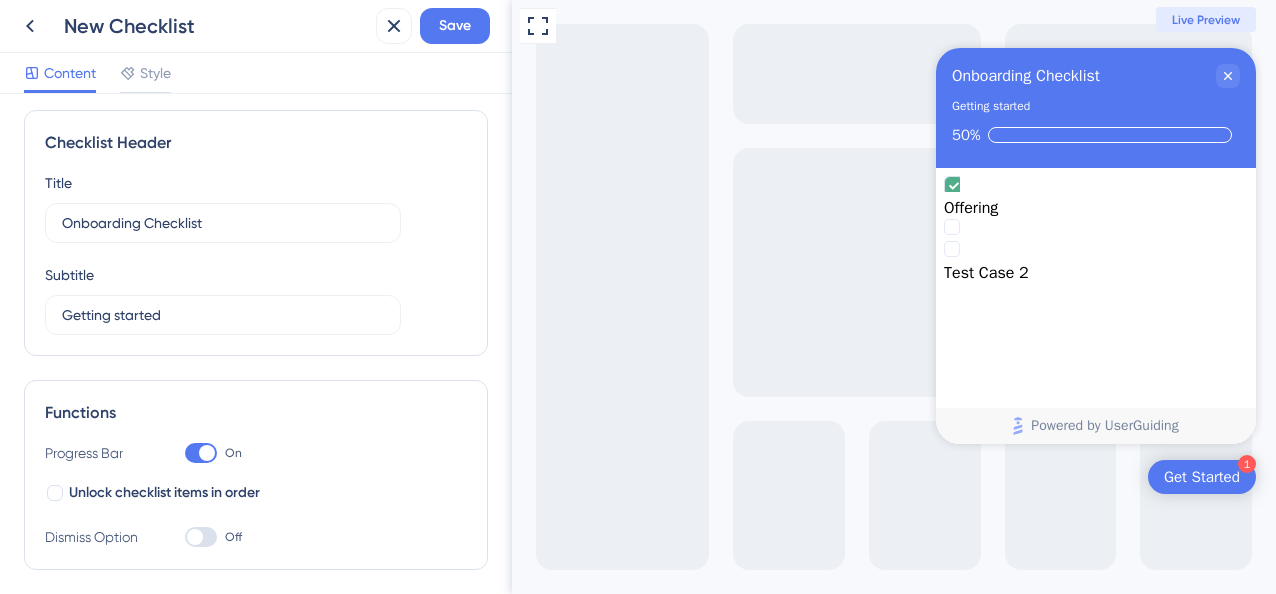 scroll, scrollTop: 0, scrollLeft: 0, axis: both 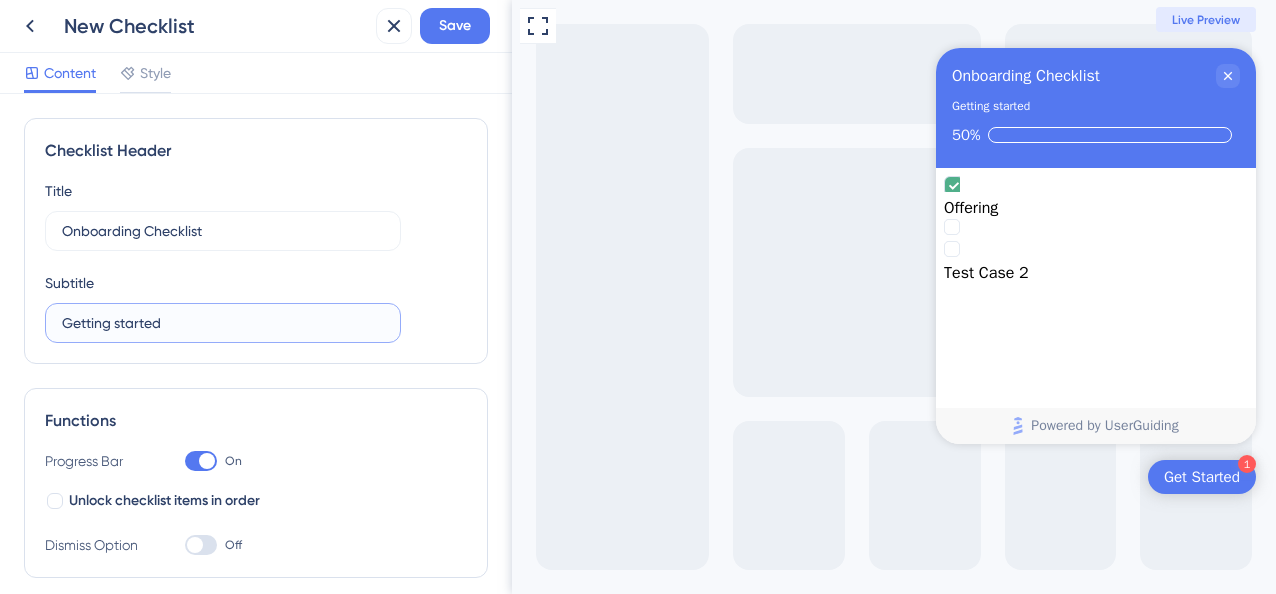 click on "Getting started" at bounding box center [223, 323] 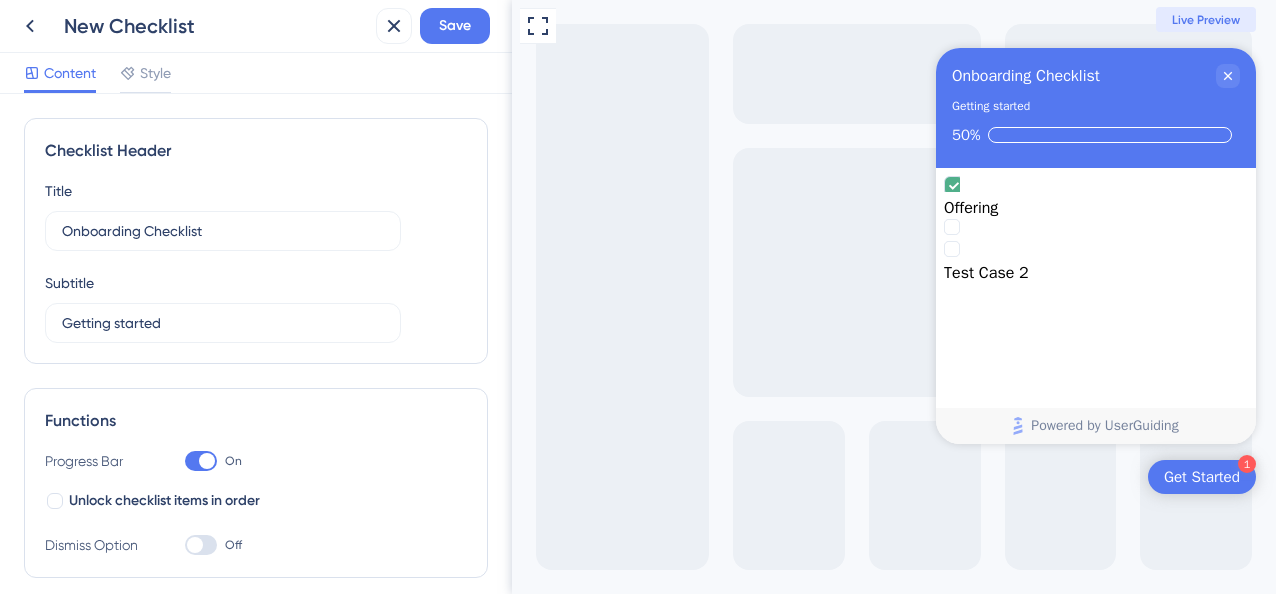 click on "Style" at bounding box center [155, 73] 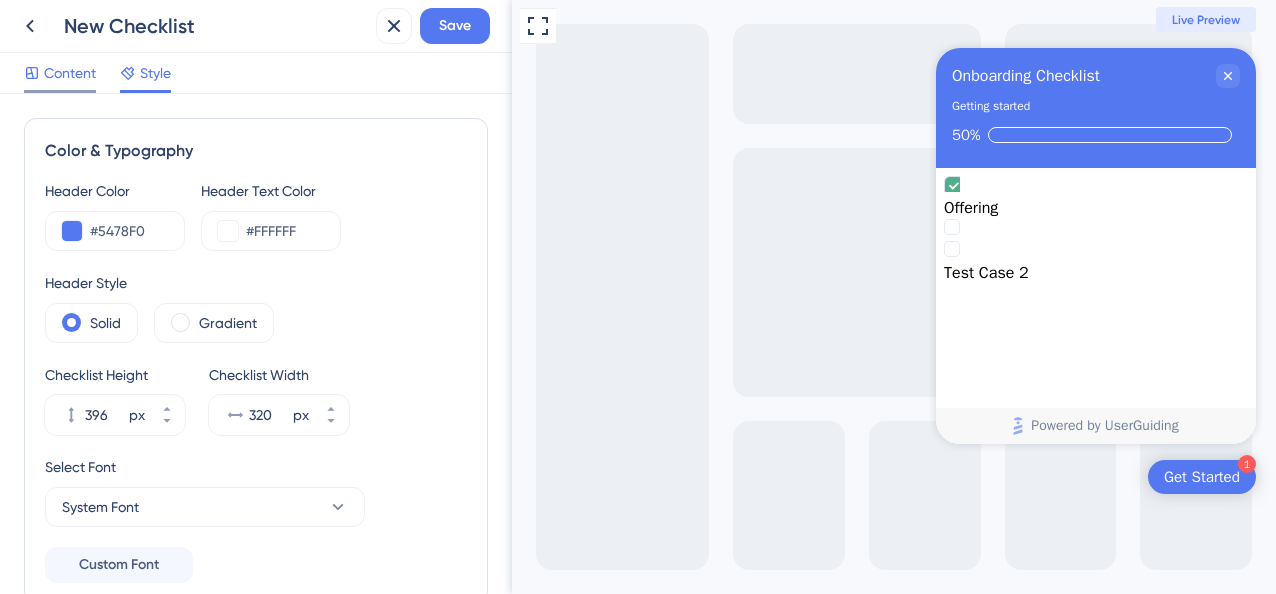 click on "Content" at bounding box center (70, 73) 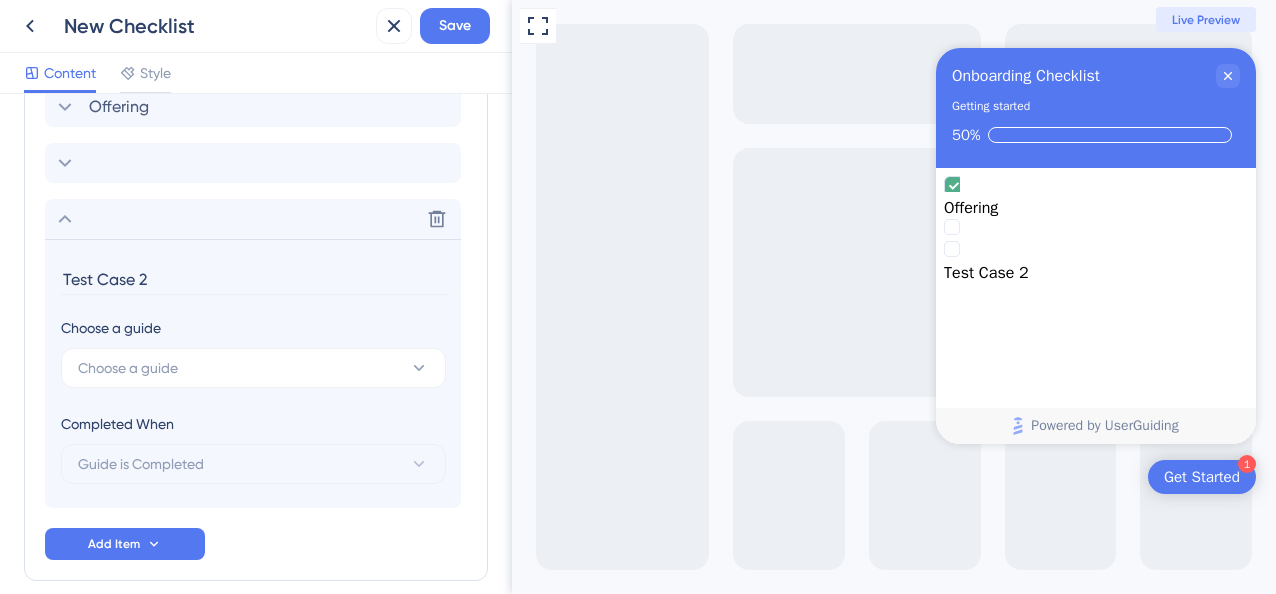 scroll, scrollTop: 744, scrollLeft: 0, axis: vertical 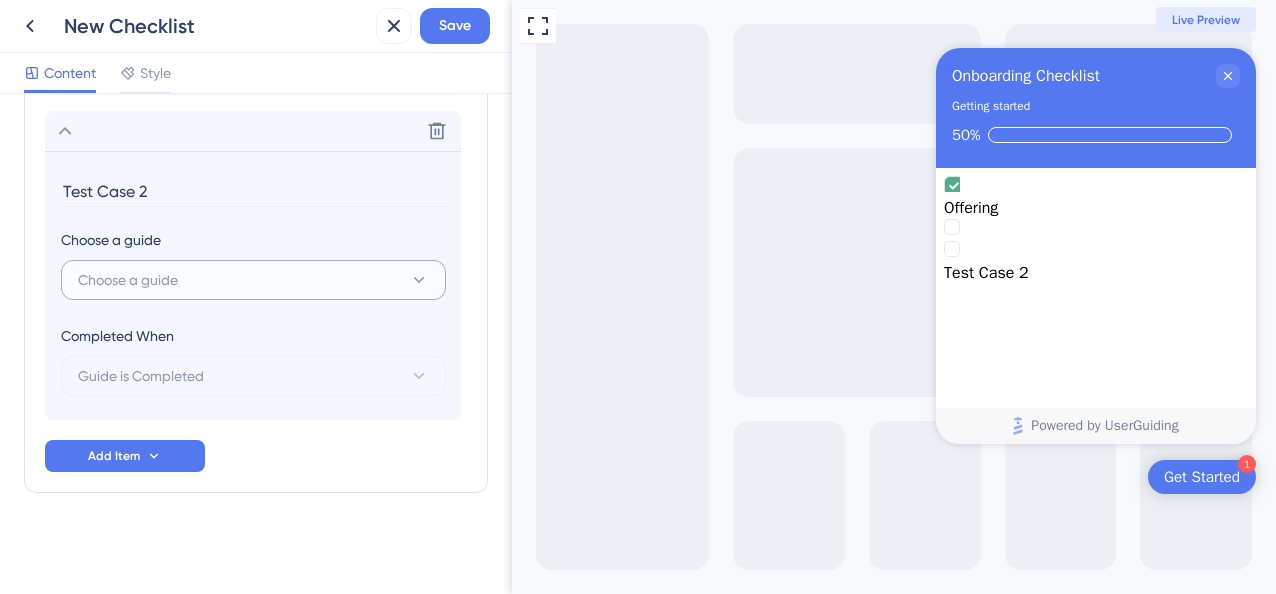 click on "Choose a guide" at bounding box center (253, 280) 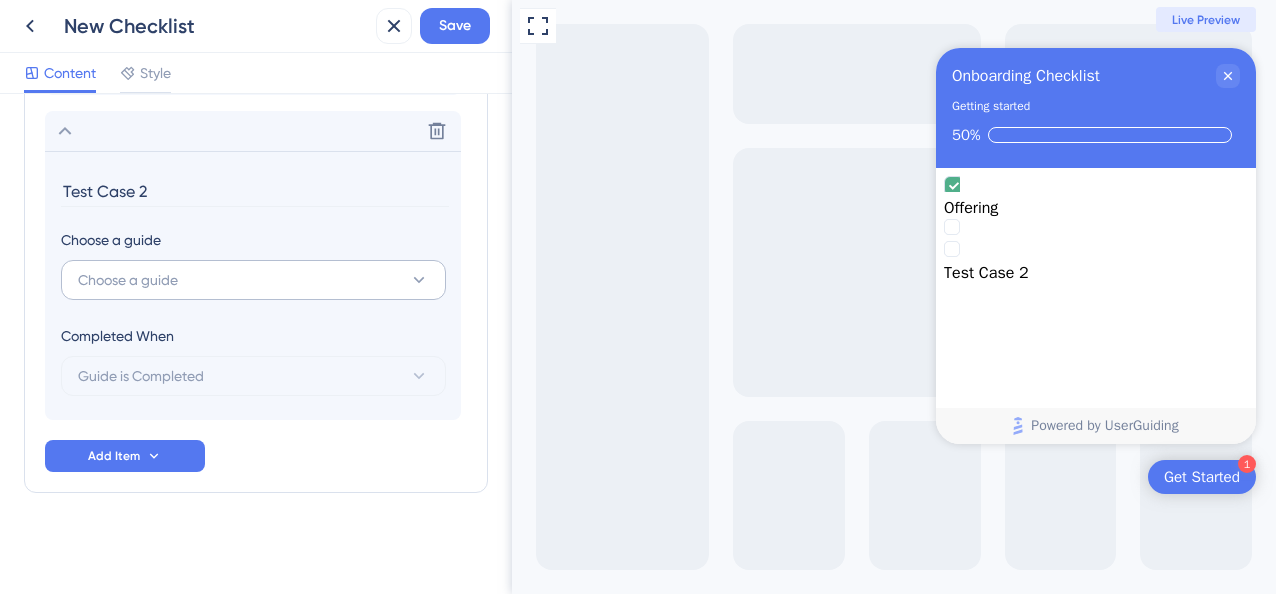 scroll, scrollTop: 0, scrollLeft: 0, axis: both 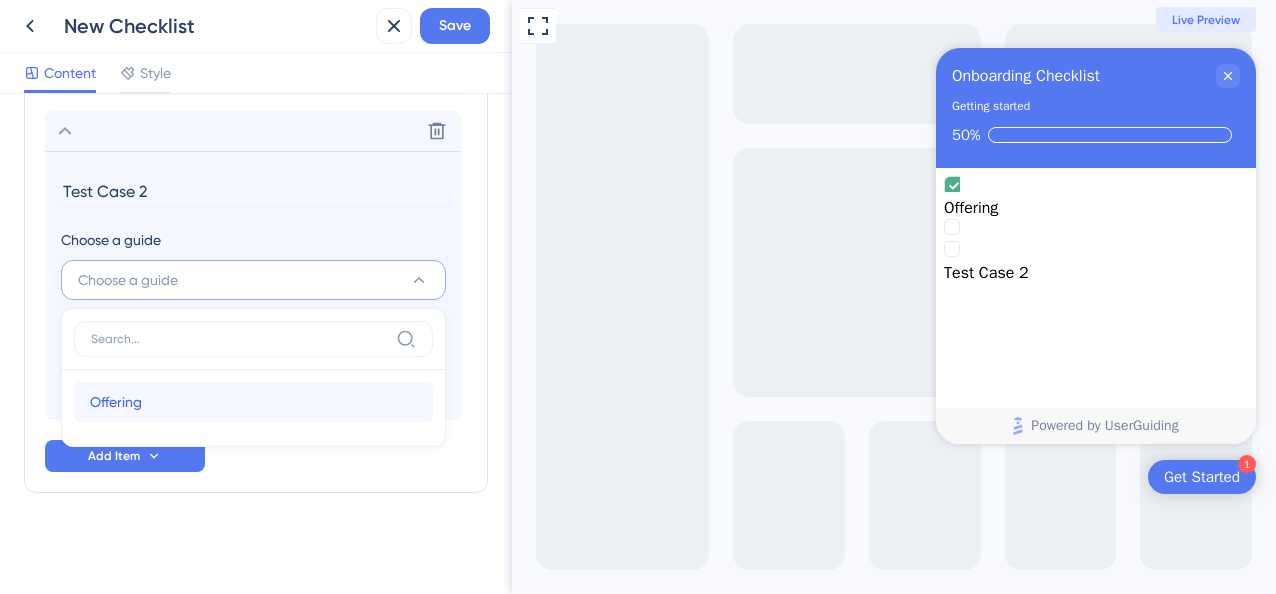 click on "Offering Offering" at bounding box center [253, 402] 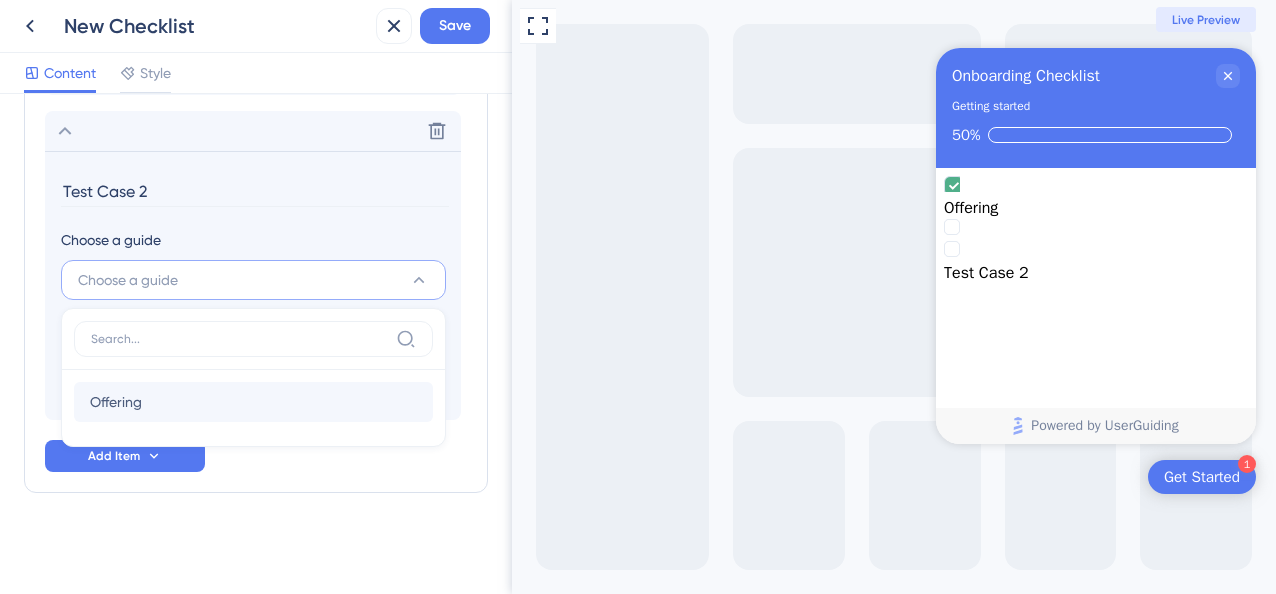 type on "Offering" 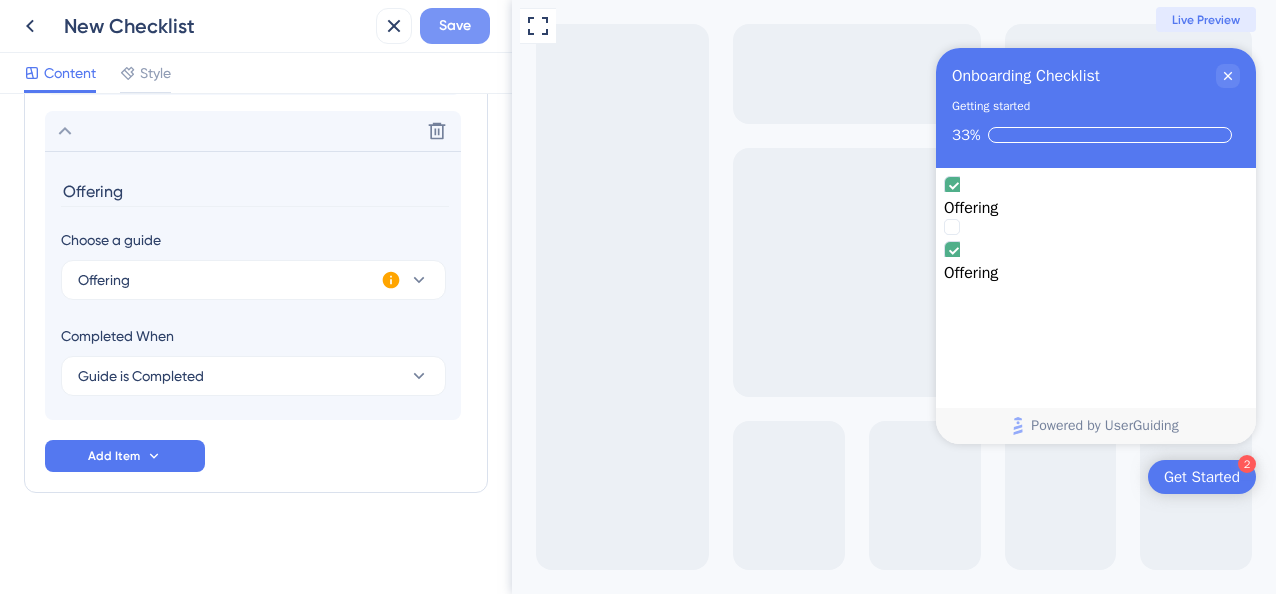 click on "Save" at bounding box center [455, 26] 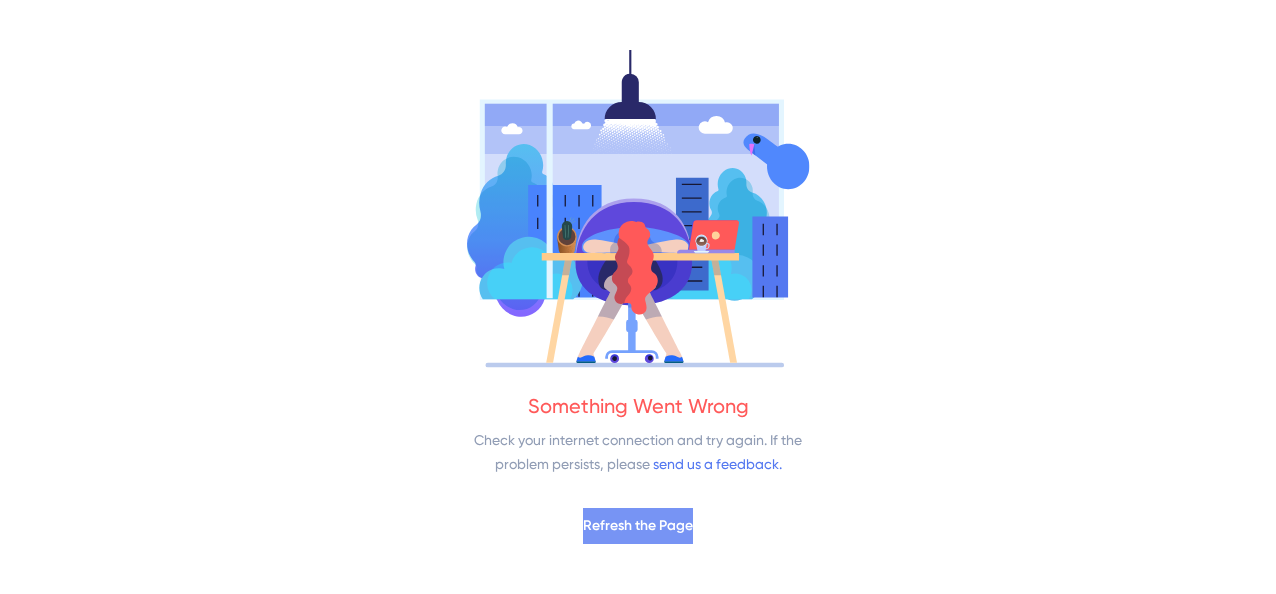 click on "Refresh the Page" at bounding box center [638, 526] 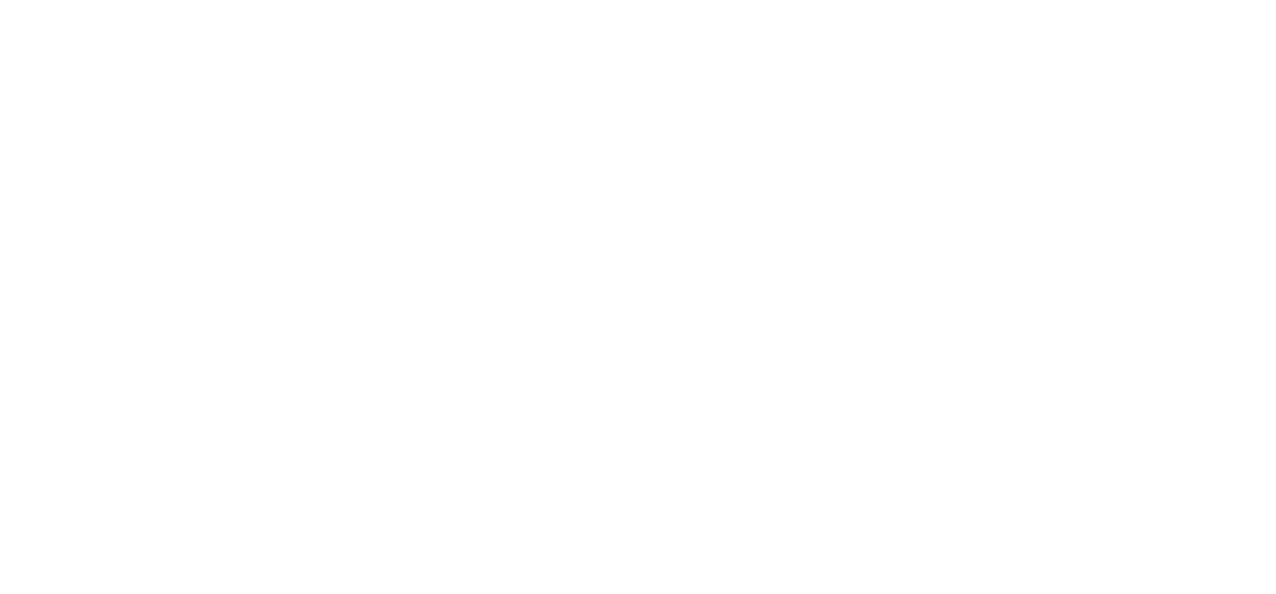 scroll, scrollTop: 0, scrollLeft: 0, axis: both 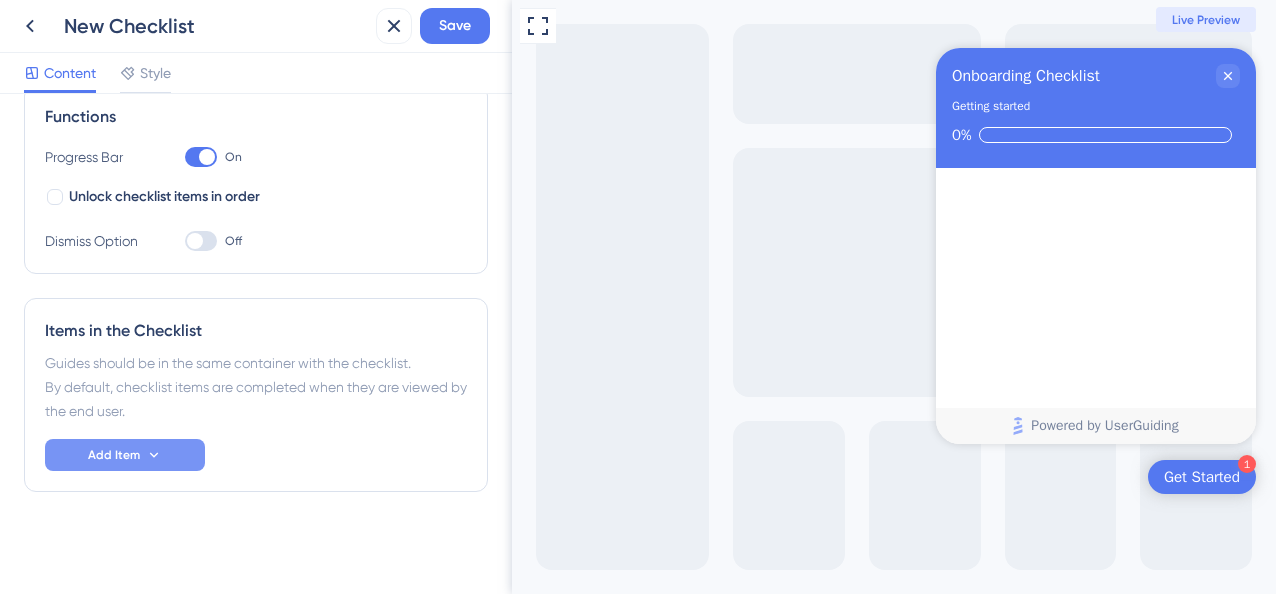 click 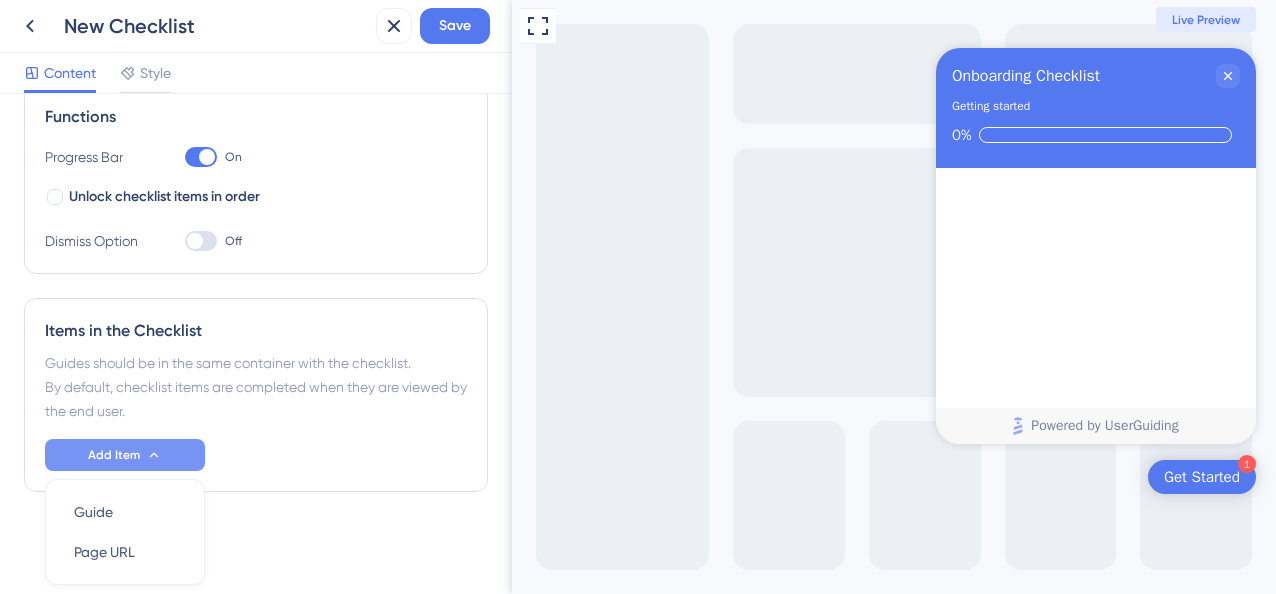 scroll, scrollTop: 372, scrollLeft: 0, axis: vertical 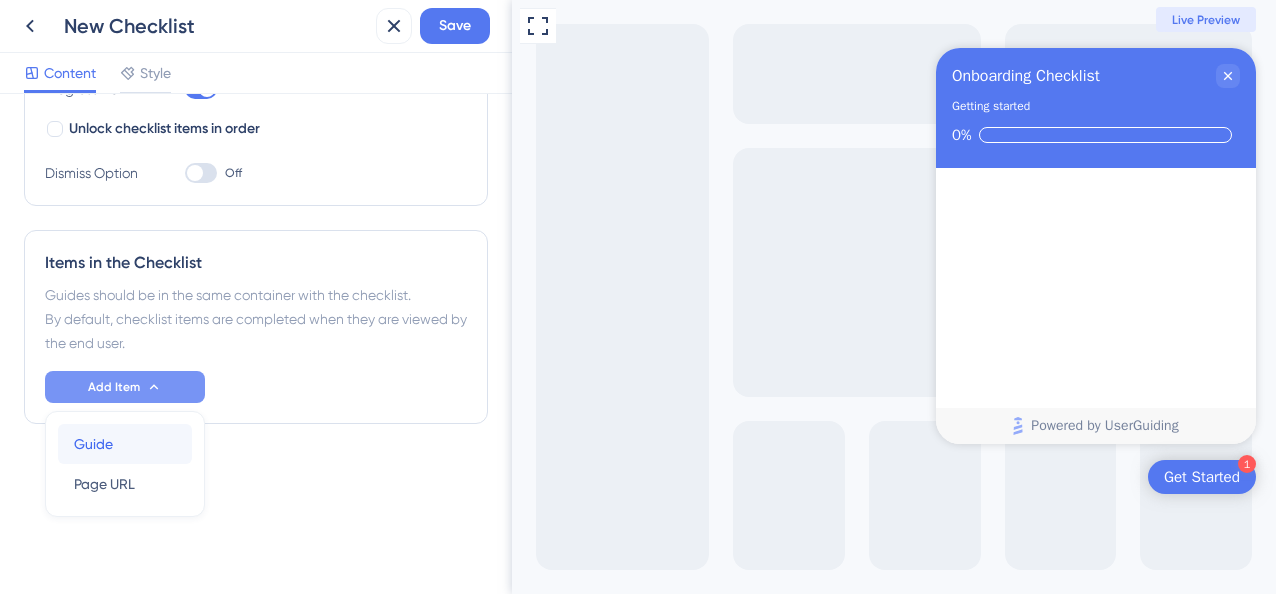 click on "Guide Guide" at bounding box center [125, 444] 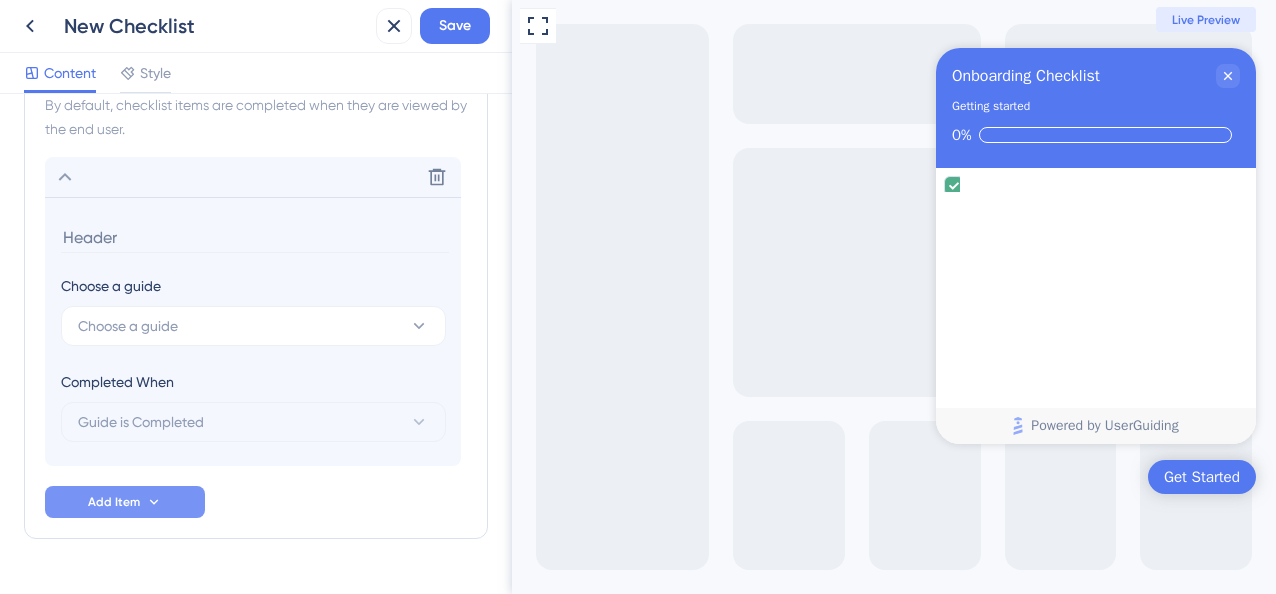 scroll, scrollTop: 632, scrollLeft: 0, axis: vertical 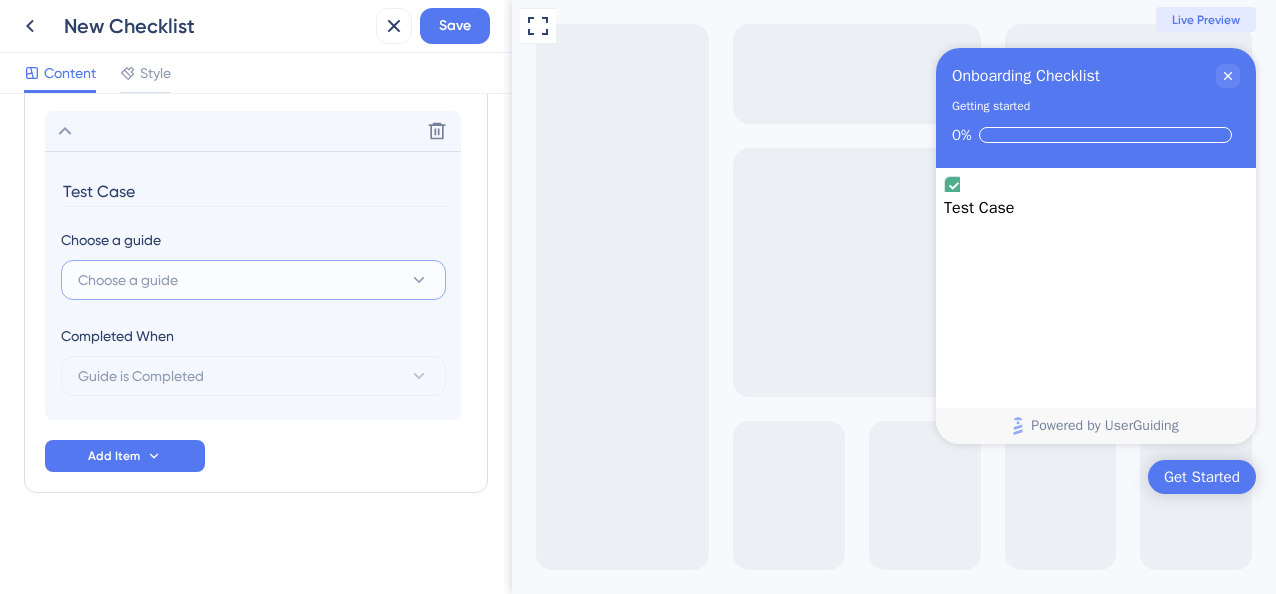 click on "Choose a guide" at bounding box center (253, 280) 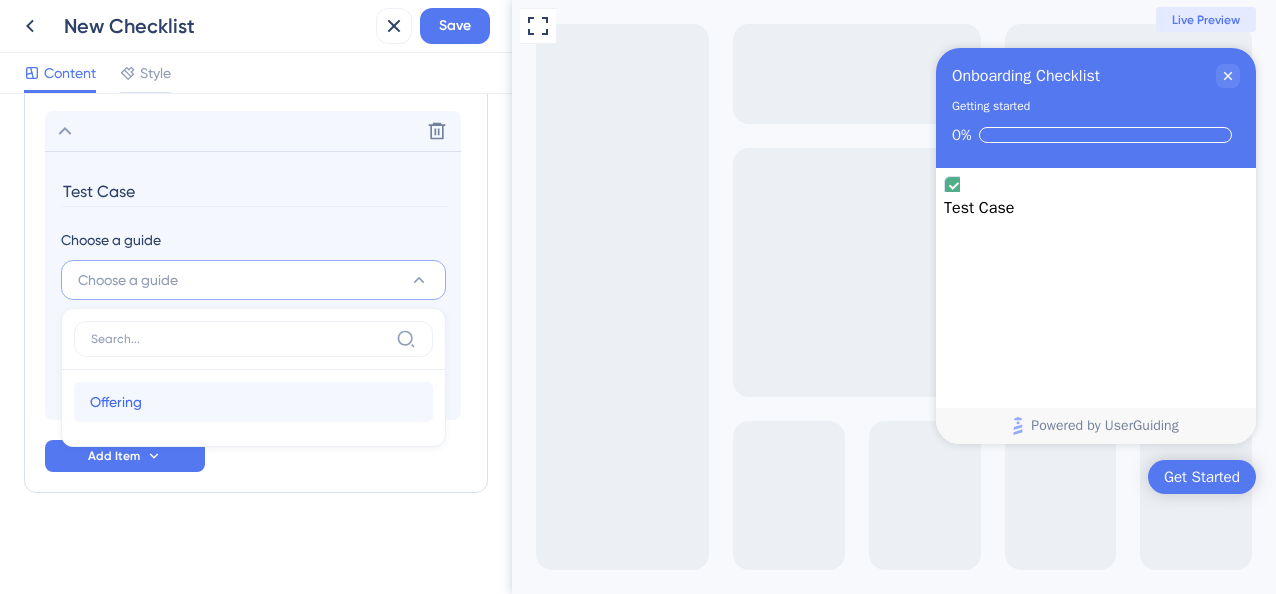 click on "Offering Offering" at bounding box center (253, 402) 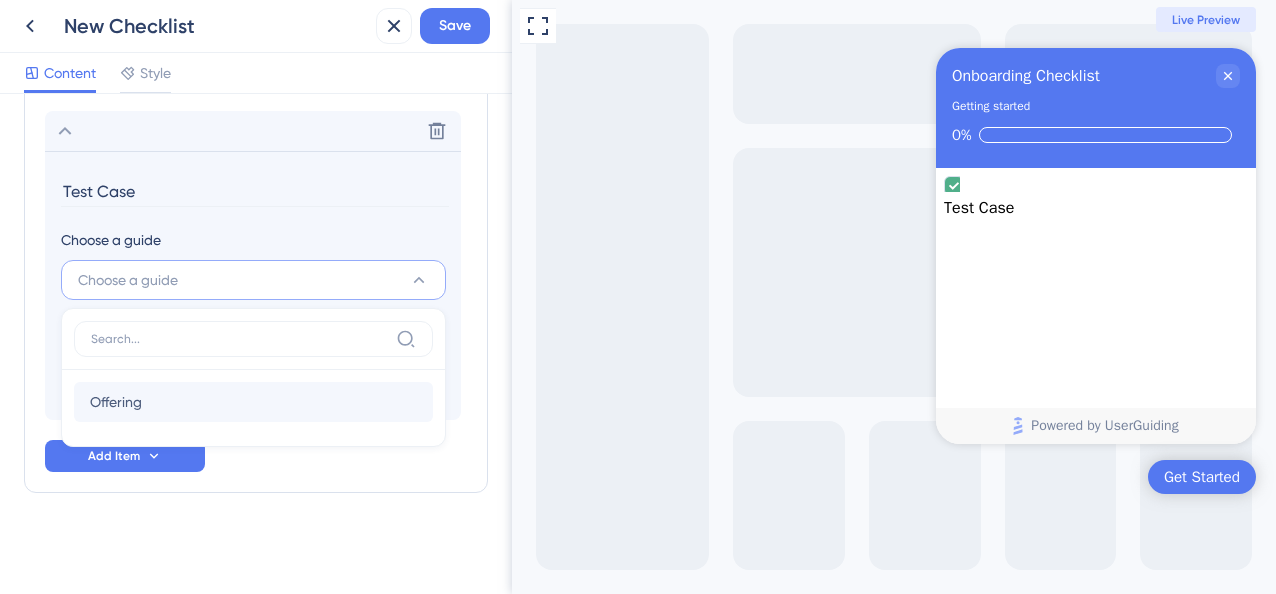 type on "Offering" 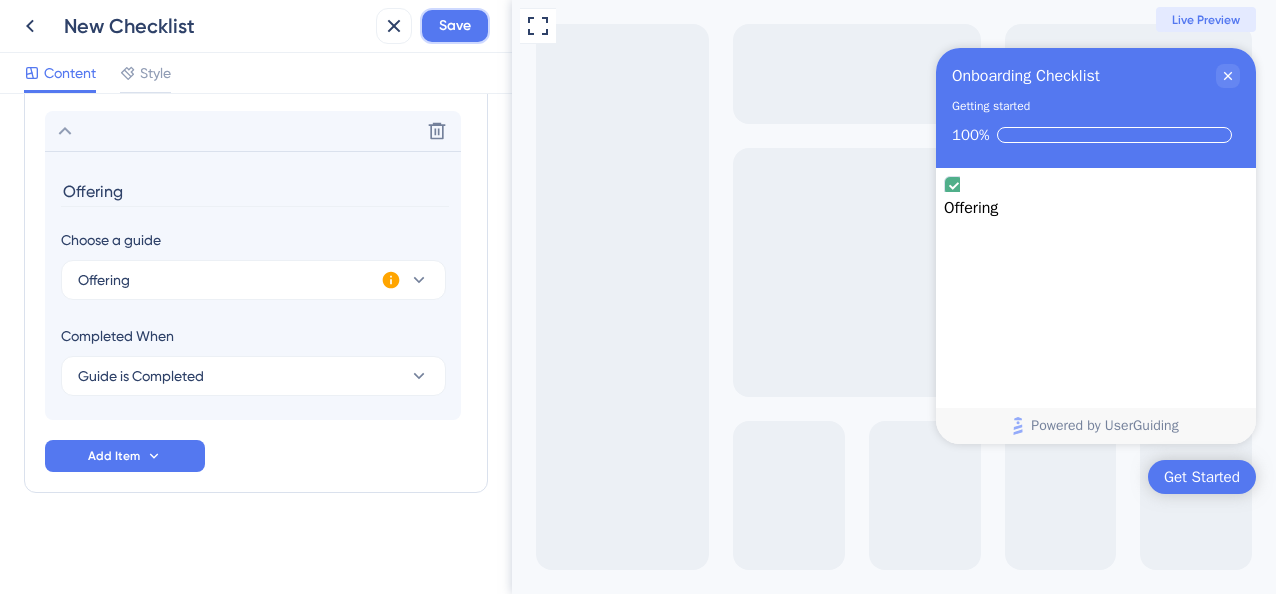click on "Save" at bounding box center [455, 26] 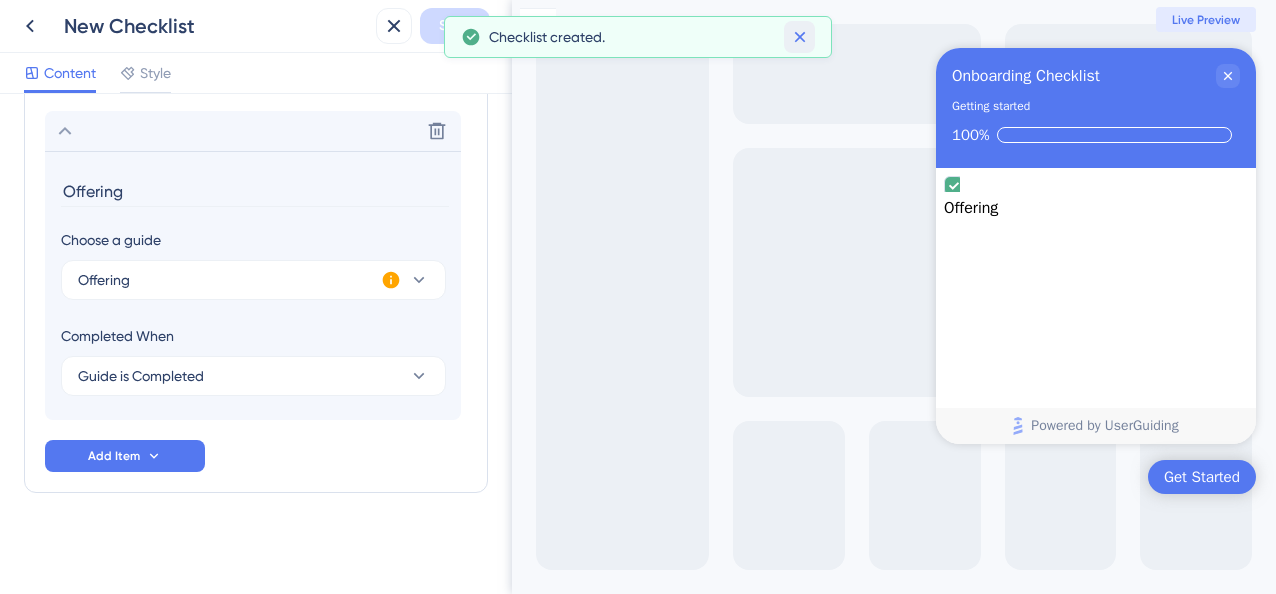 click 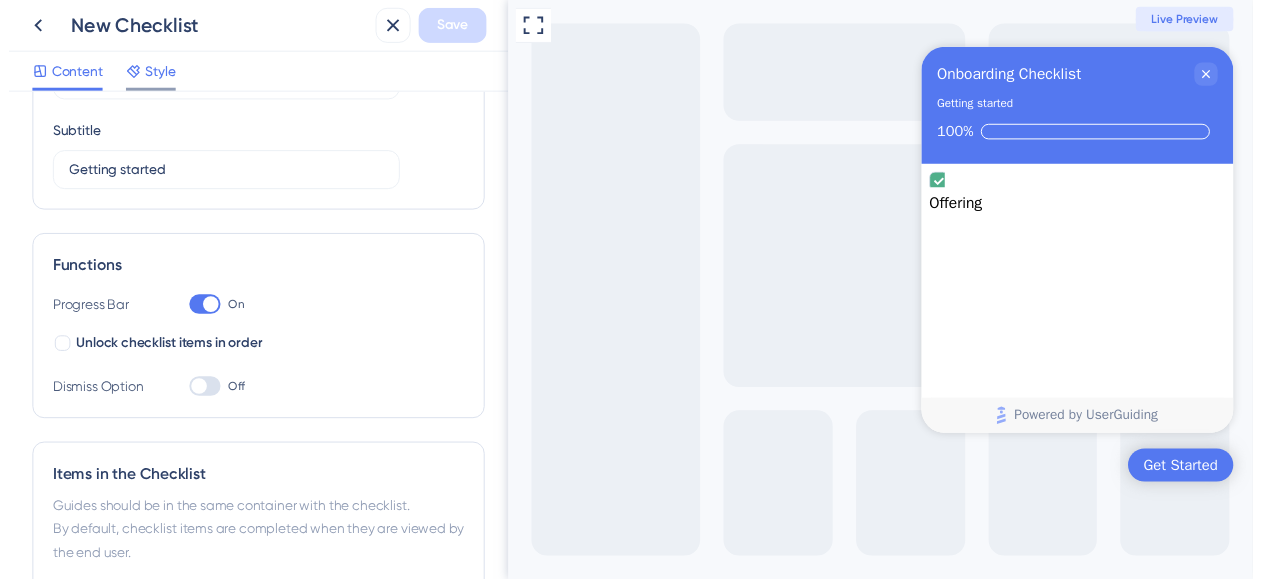 scroll, scrollTop: 32, scrollLeft: 0, axis: vertical 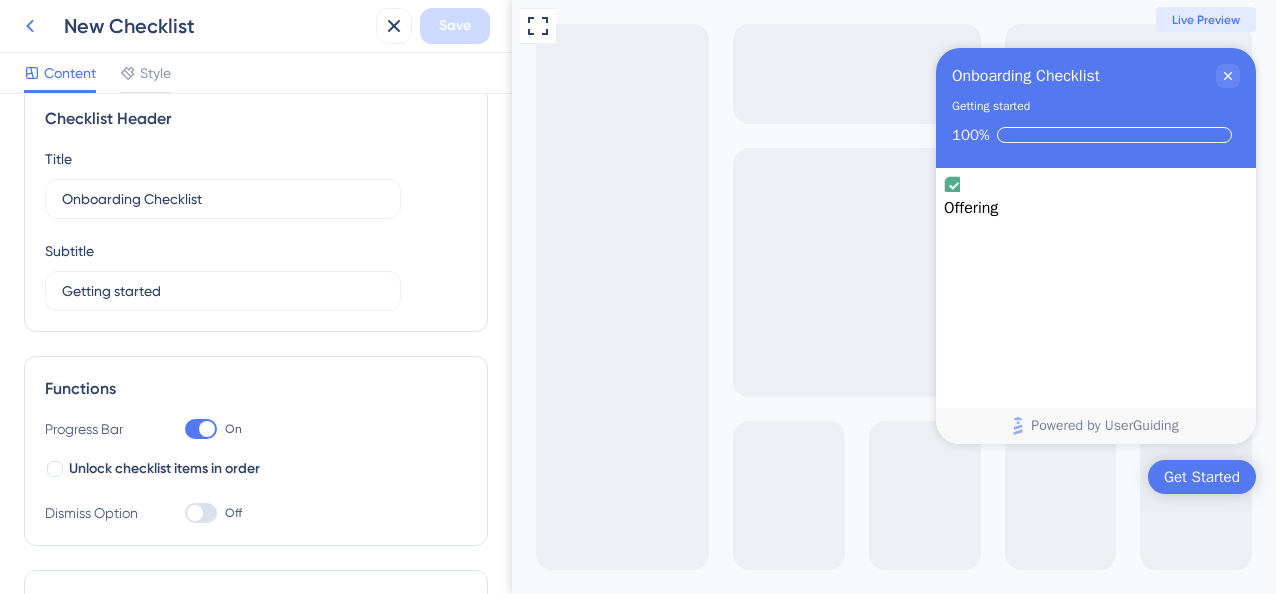 click 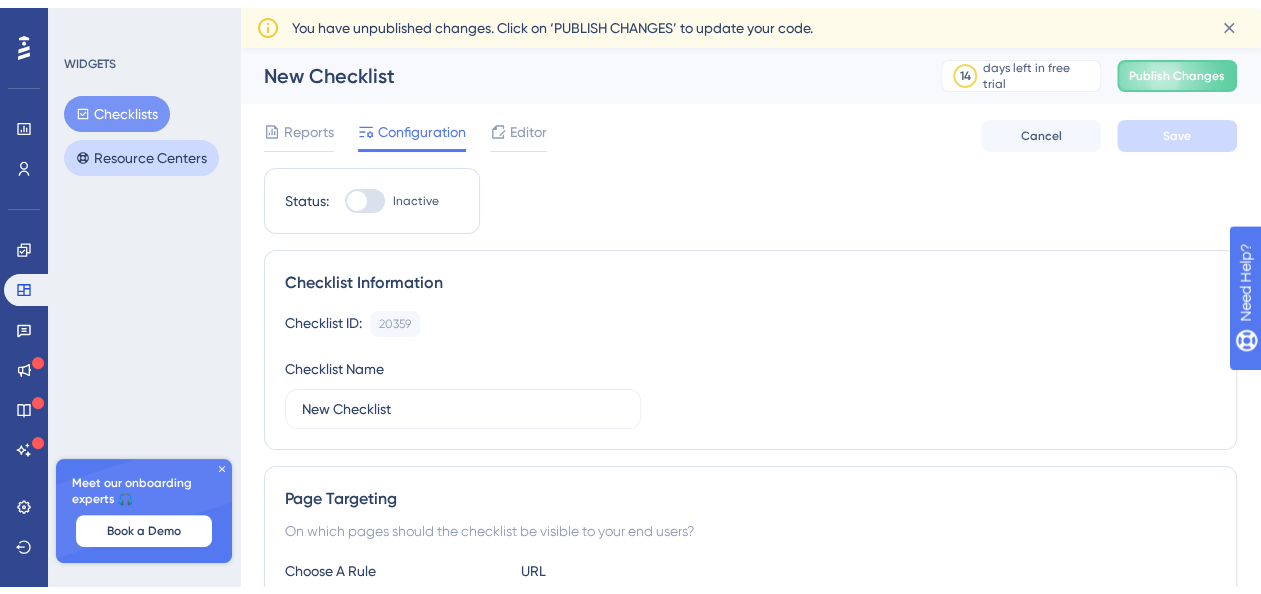 scroll, scrollTop: 0, scrollLeft: 0, axis: both 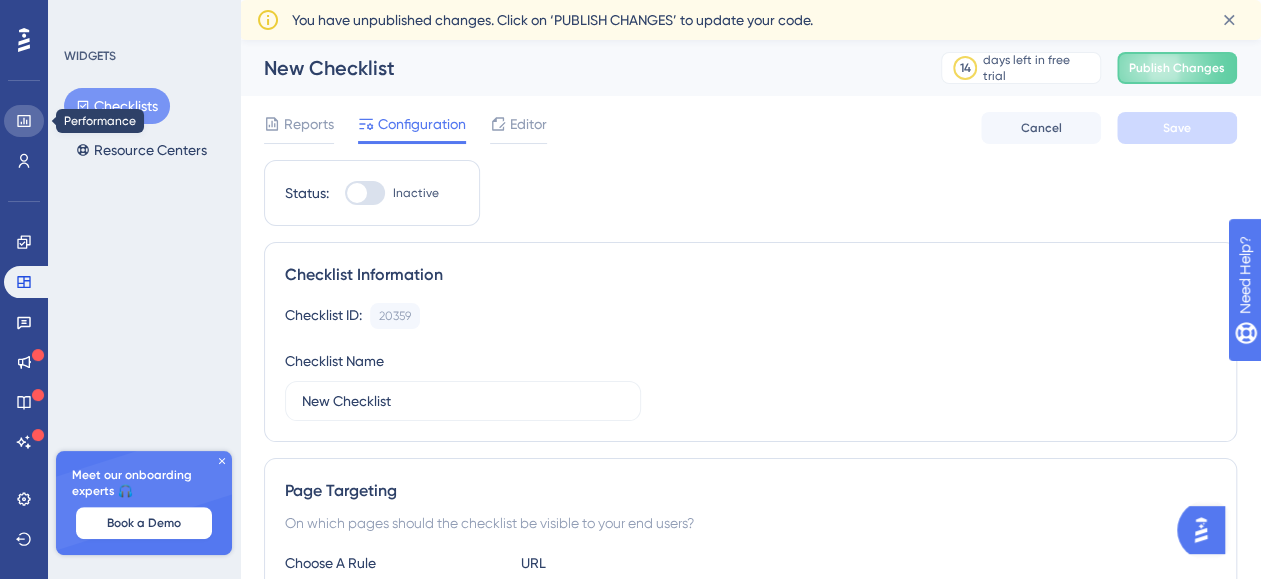 click at bounding box center [24, 121] 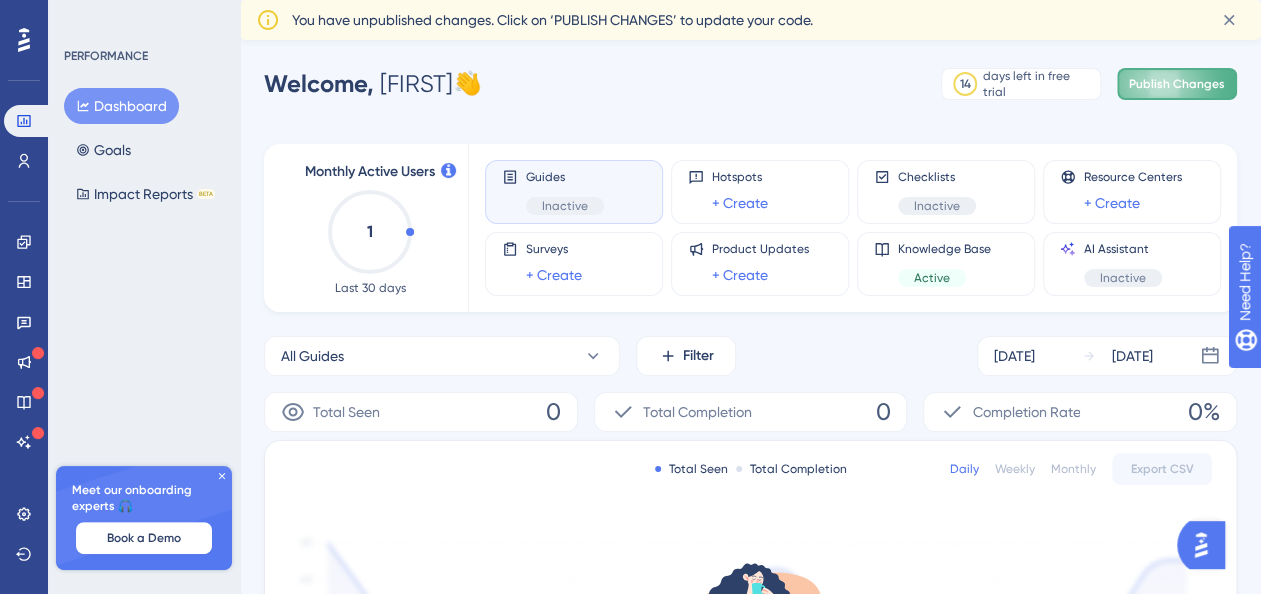 click on "Publish Changes" at bounding box center [1177, 84] 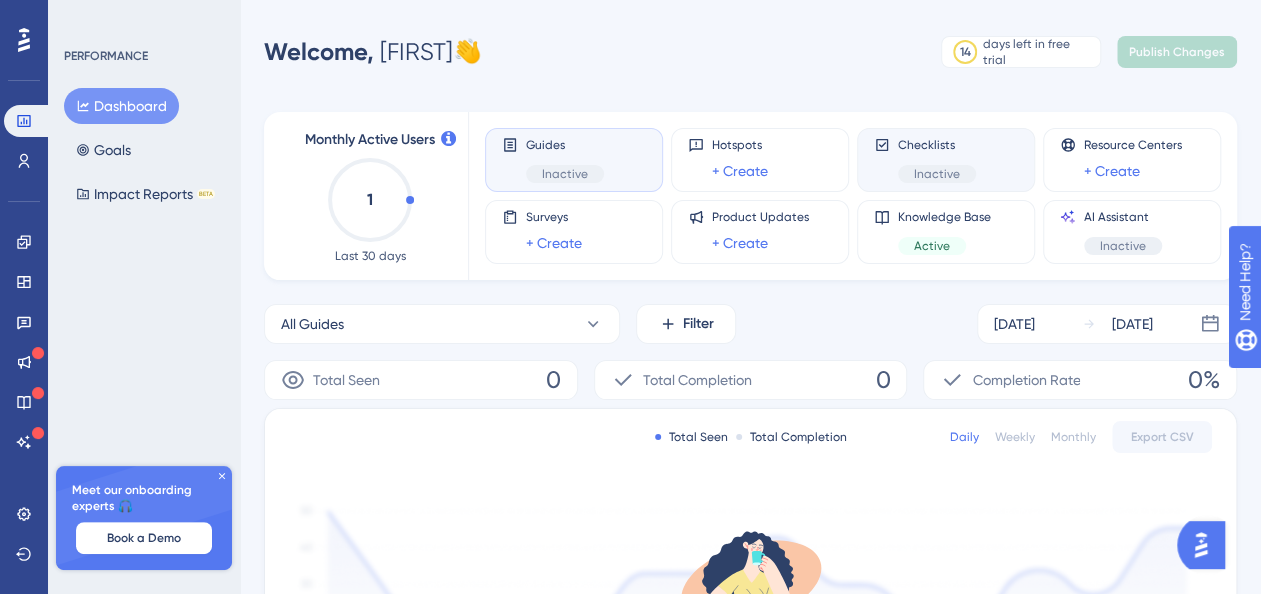 click on "Inactive" at bounding box center (937, 174) 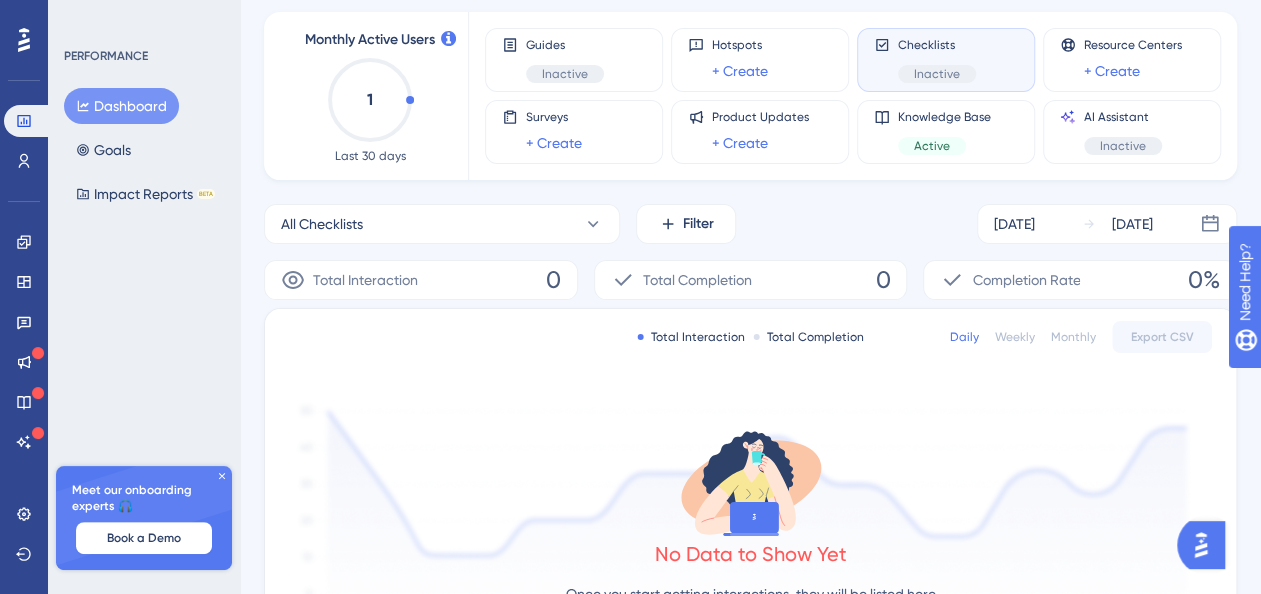 scroll, scrollTop: 0, scrollLeft: 0, axis: both 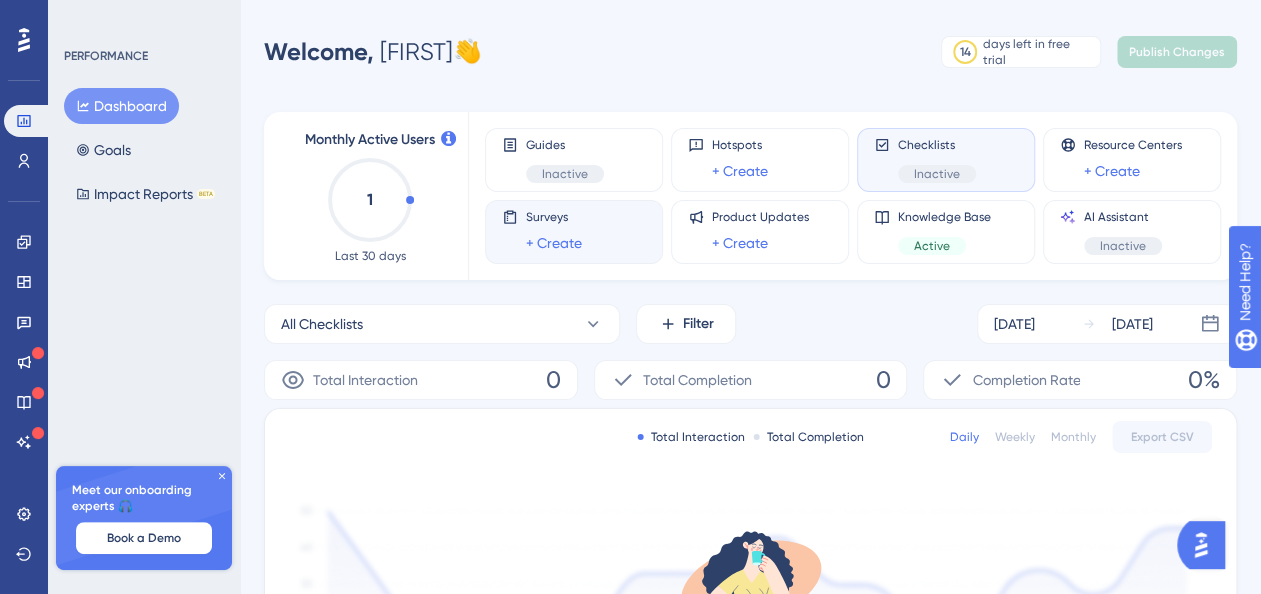 click on "Surveys + Create" at bounding box center [554, 232] 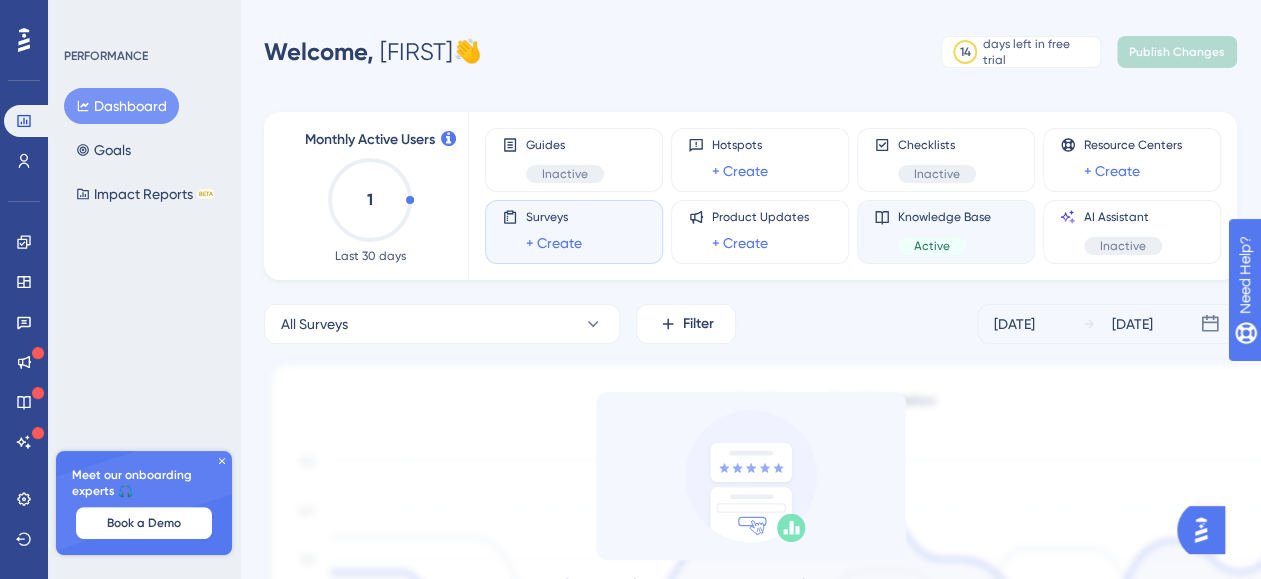 click on "Knowledge Base Active" at bounding box center (946, 232) 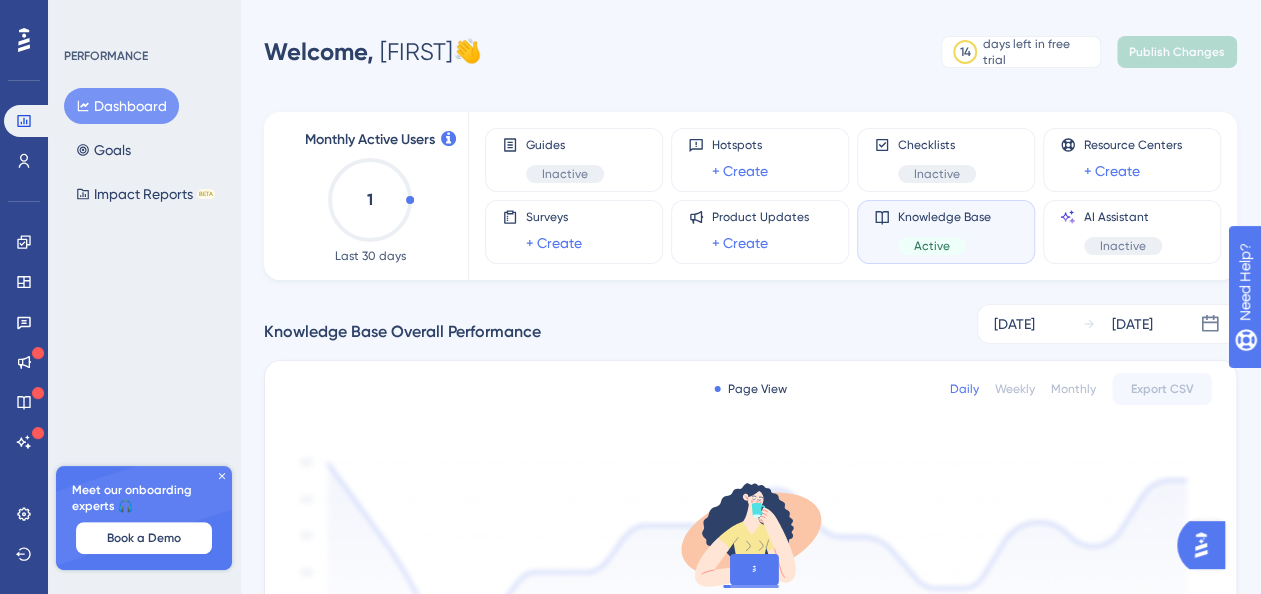 click on "Dashboard" at bounding box center [121, 106] 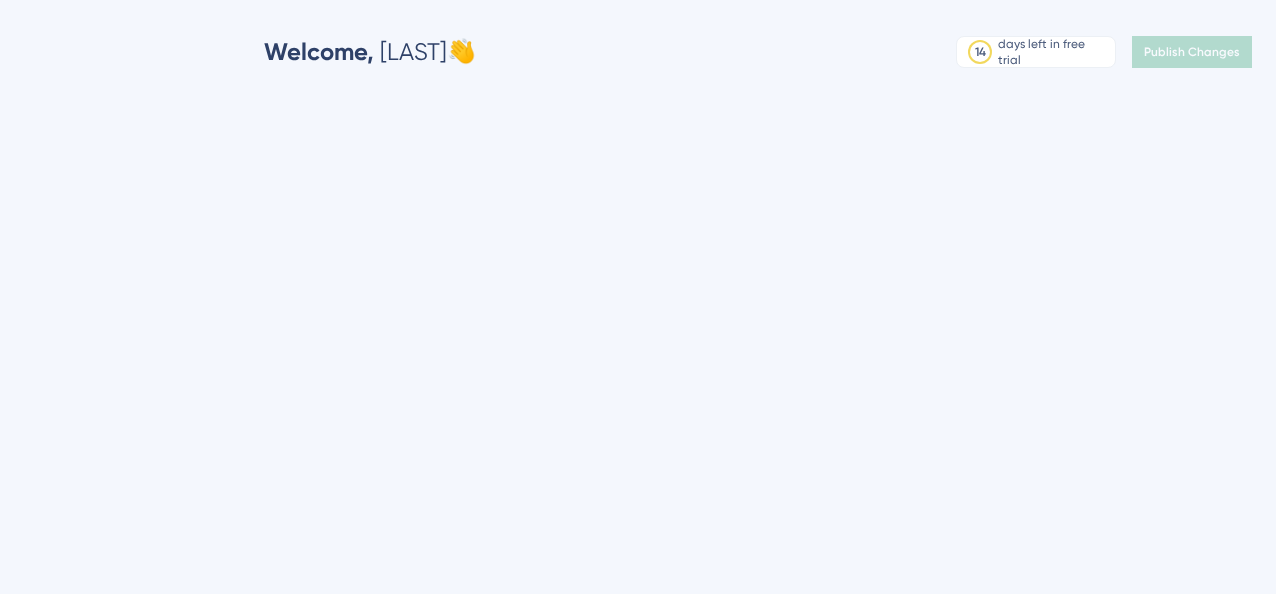 scroll, scrollTop: 0, scrollLeft: 0, axis: both 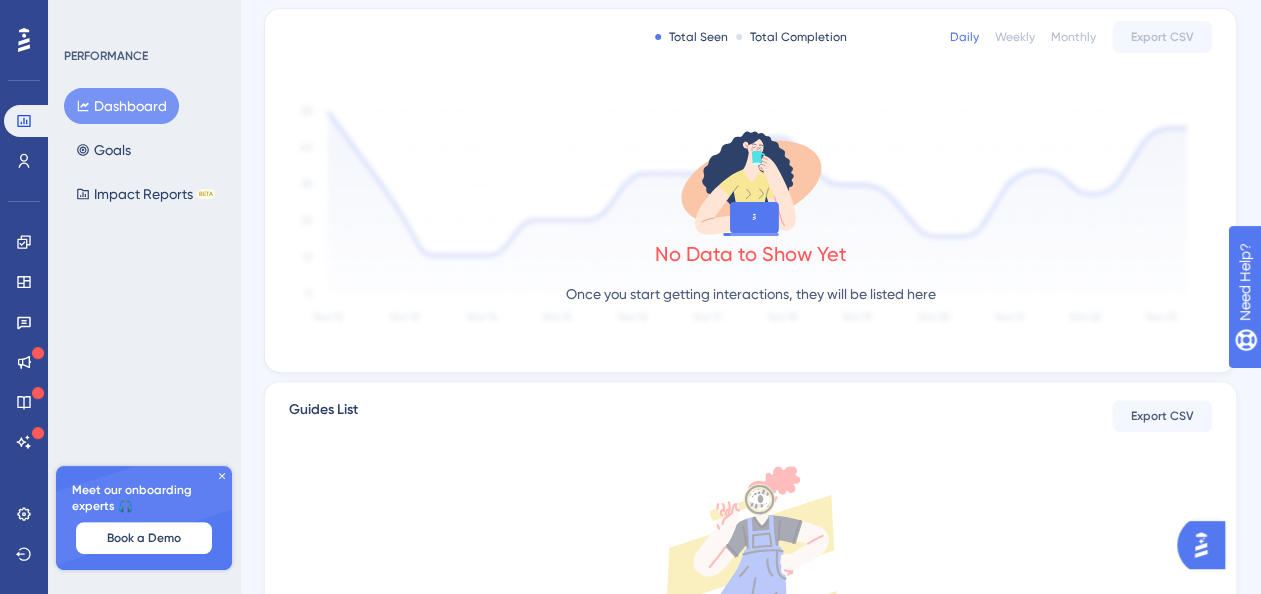 click on "Meet our onboarding experts 🎧 Book a Demo" at bounding box center (144, 518) 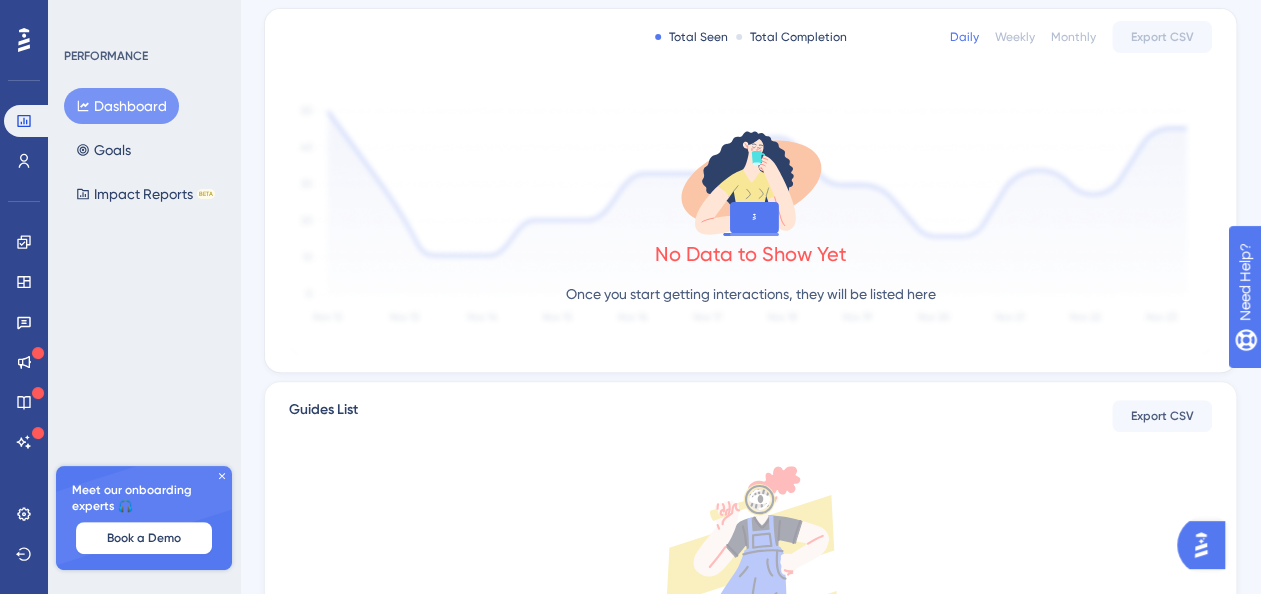 click 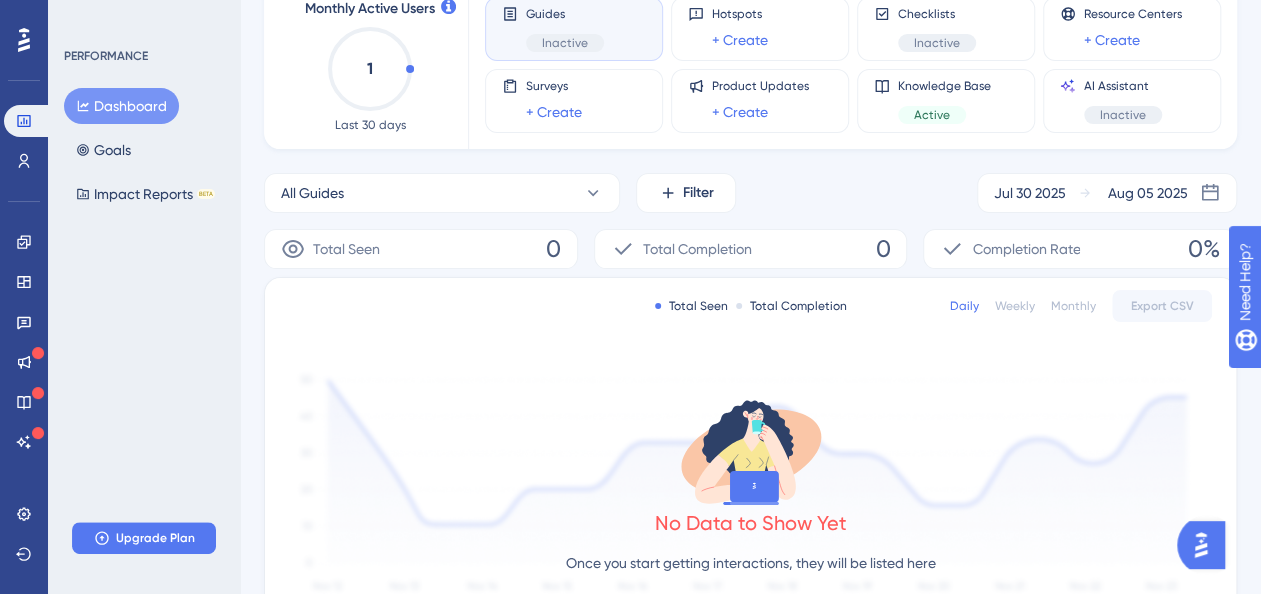 scroll, scrollTop: 65, scrollLeft: 0, axis: vertical 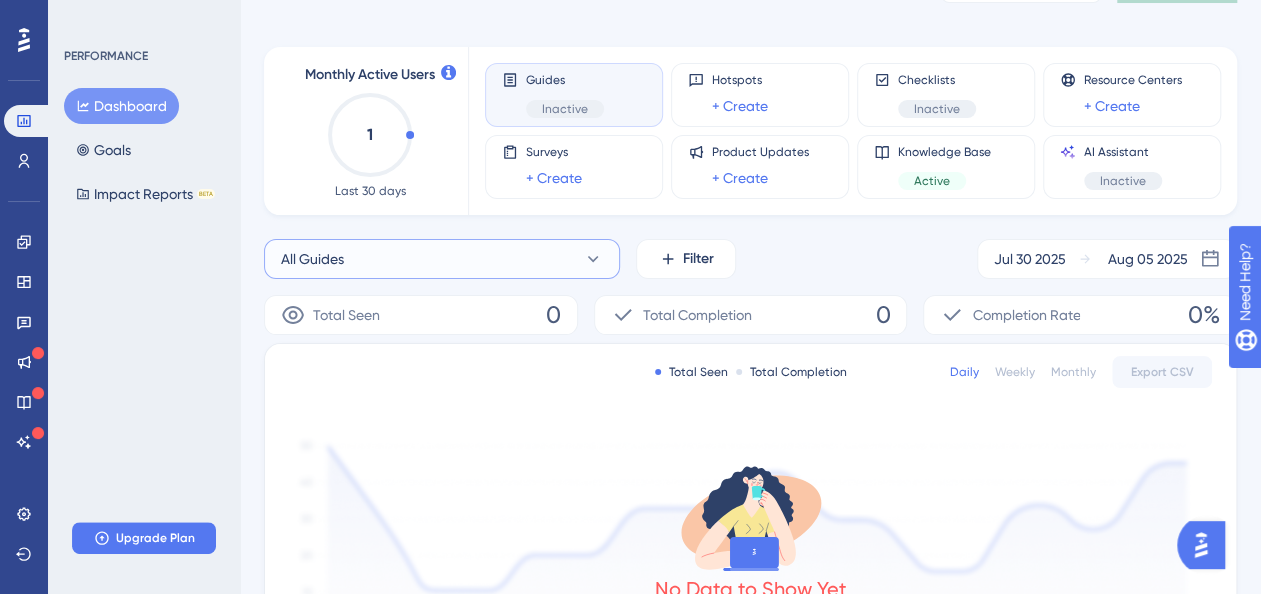 click 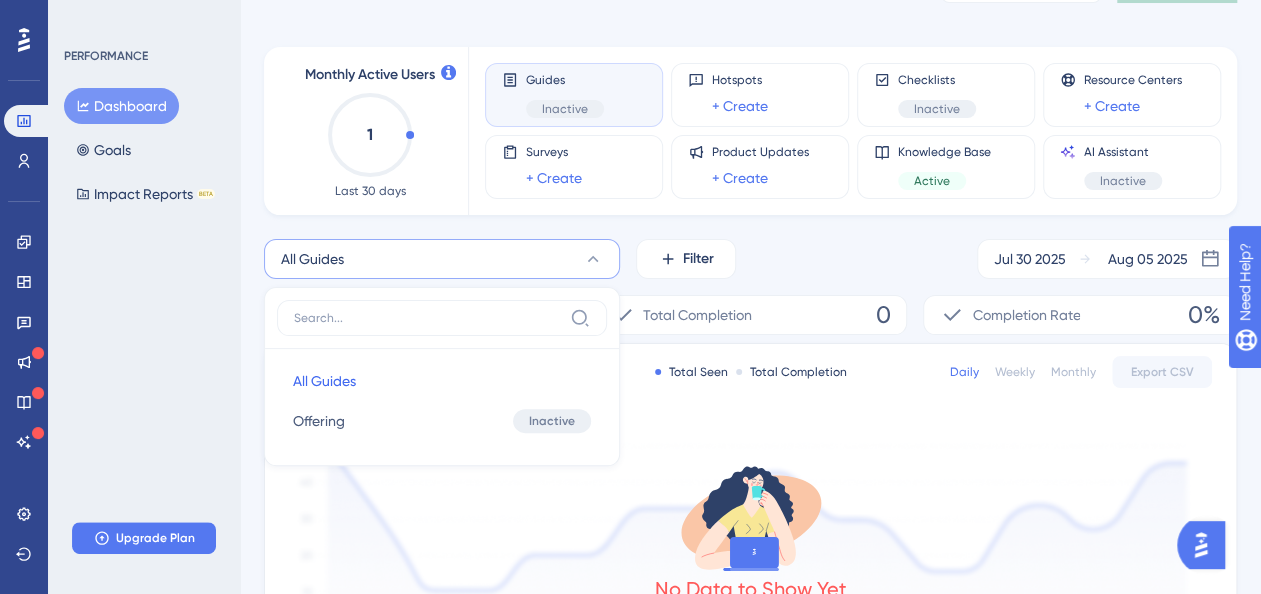 scroll, scrollTop: 144, scrollLeft: 0, axis: vertical 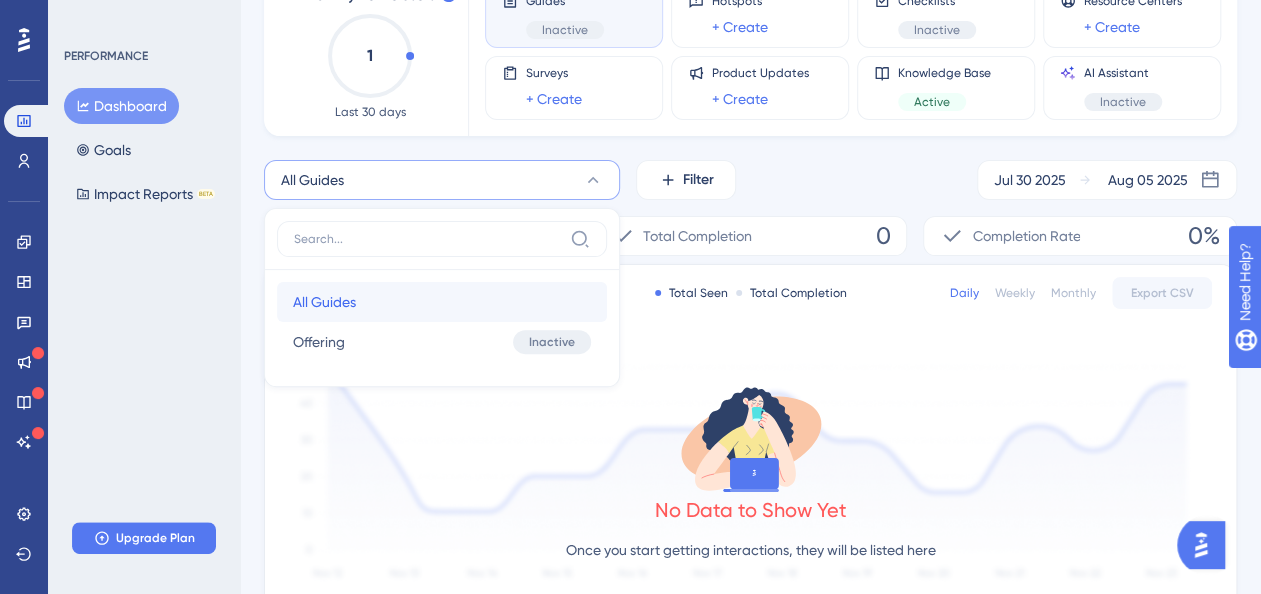 click on "All Guides All Guides" at bounding box center [442, 302] 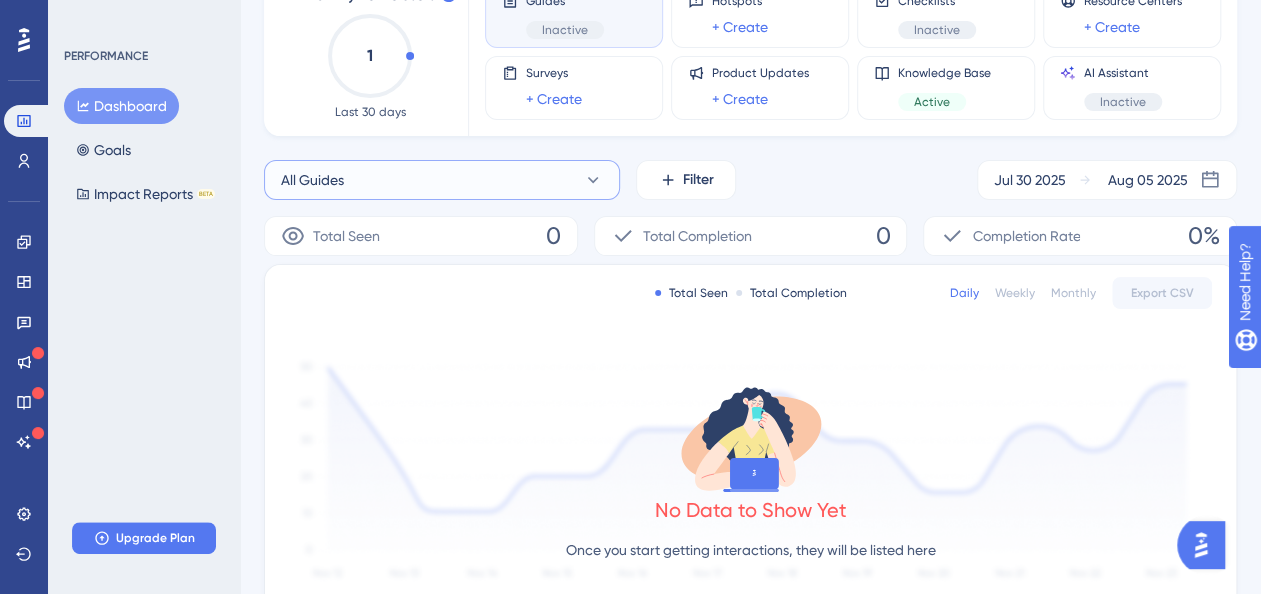 click on "All Guides" at bounding box center (442, 180) 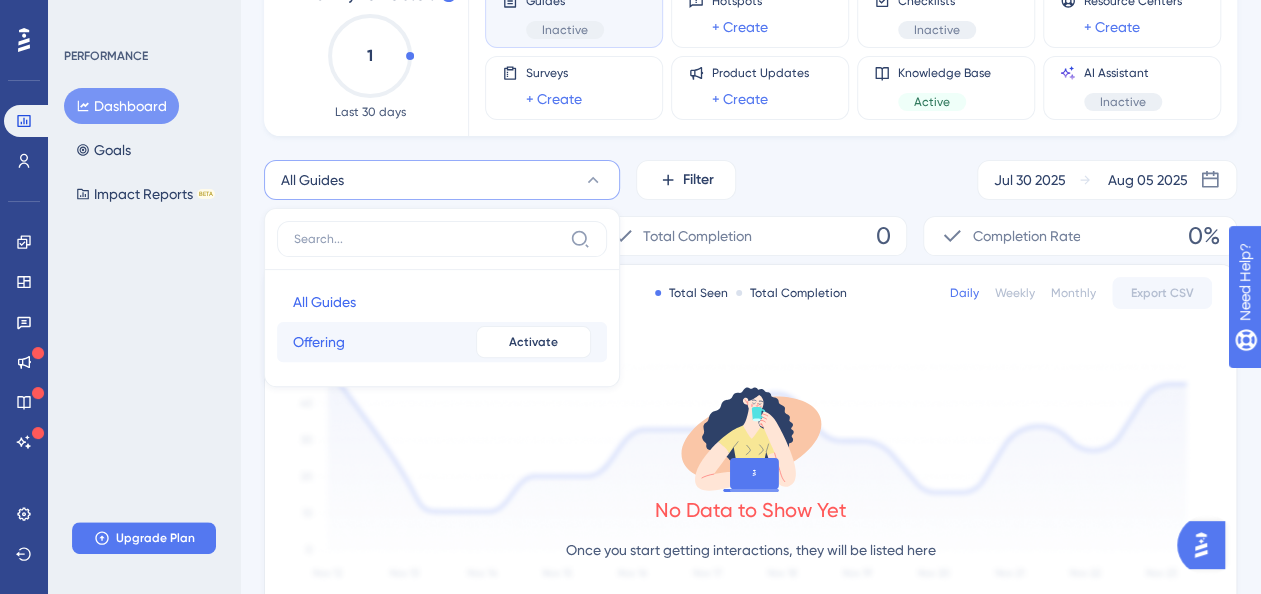 click on "Offering Offering Inactive Activate" at bounding box center [442, 342] 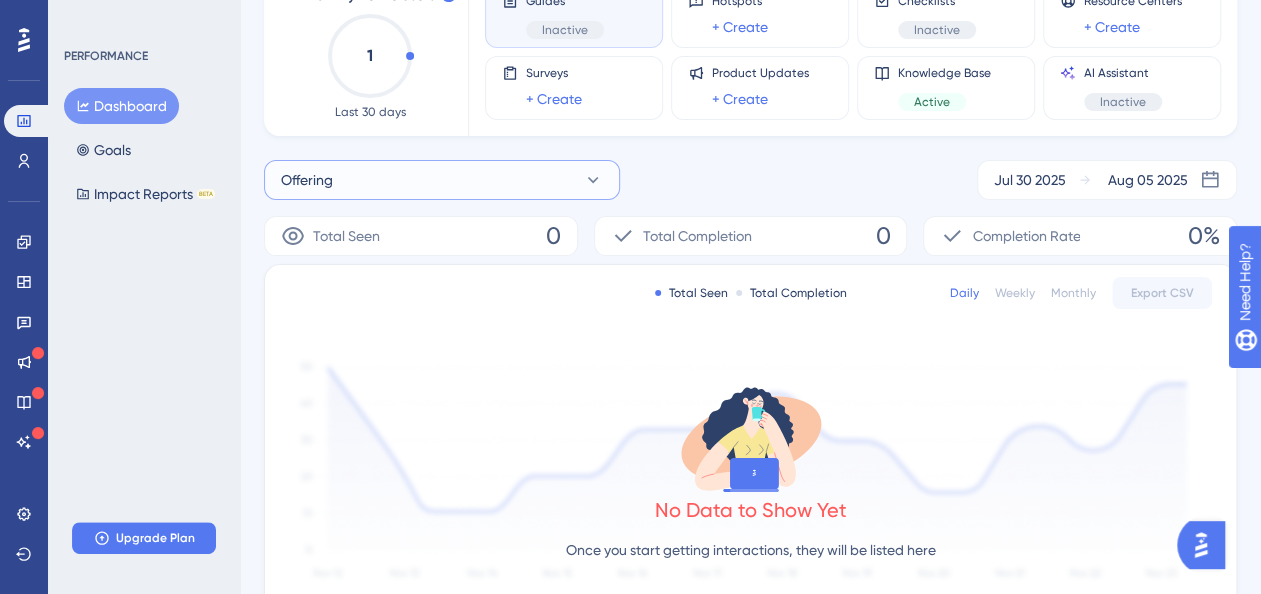 click on "Offering" at bounding box center (442, 180) 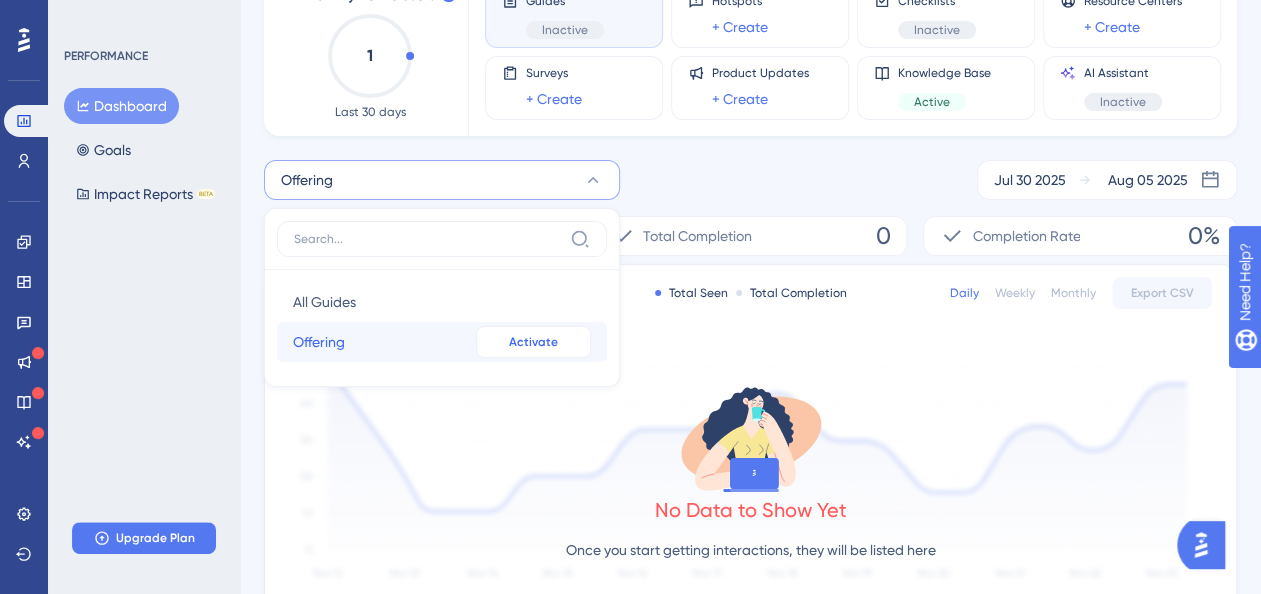 click on "Activate" at bounding box center [533, 342] 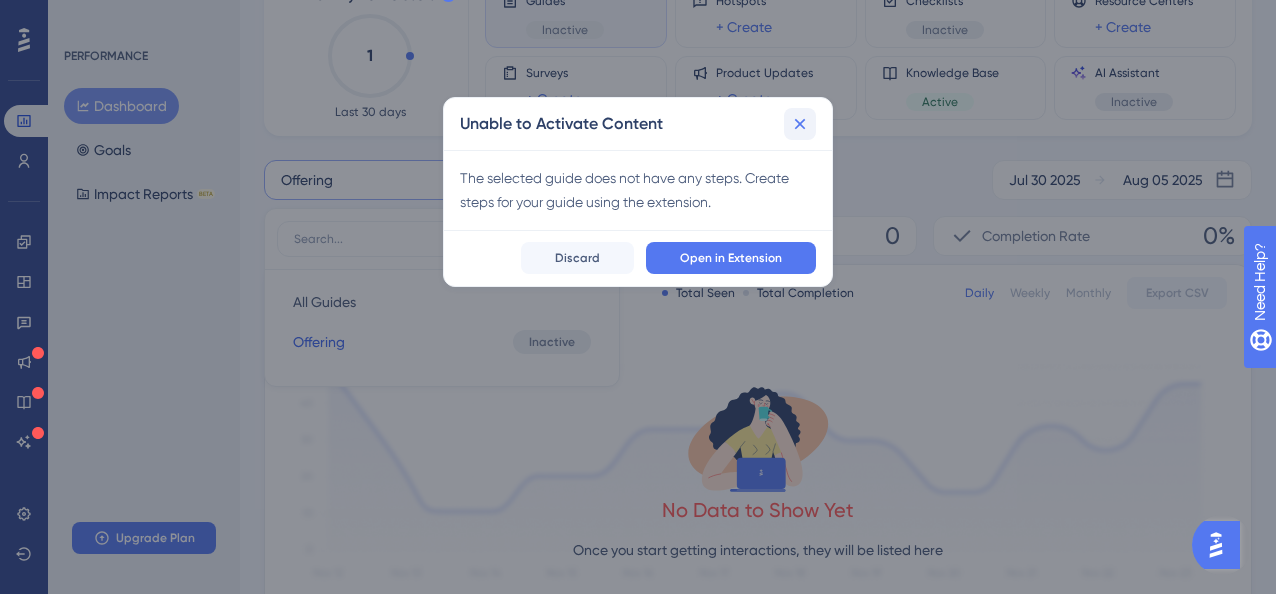 click 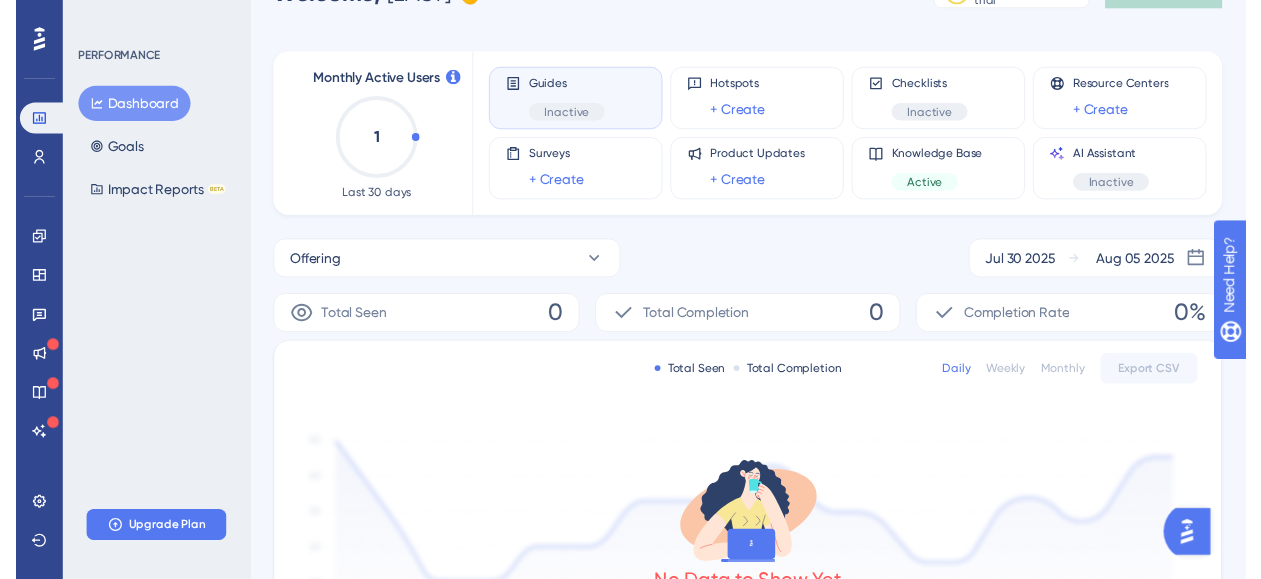 scroll, scrollTop: 0, scrollLeft: 0, axis: both 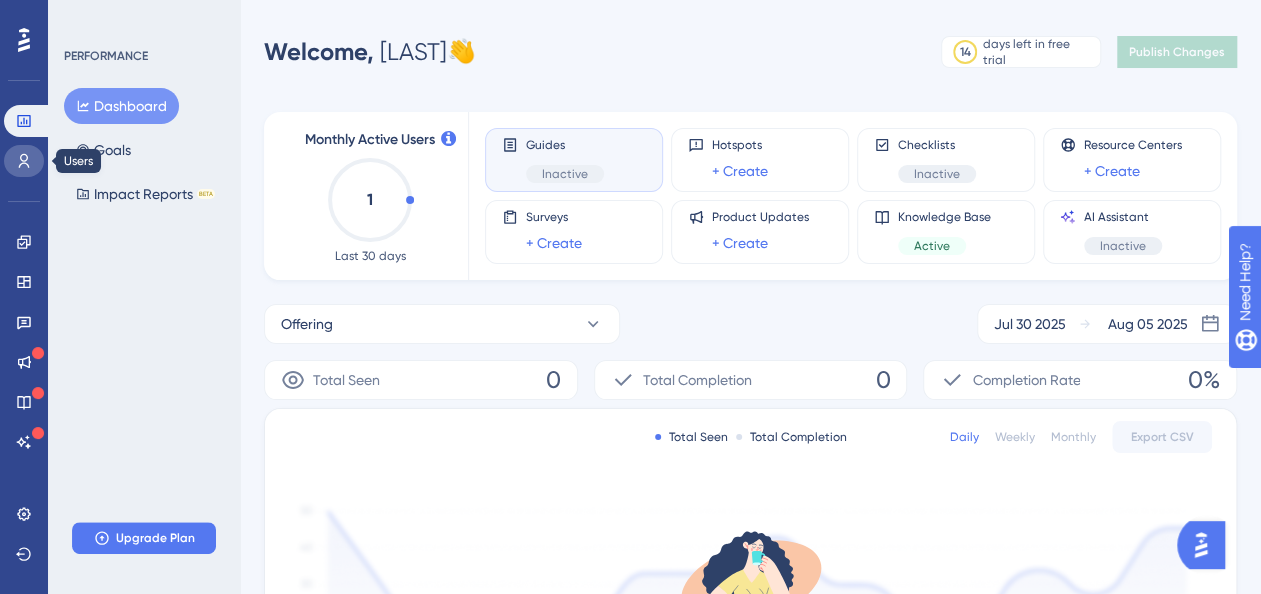 click at bounding box center (24, 161) 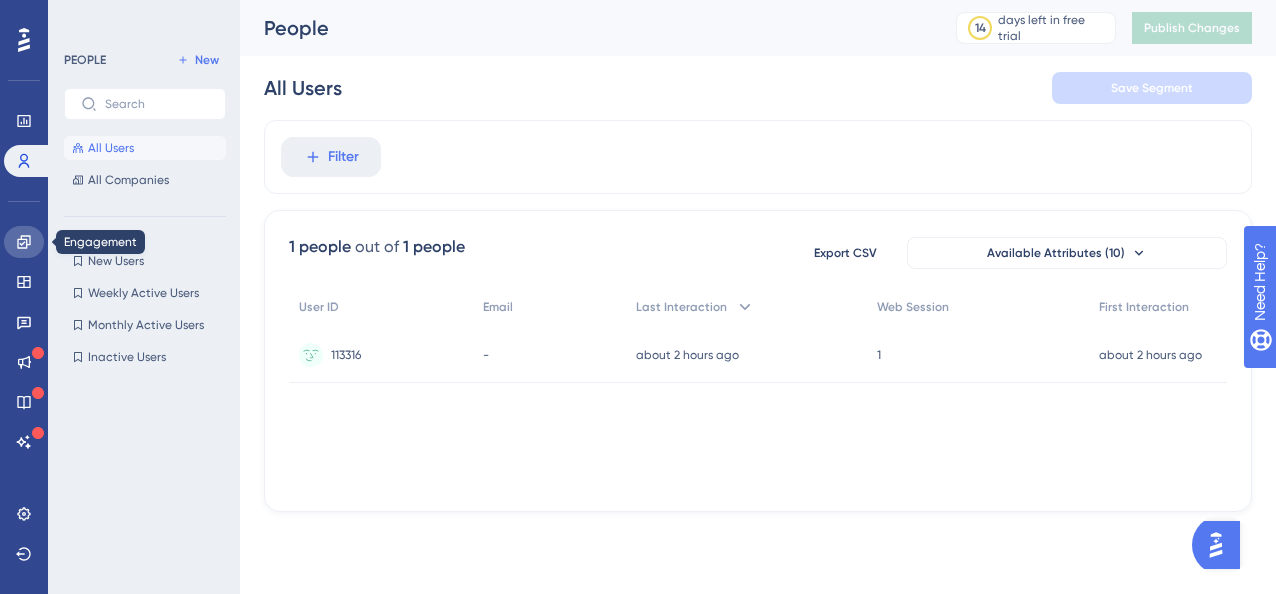 click 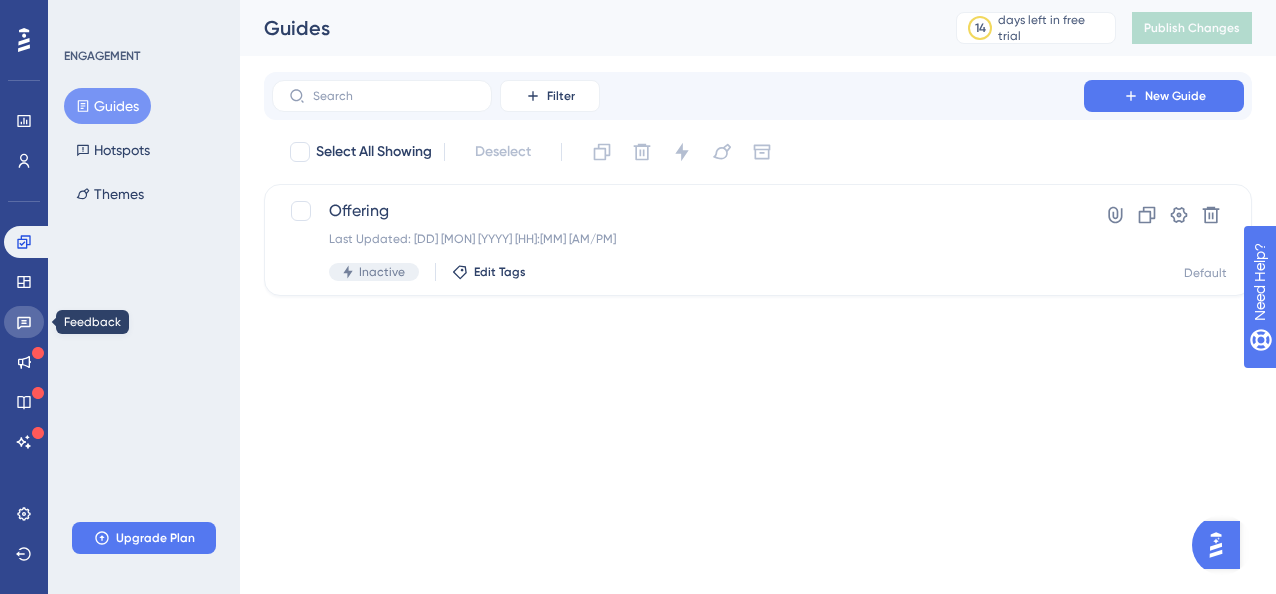 click at bounding box center [24, 322] 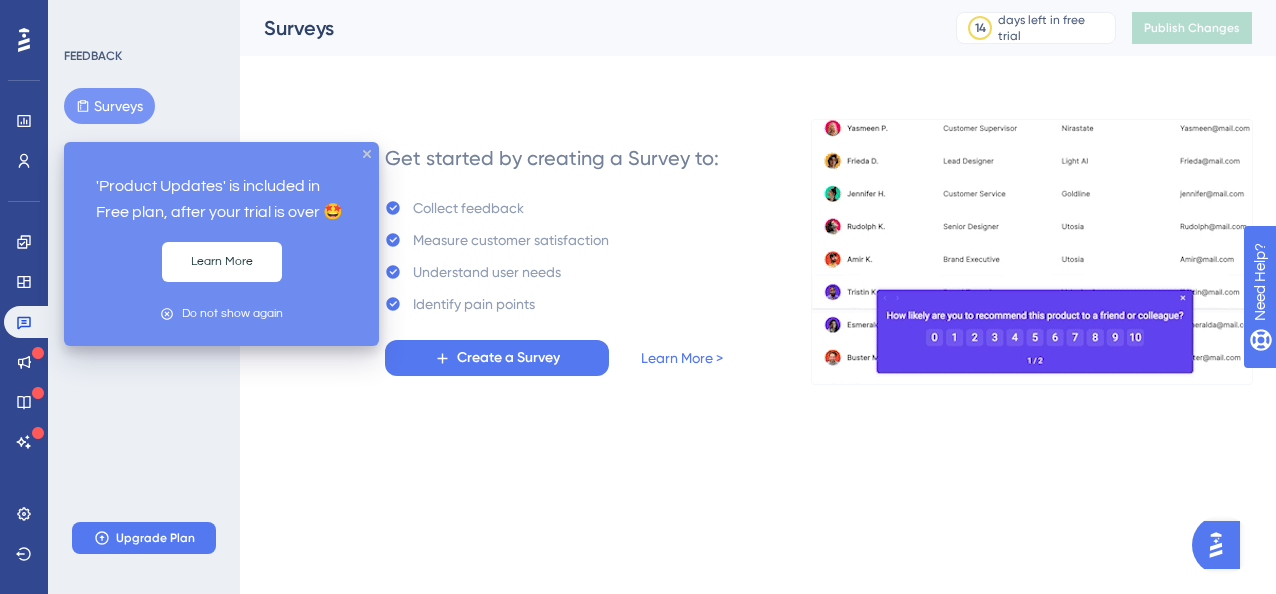 click 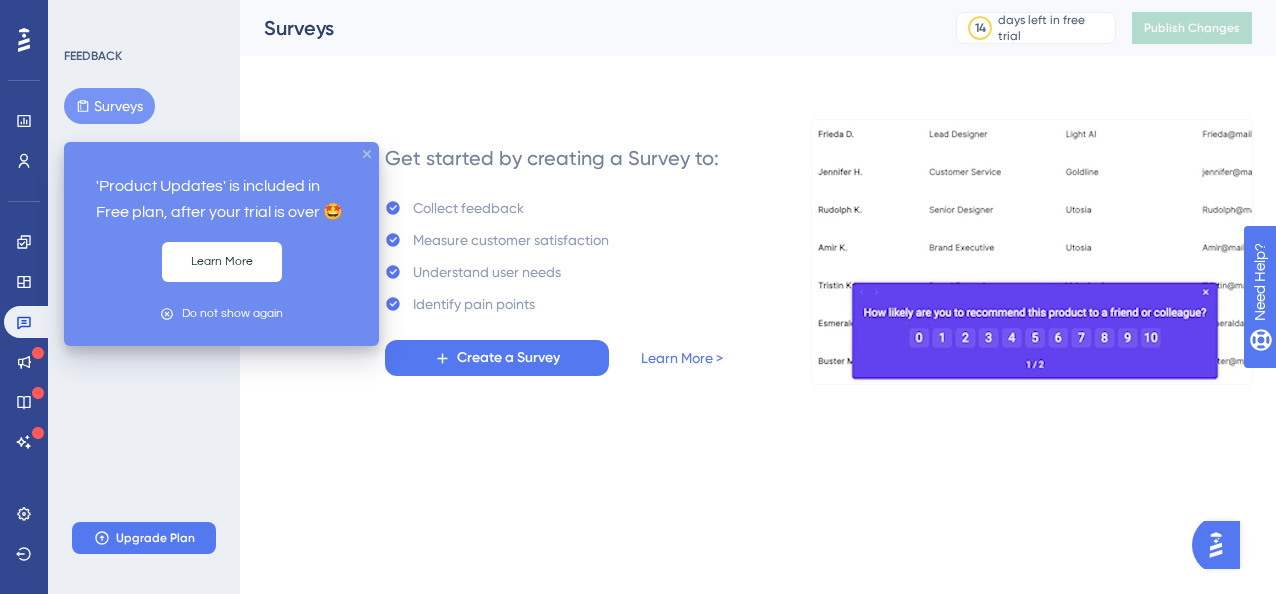 click 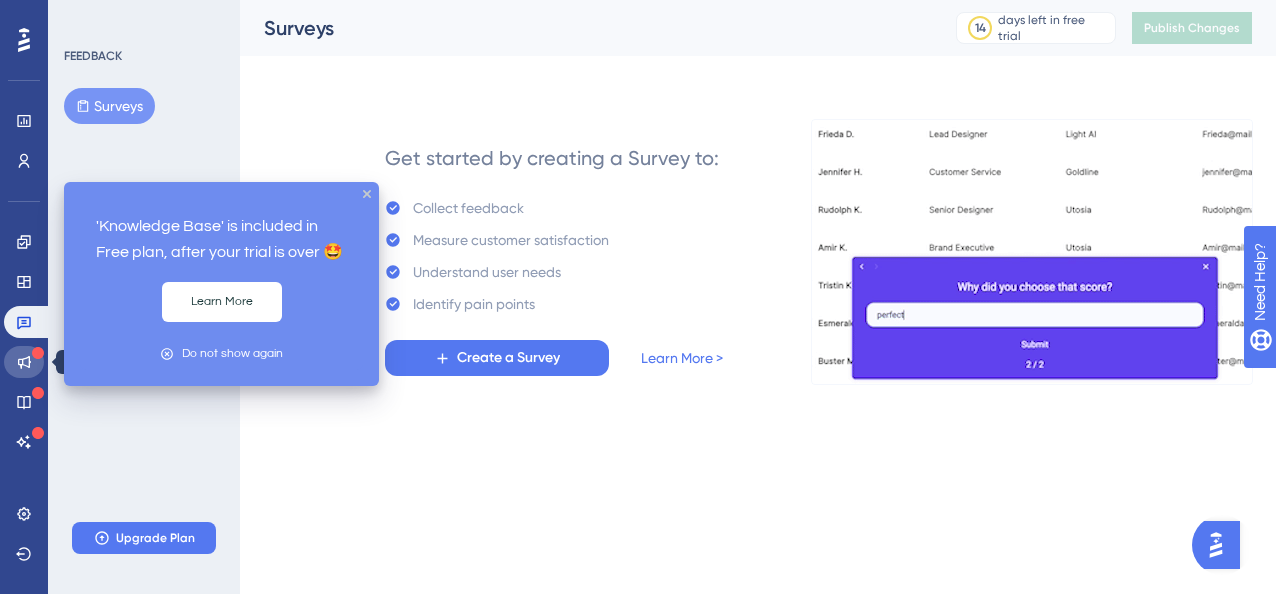 click 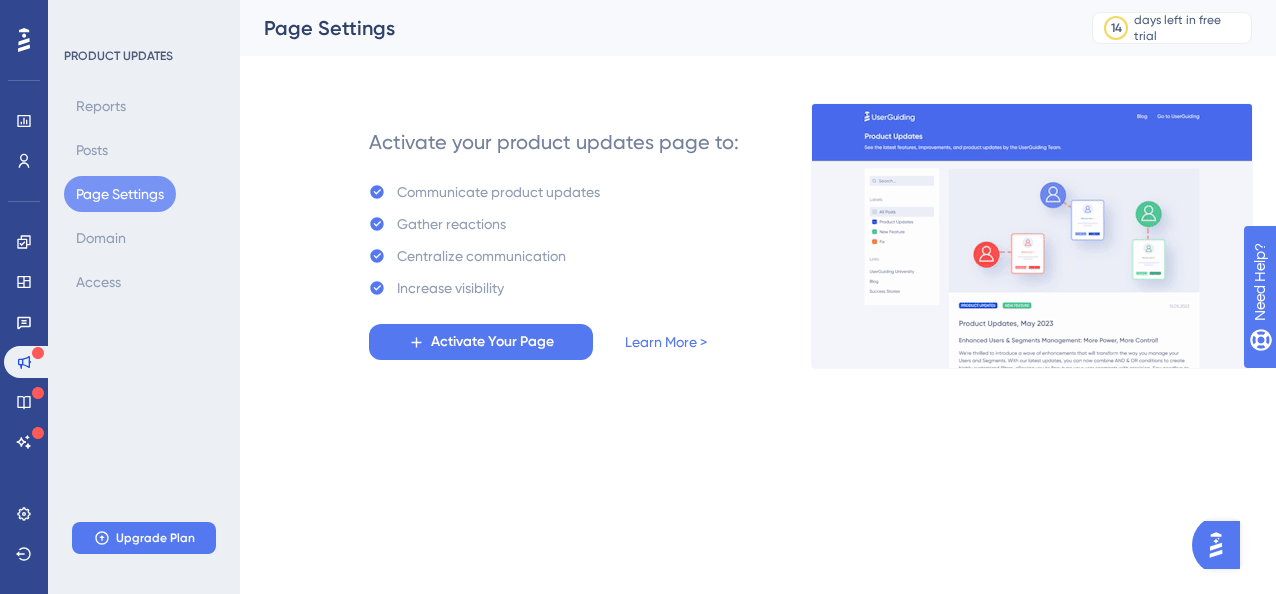 click on "Page Settings" at bounding box center (120, 194) 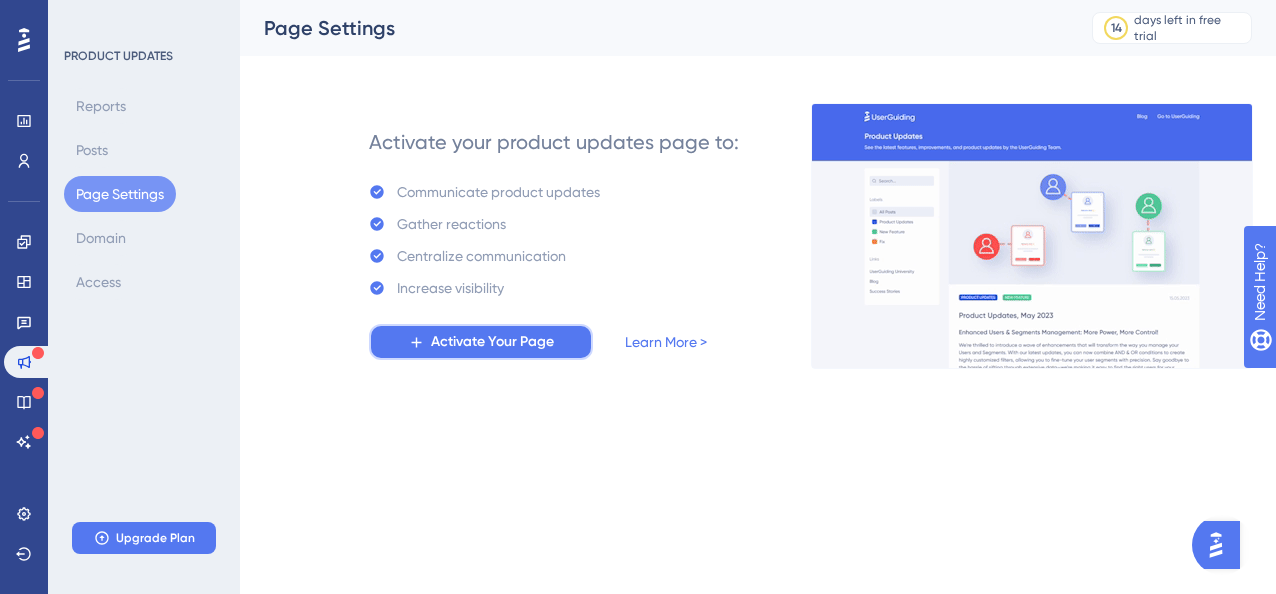 click 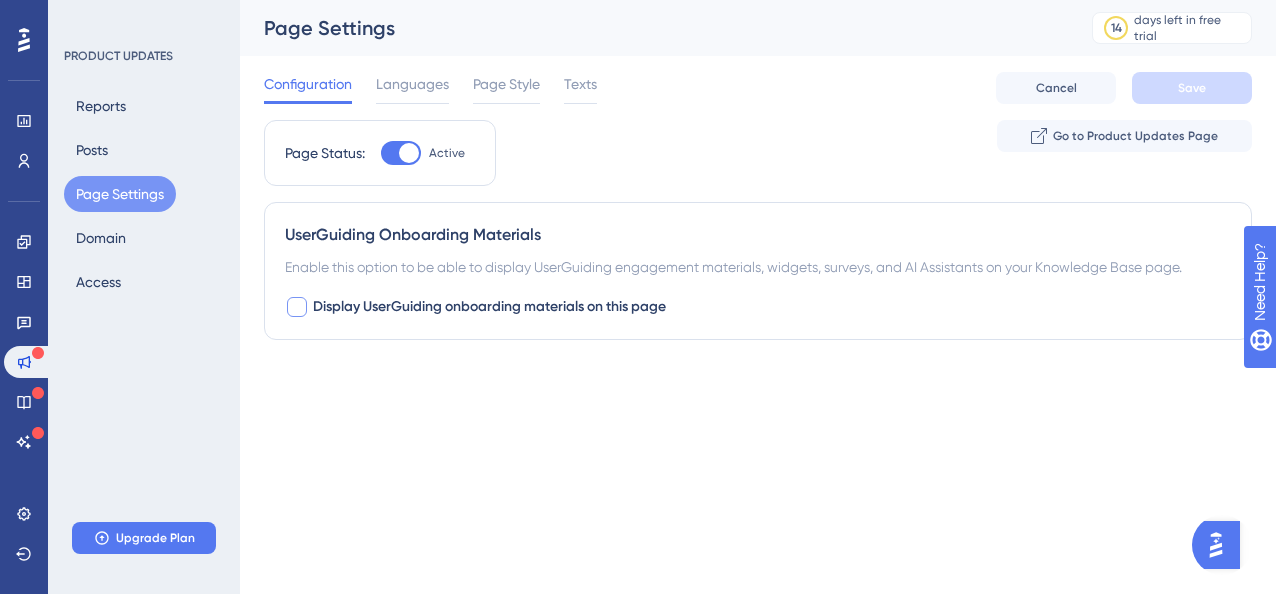 click on "Display UserGuiding onboarding materials on this page" at bounding box center (489, 307) 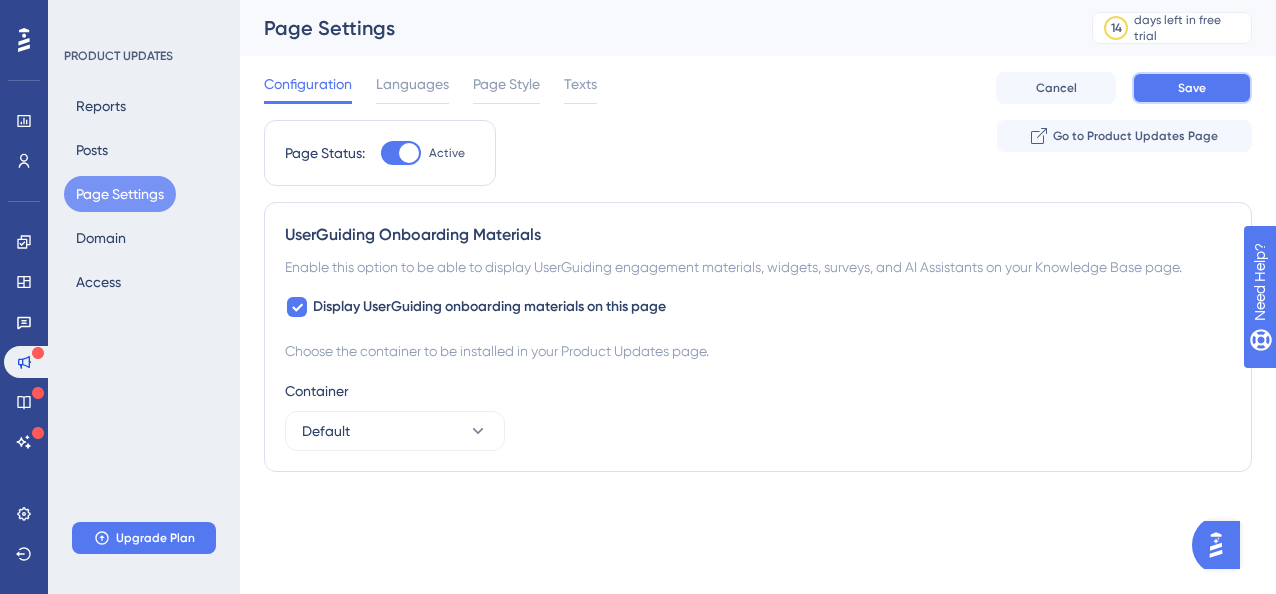 click on "Save" at bounding box center (1192, 88) 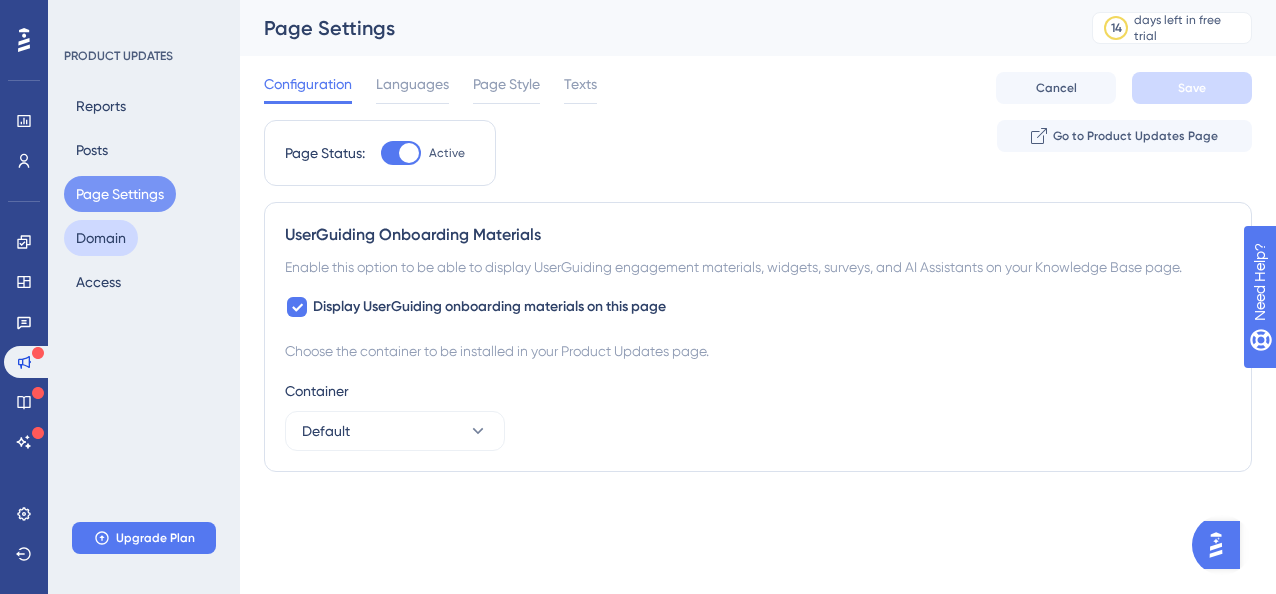click on "Domain" at bounding box center (101, 238) 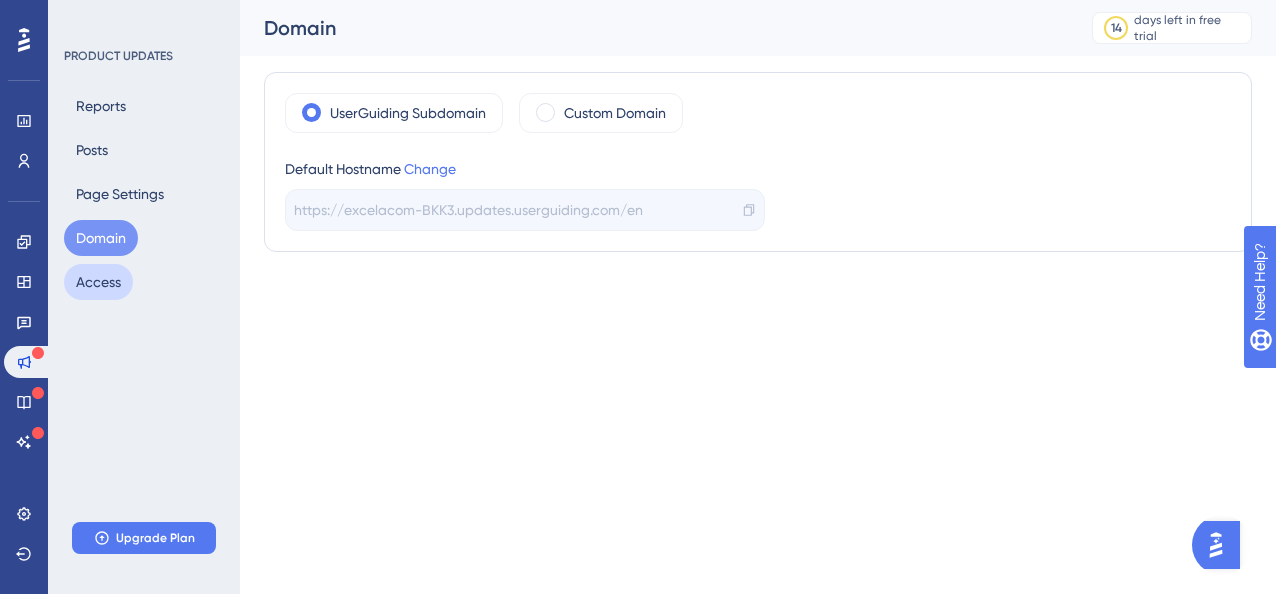 click on "Access" at bounding box center (98, 282) 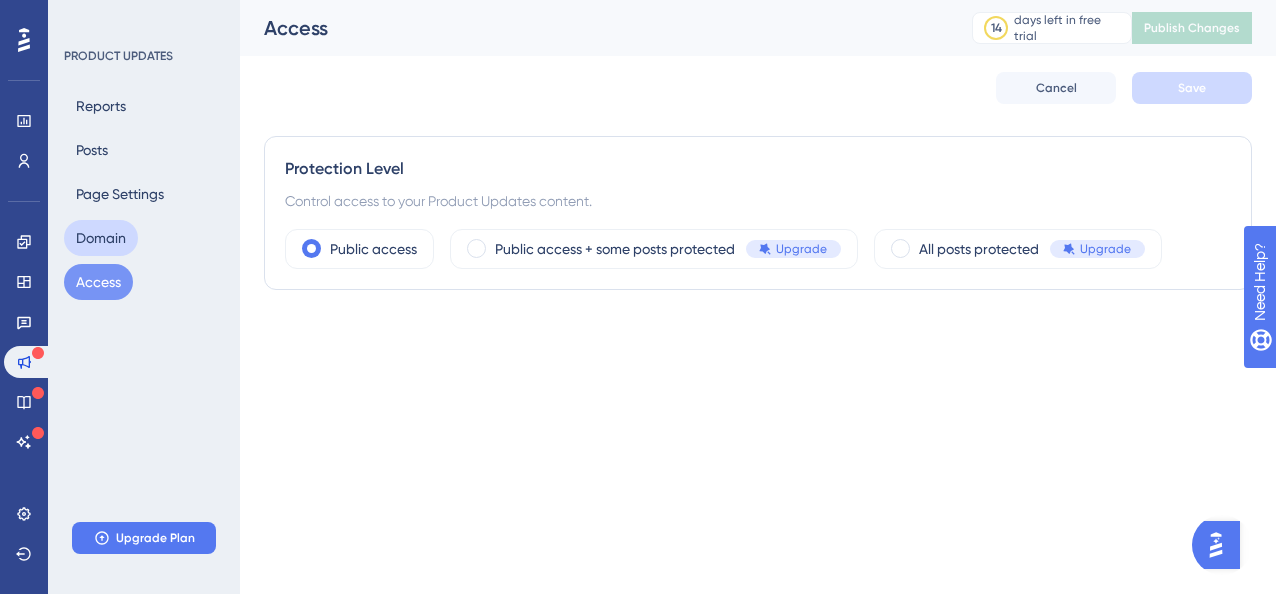 click on "Domain" at bounding box center (101, 238) 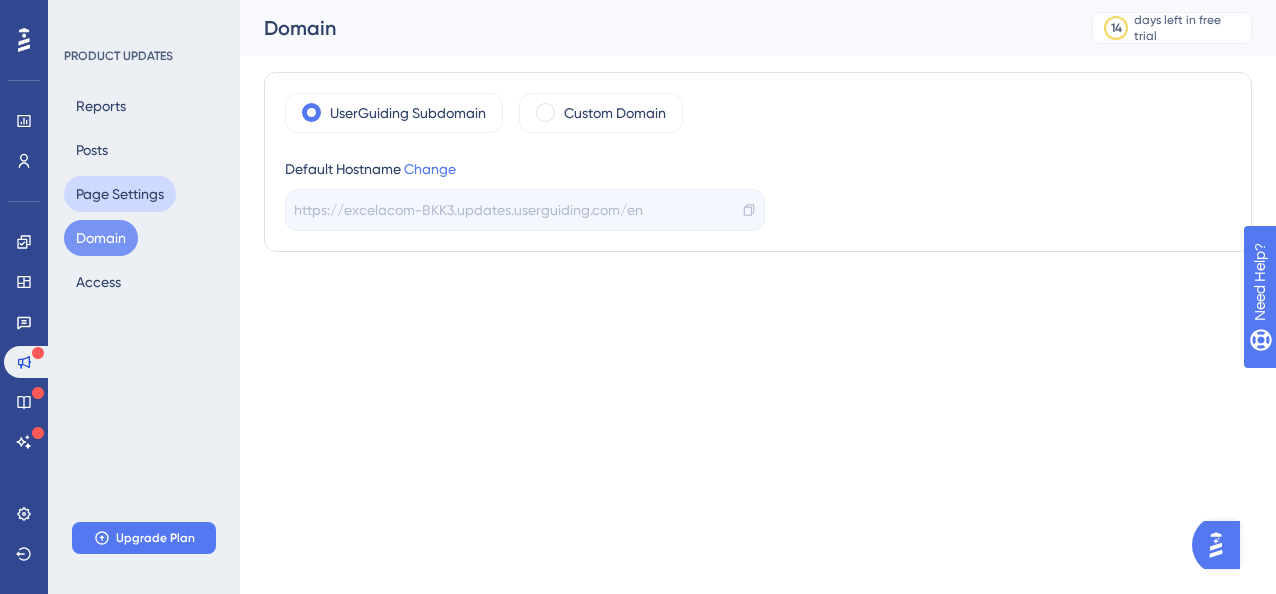 click on "Page Settings" at bounding box center [120, 194] 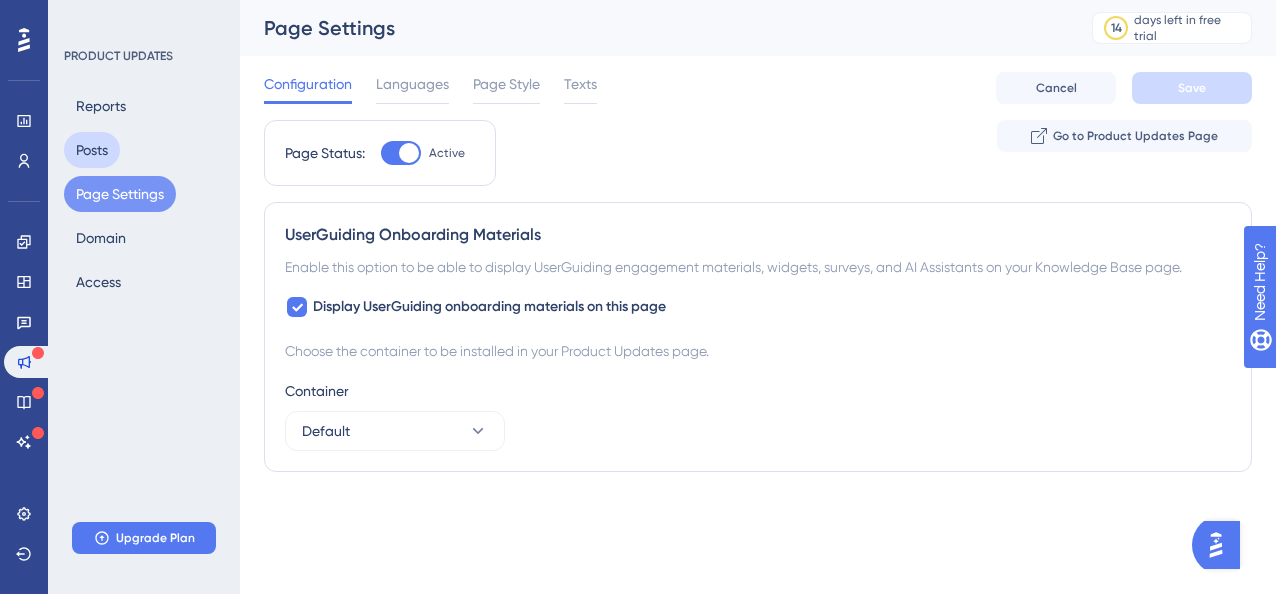click on "Posts" at bounding box center (92, 150) 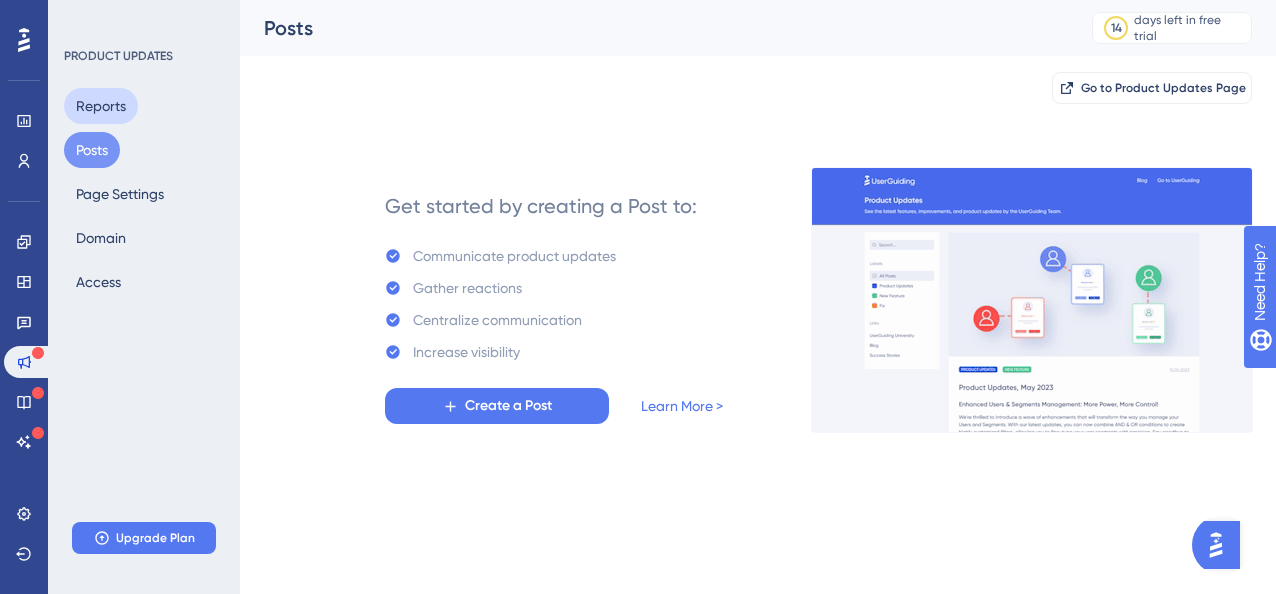click on "Reports" at bounding box center [101, 106] 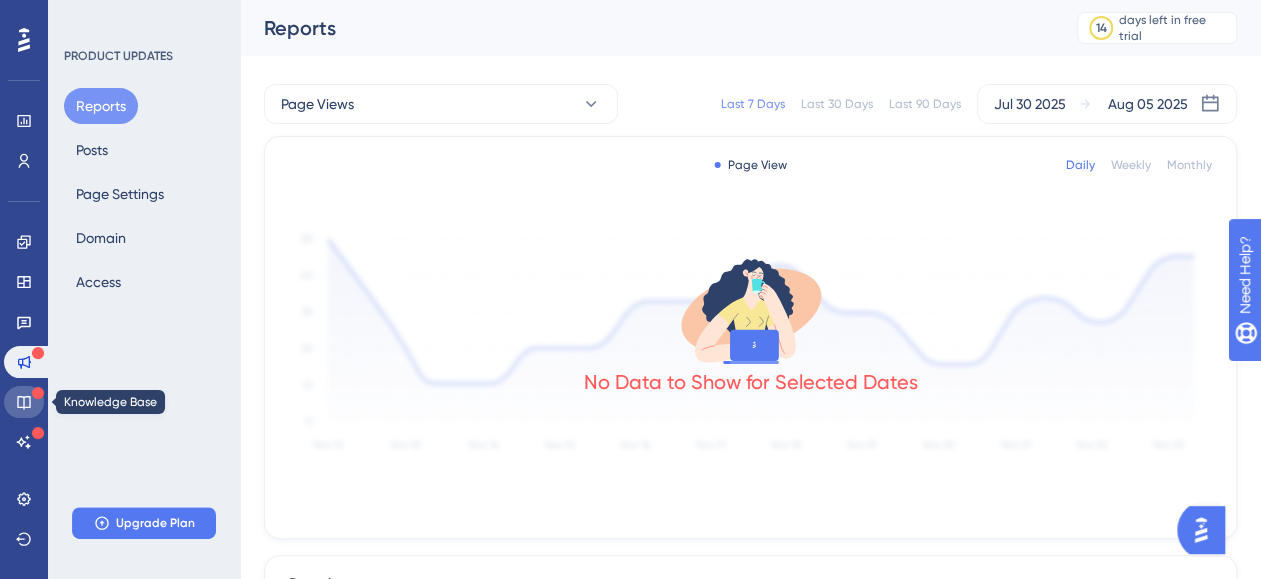 click at bounding box center (24, 402) 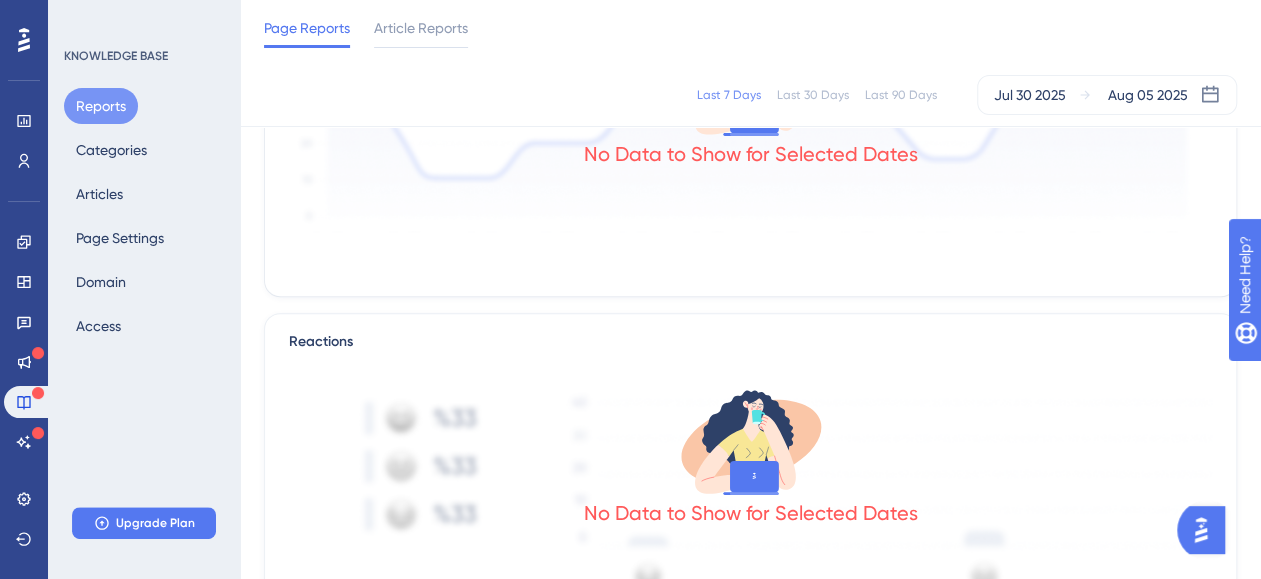 scroll, scrollTop: 0, scrollLeft: 0, axis: both 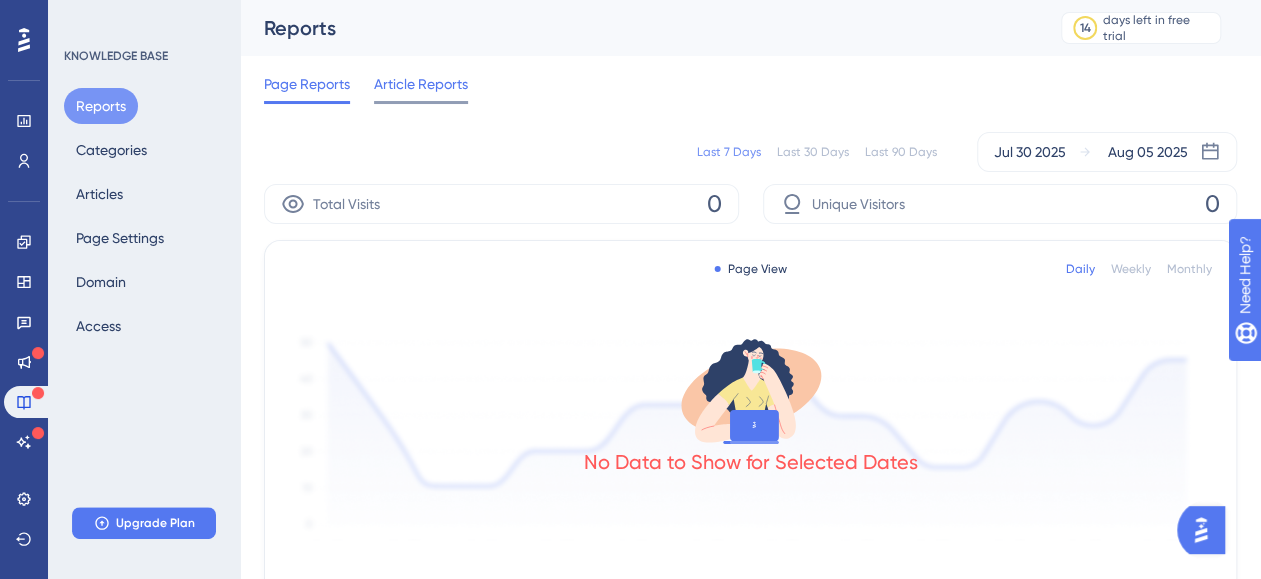 click on "Article Reports" at bounding box center (421, 88) 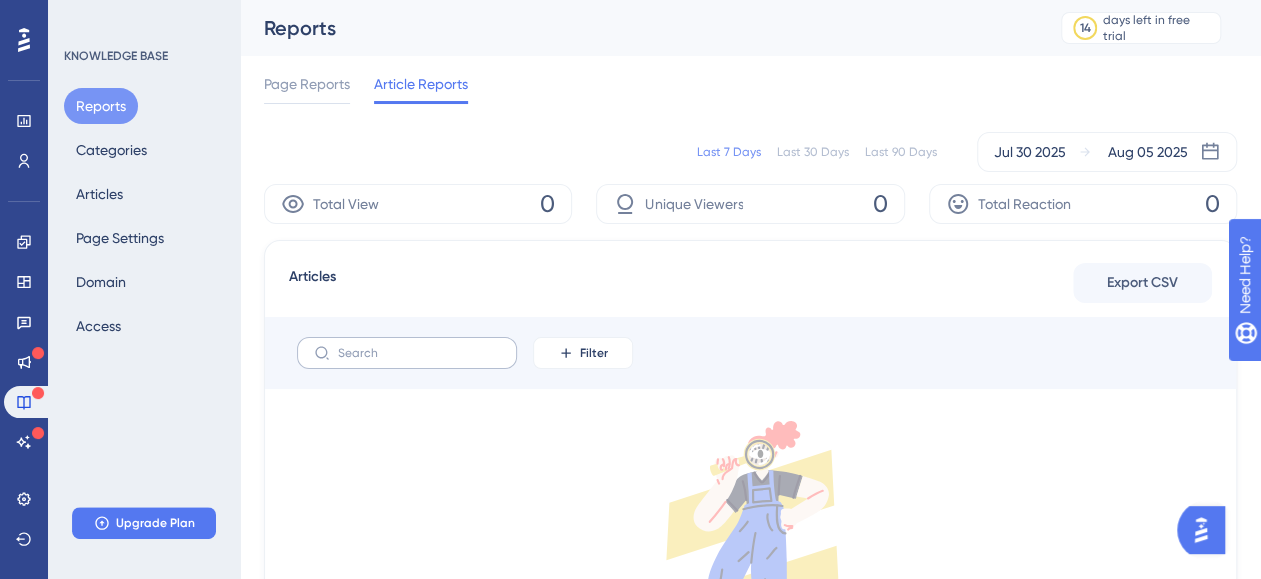 click at bounding box center (407, 353) 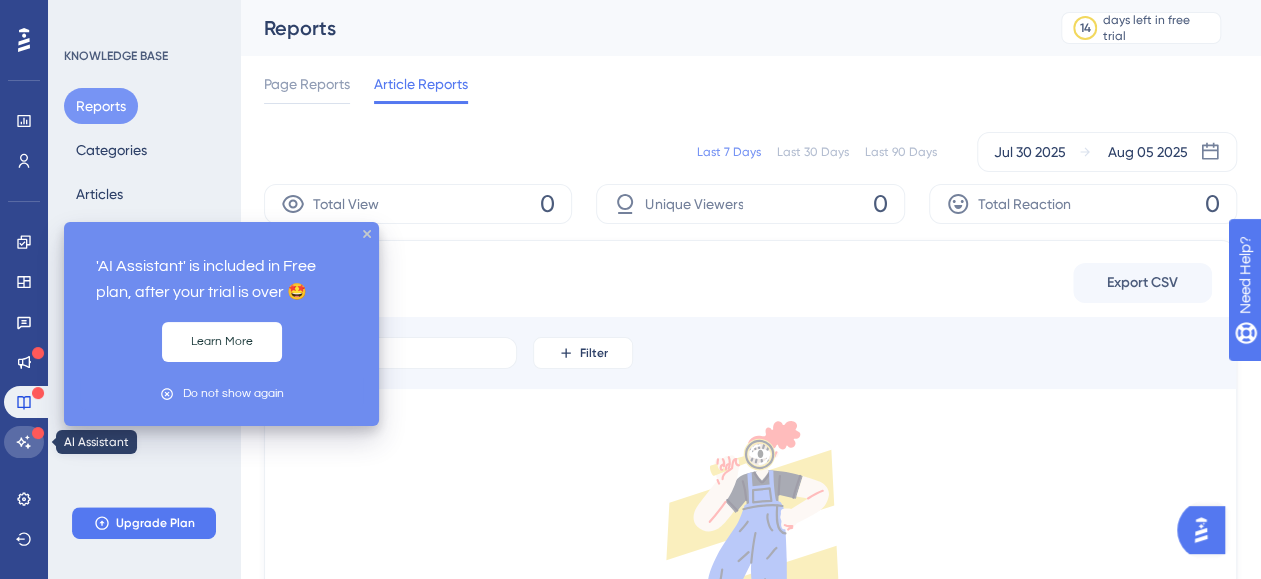 click 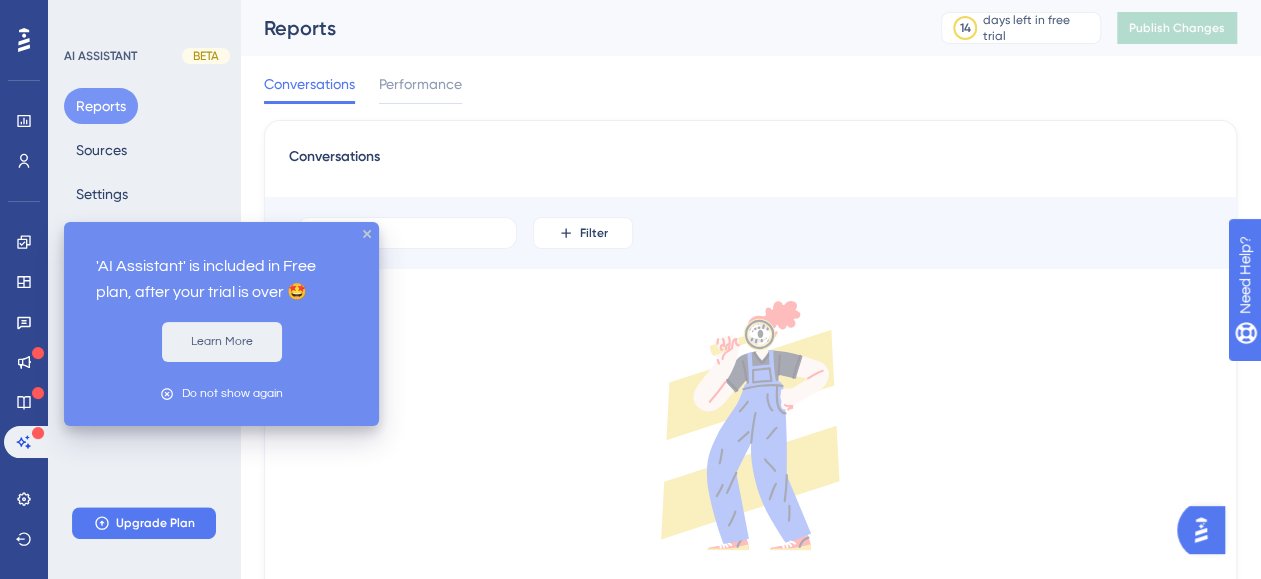 click on "Learn More" at bounding box center [222, 342] 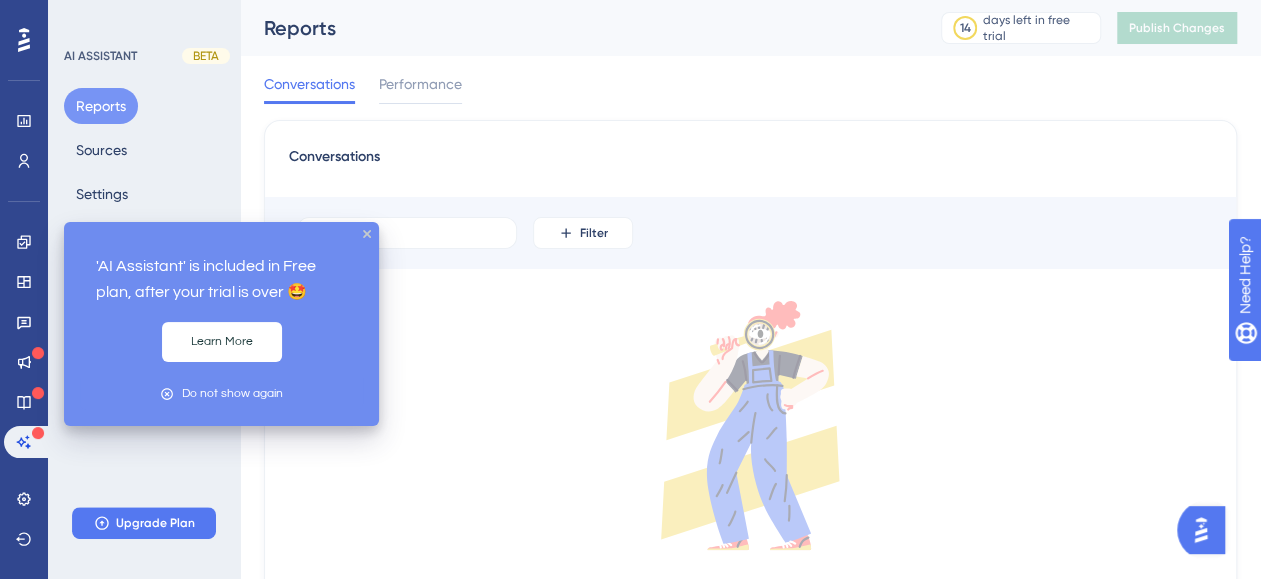 scroll, scrollTop: 0, scrollLeft: 0, axis: both 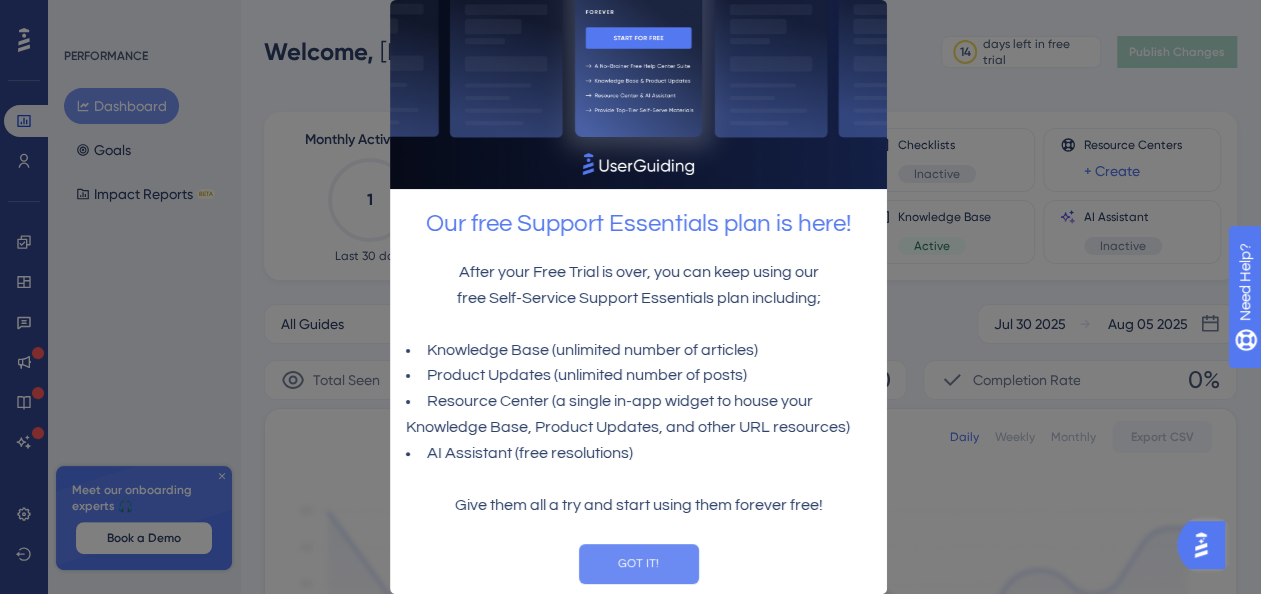 click on "GOT IT!" at bounding box center (638, 564) 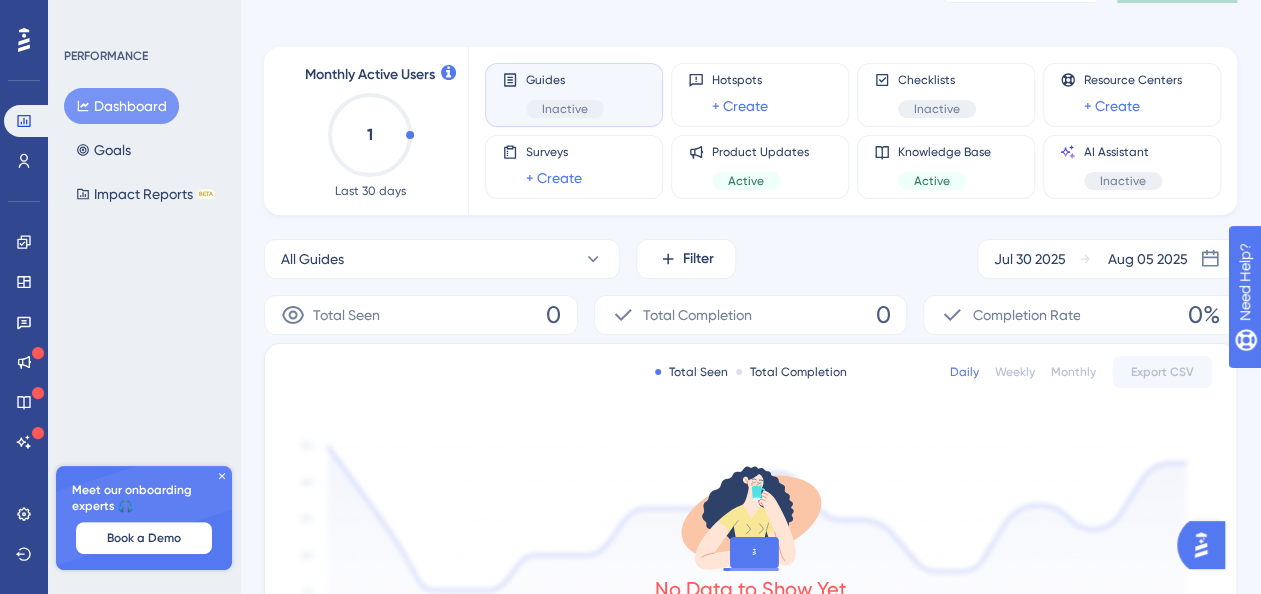 scroll, scrollTop: 0, scrollLeft: 0, axis: both 